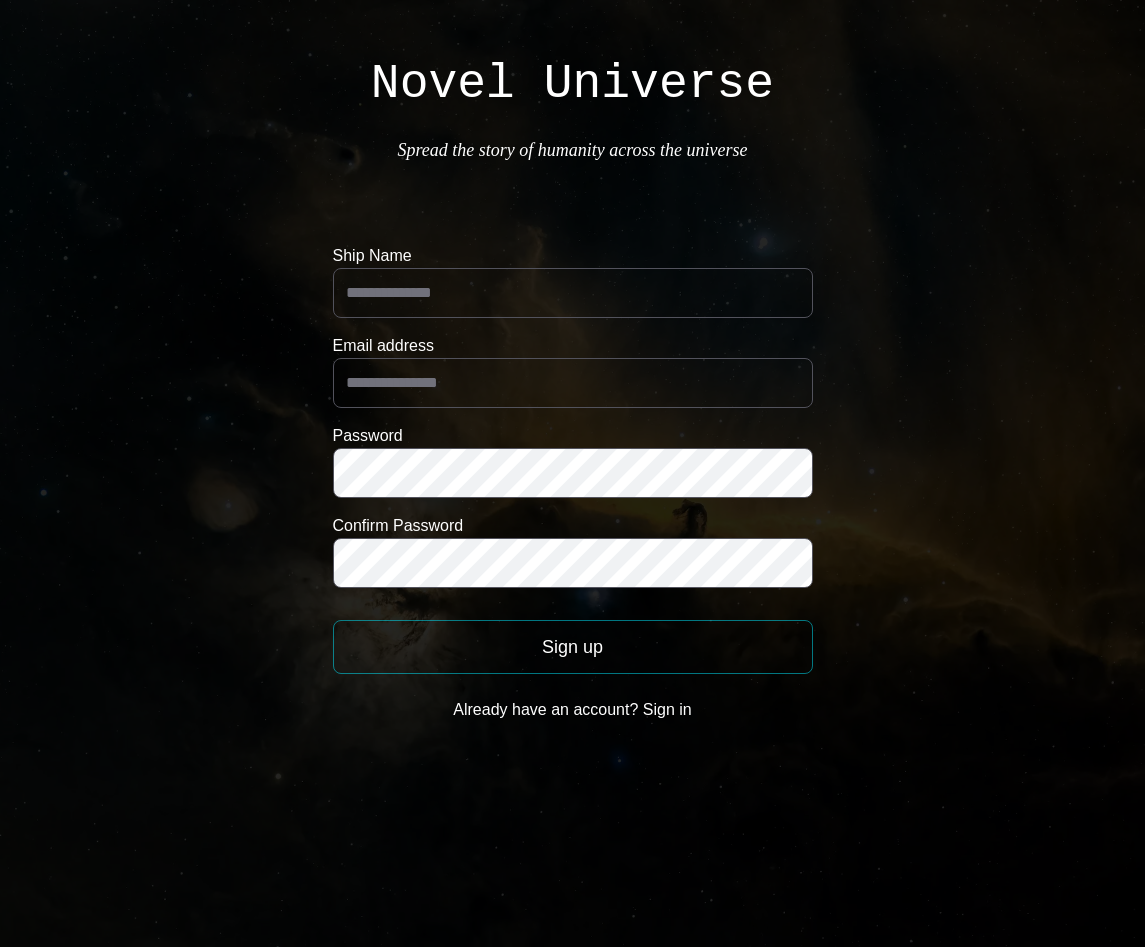 scroll, scrollTop: 0, scrollLeft: 0, axis: both 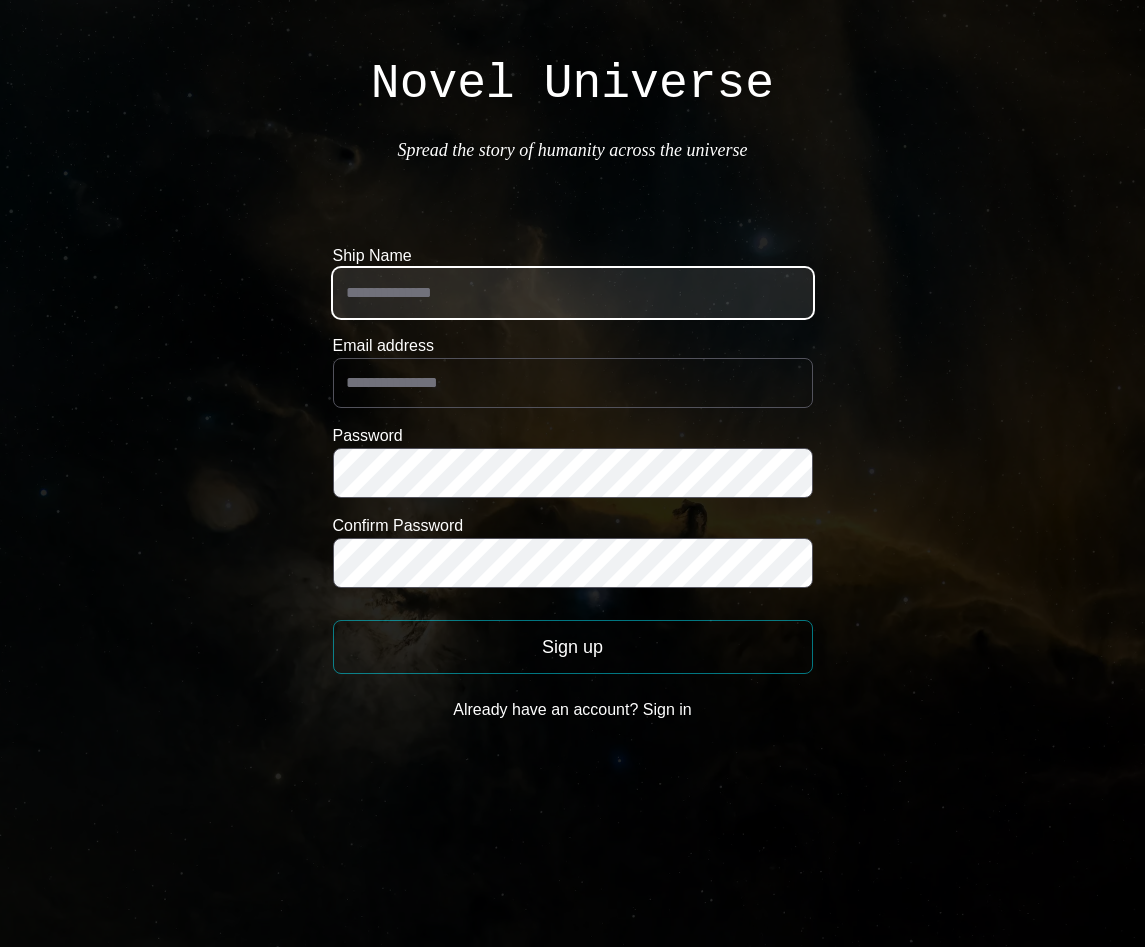 click on "Ship Name" at bounding box center [573, 293] 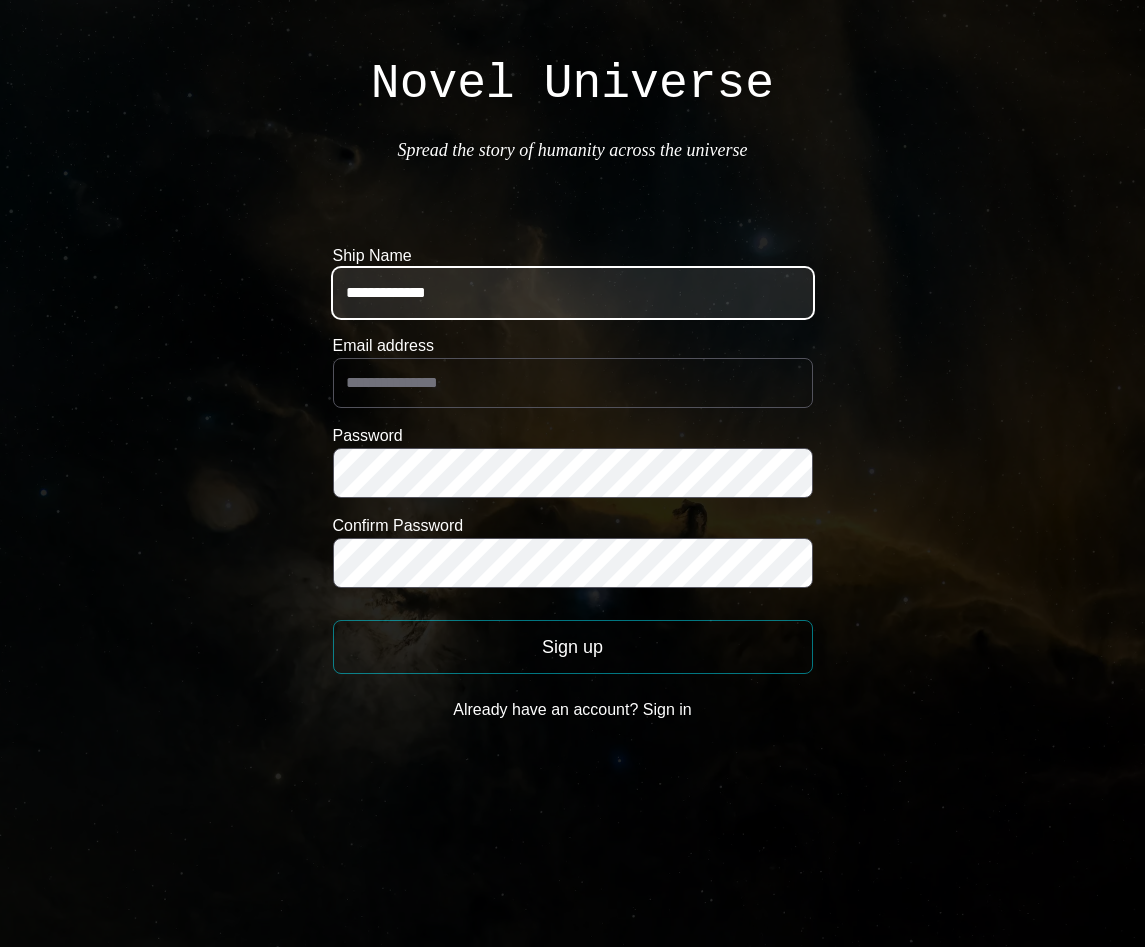 type on "**********" 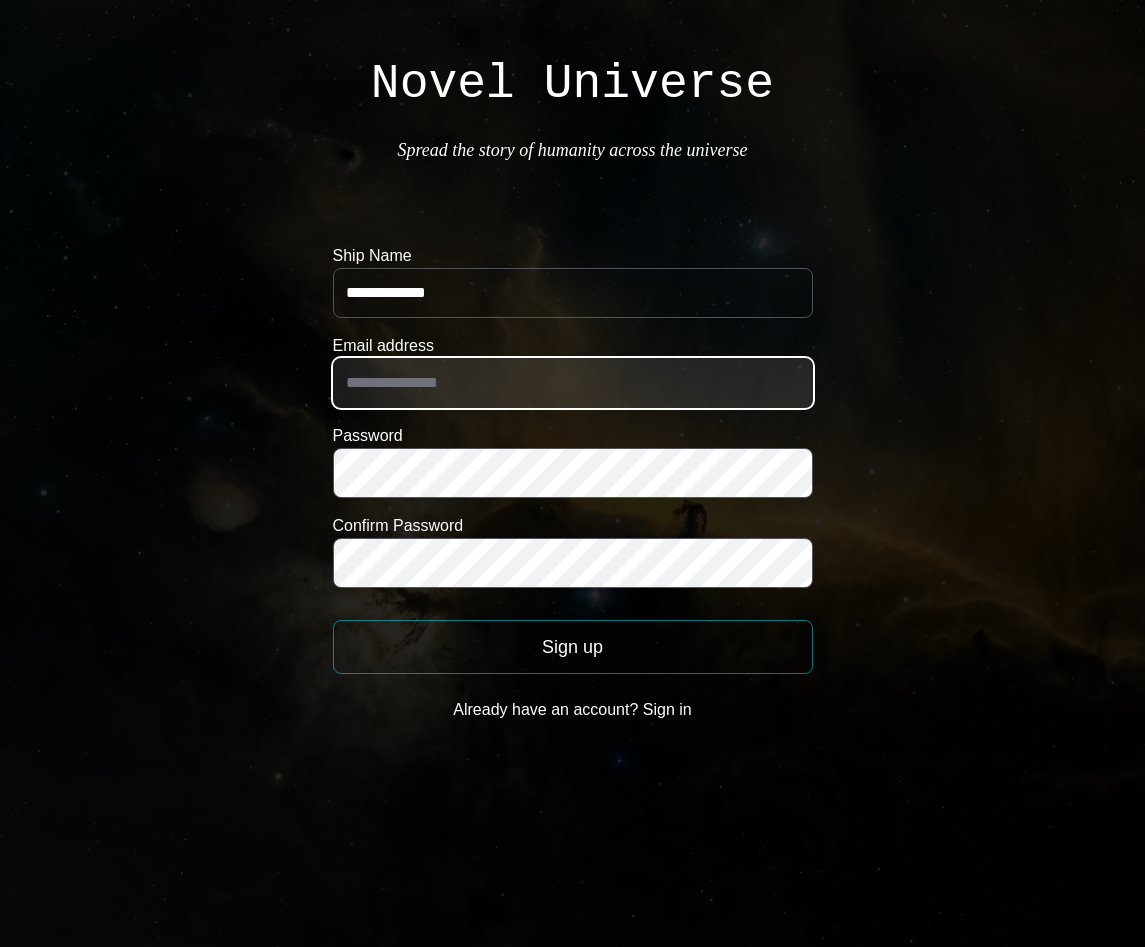 click on "Email address" at bounding box center [573, 383] 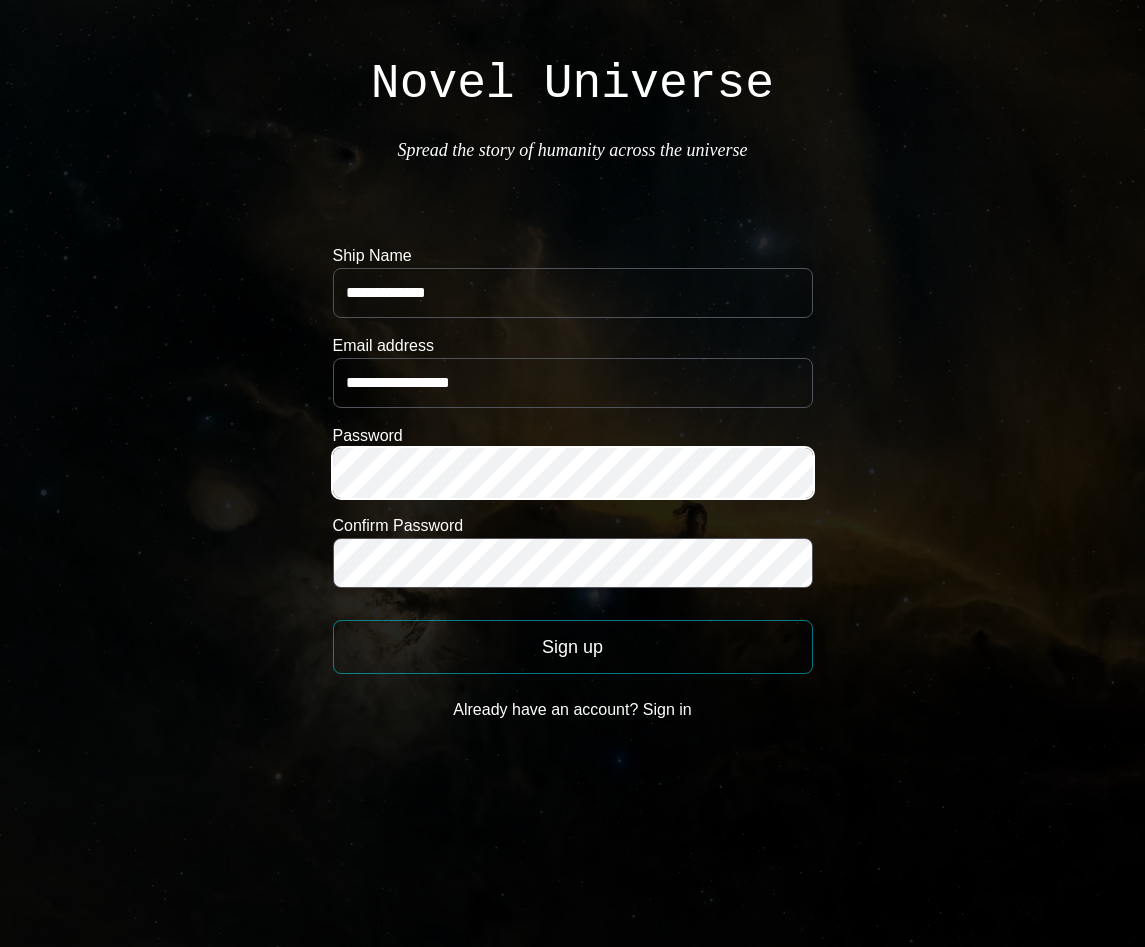 click on "**********" at bounding box center (572, 389) 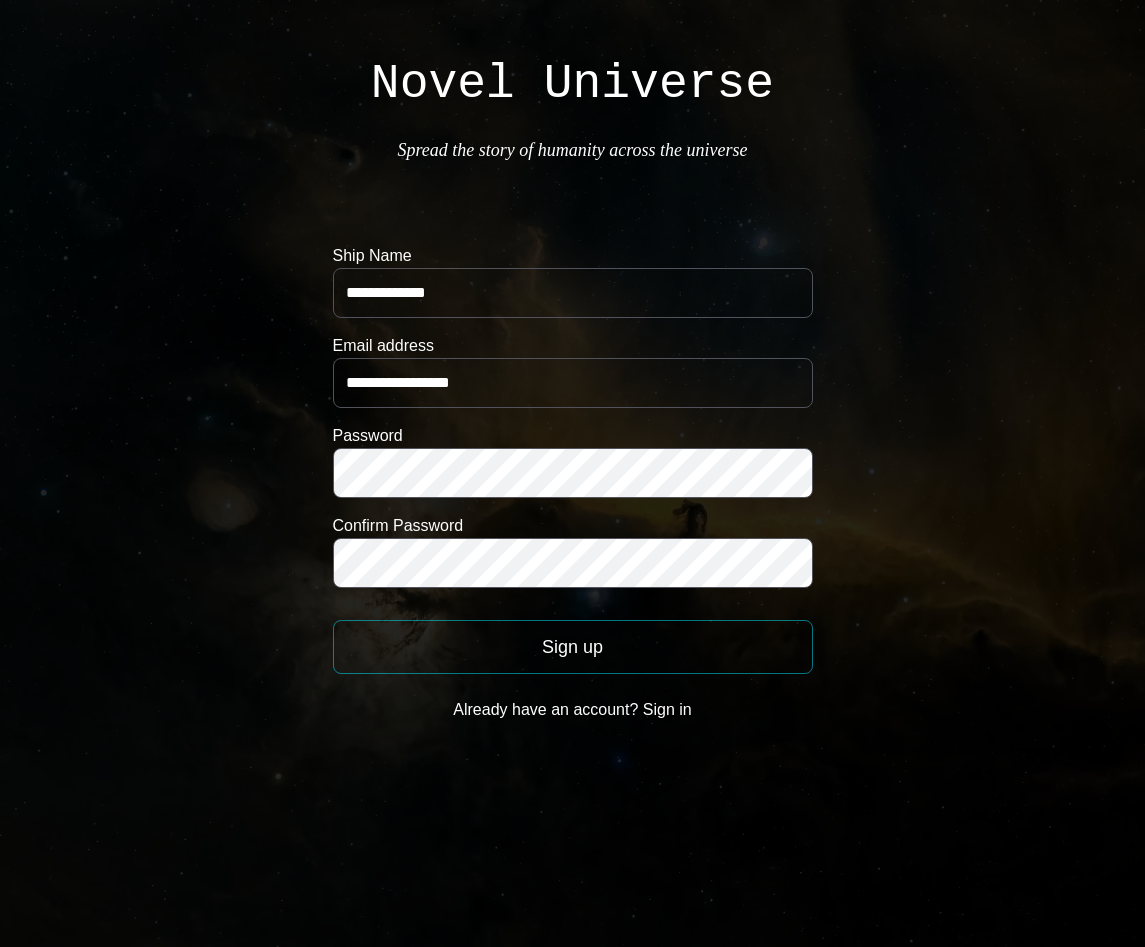 click on "Sign up" at bounding box center (573, 647) 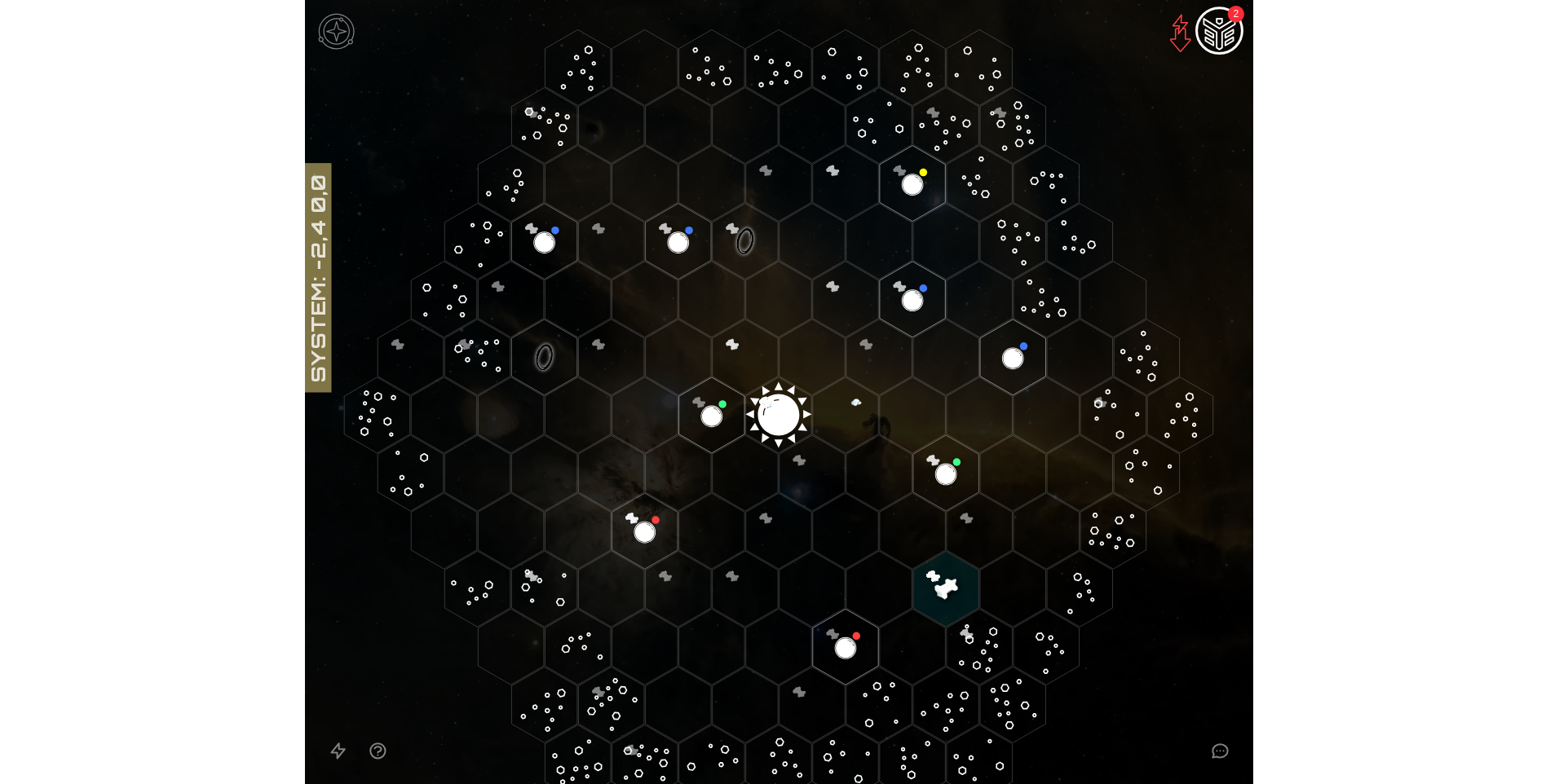 scroll, scrollTop: 35, scrollLeft: 0, axis: vertical 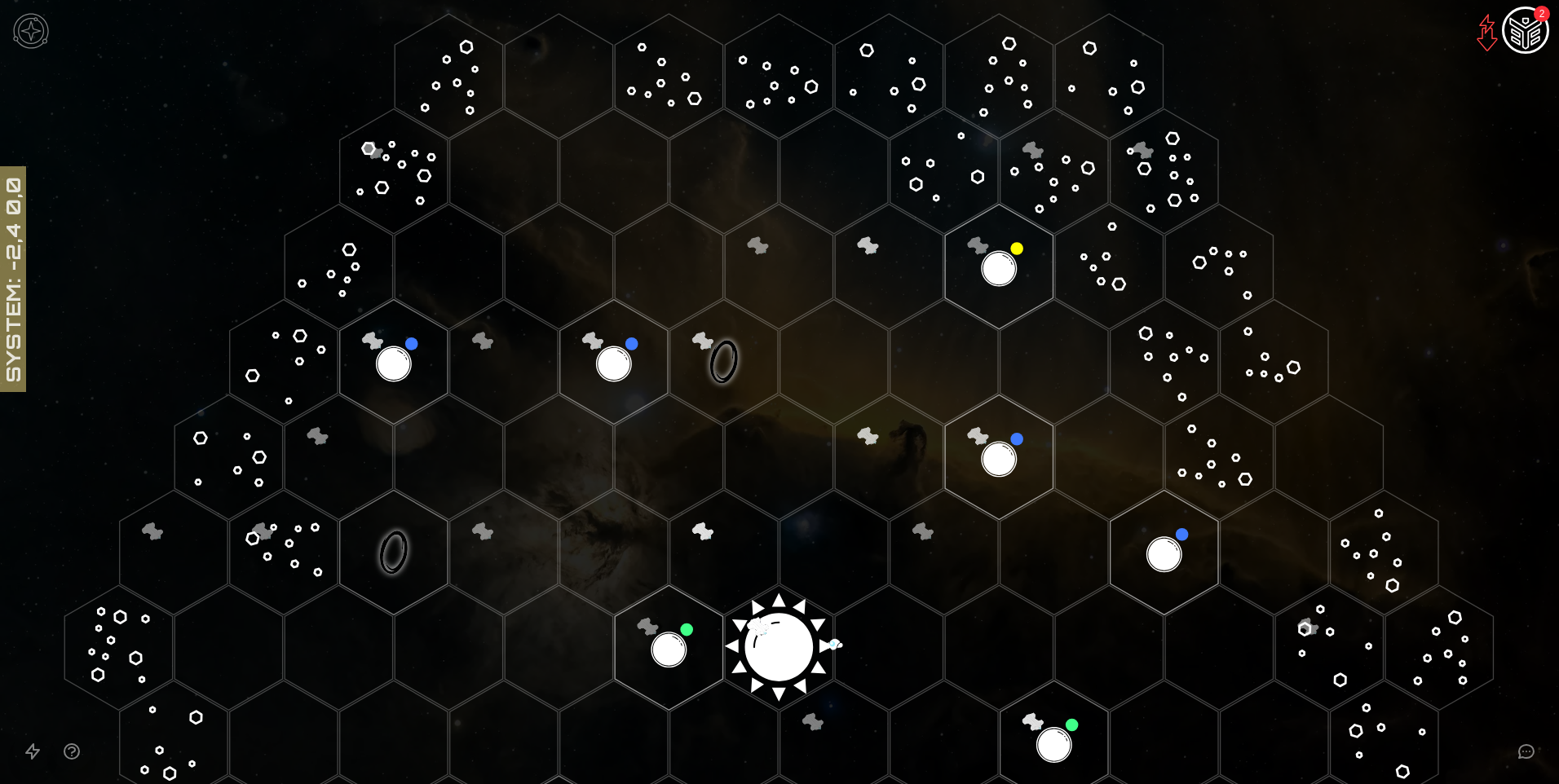 click 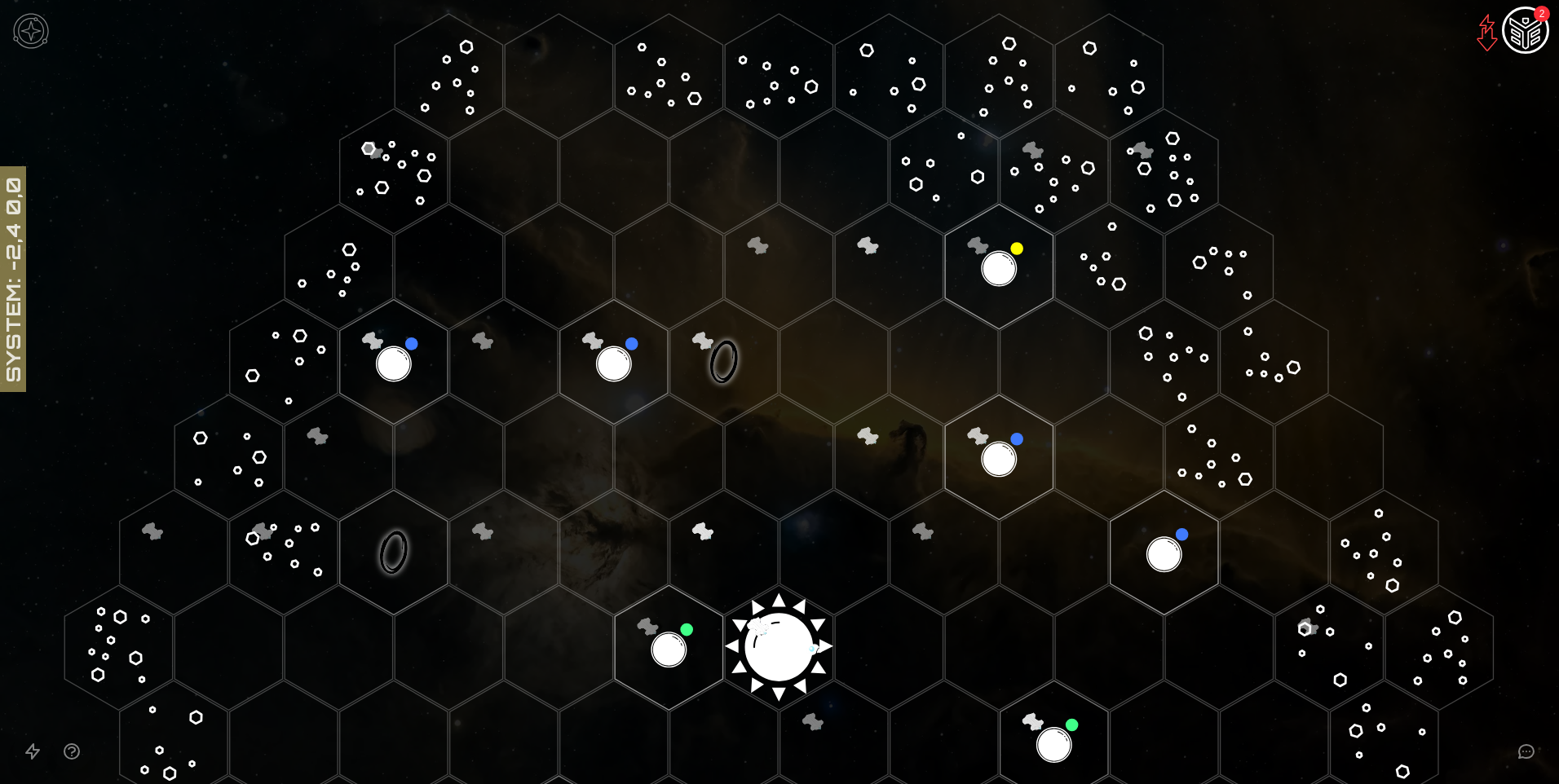 drag, startPoint x: 82, startPoint y: 751, endPoint x: 68, endPoint y: 771, distance: 24.413111 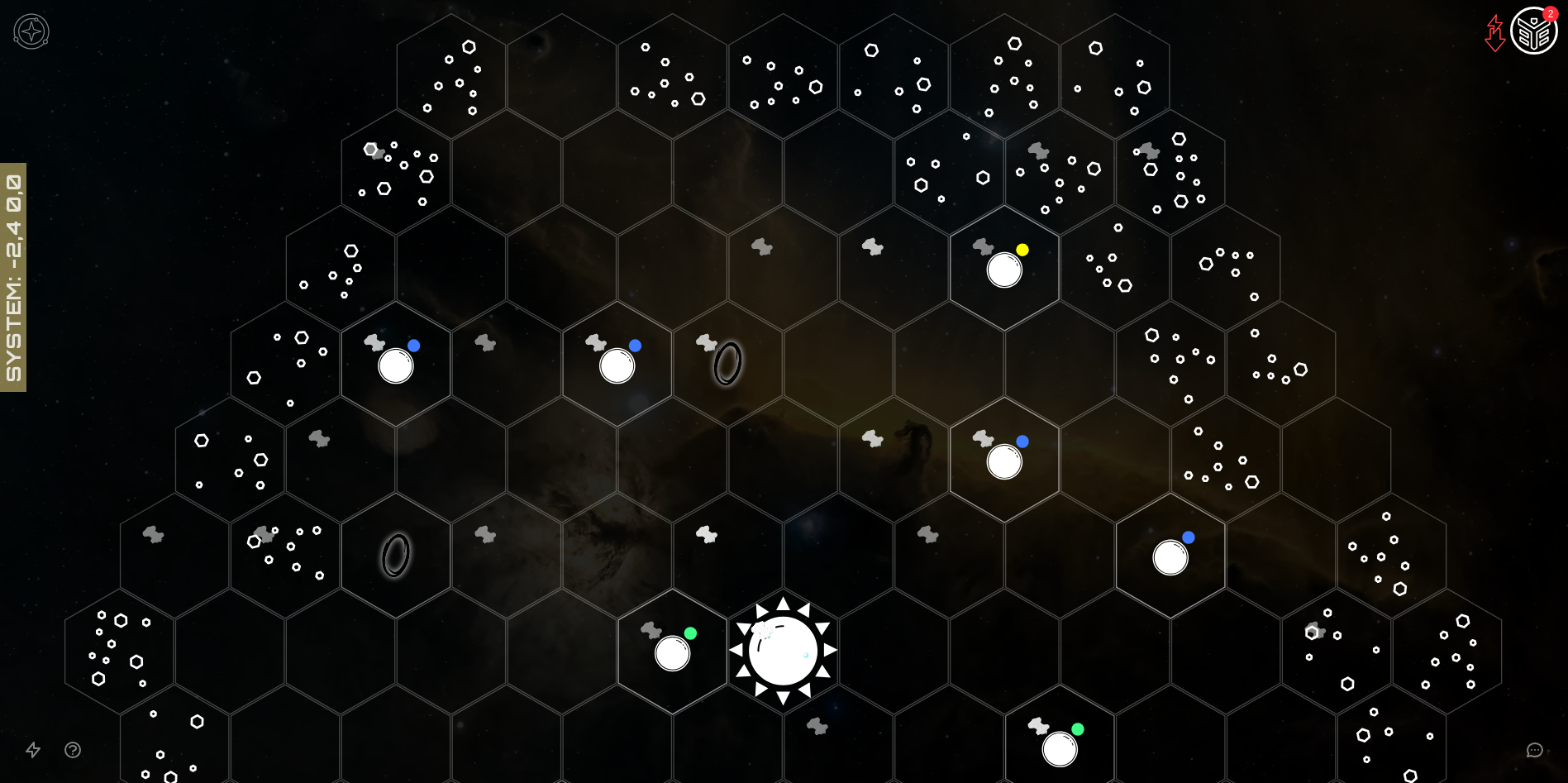 click at bounding box center [73, 750] 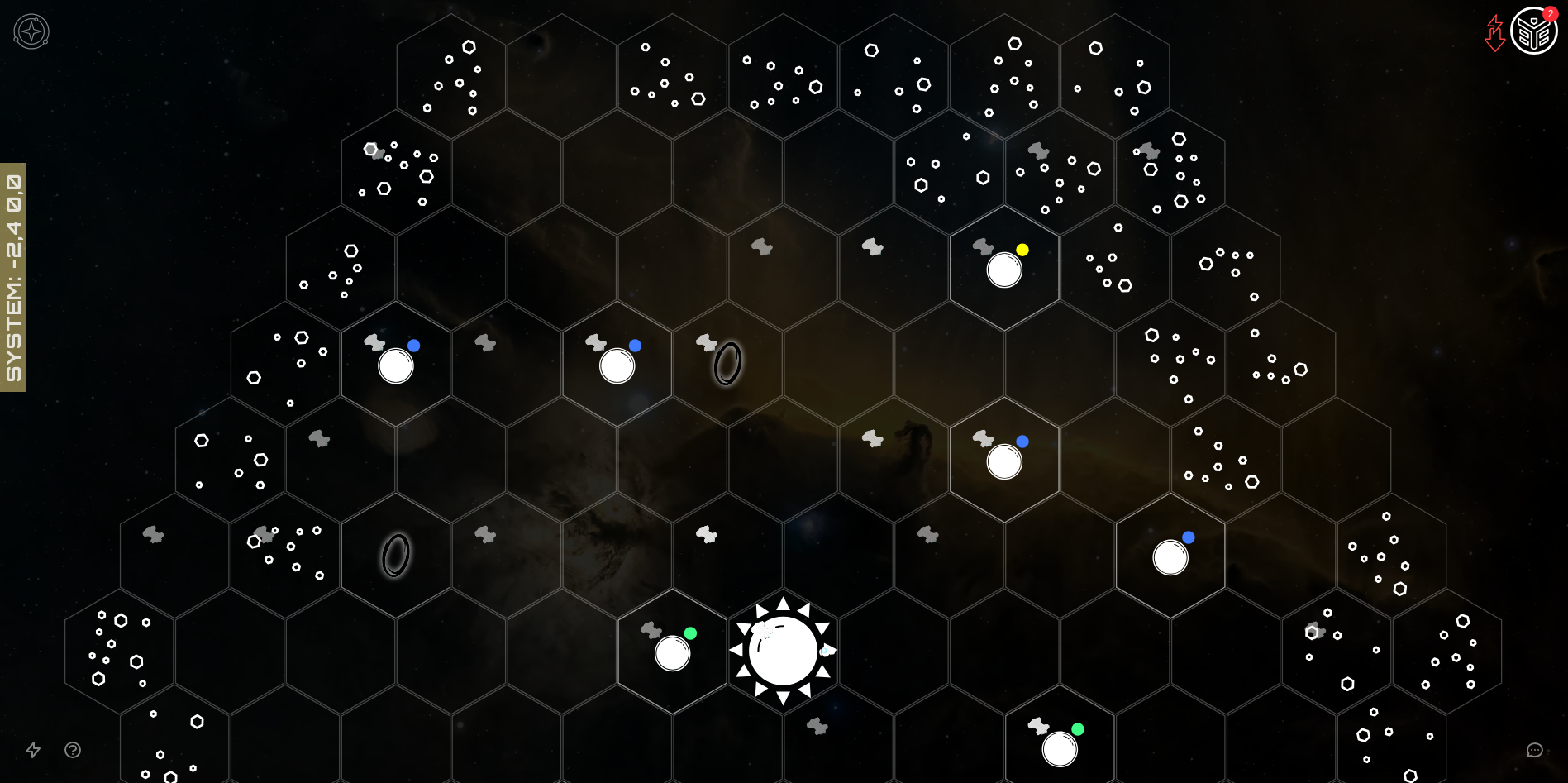 click 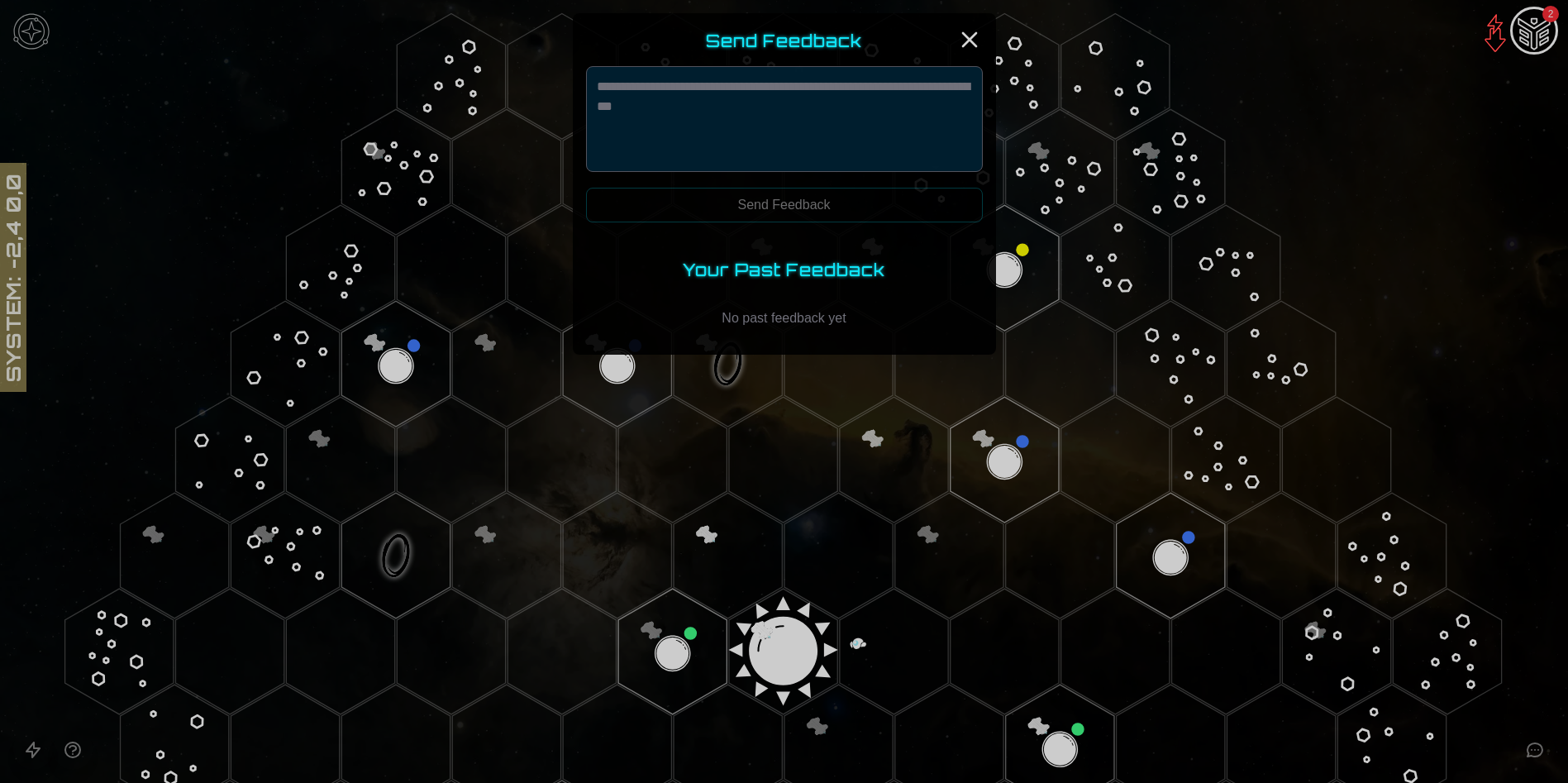 type 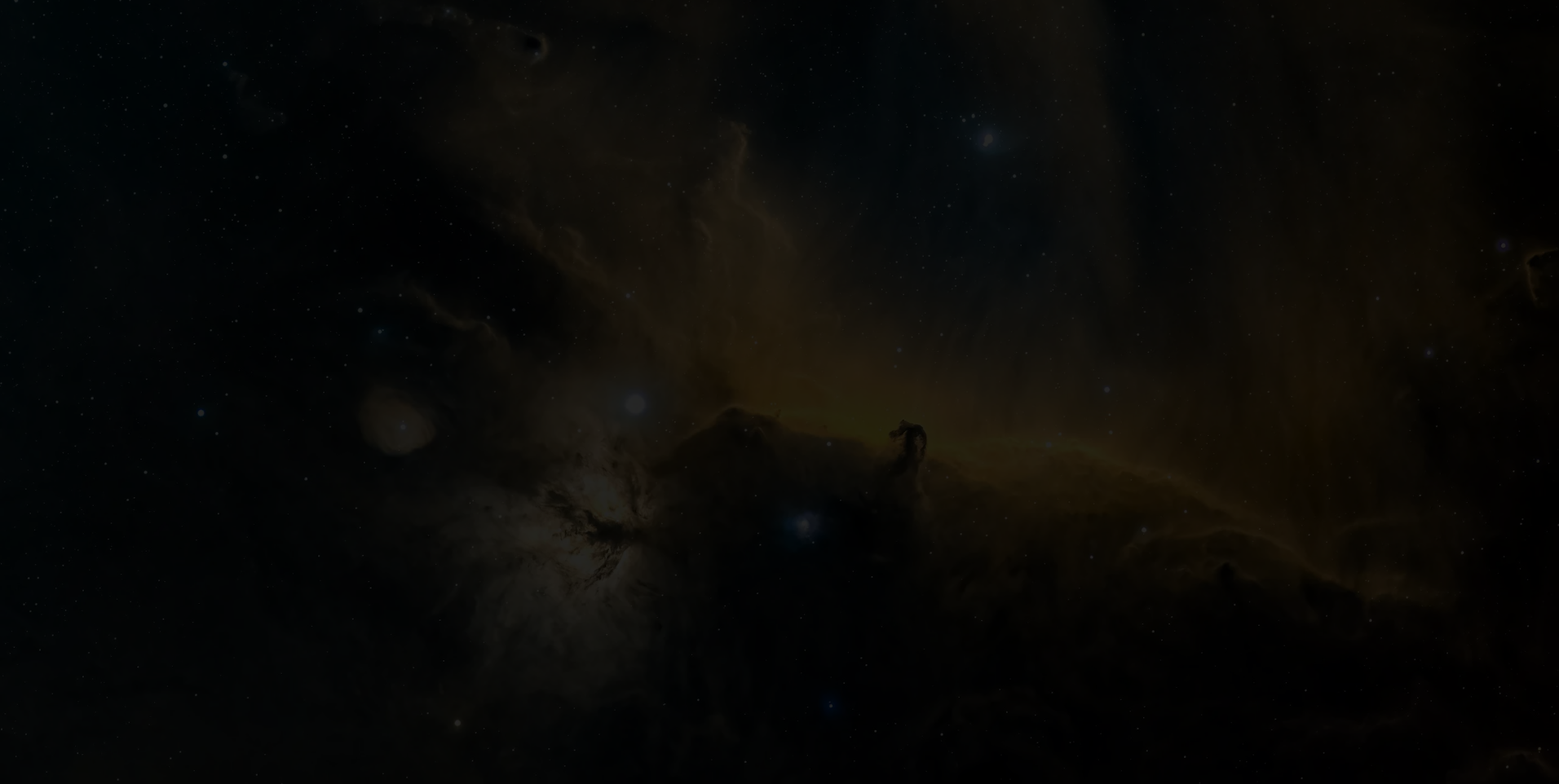 scroll, scrollTop: 0, scrollLeft: 0, axis: both 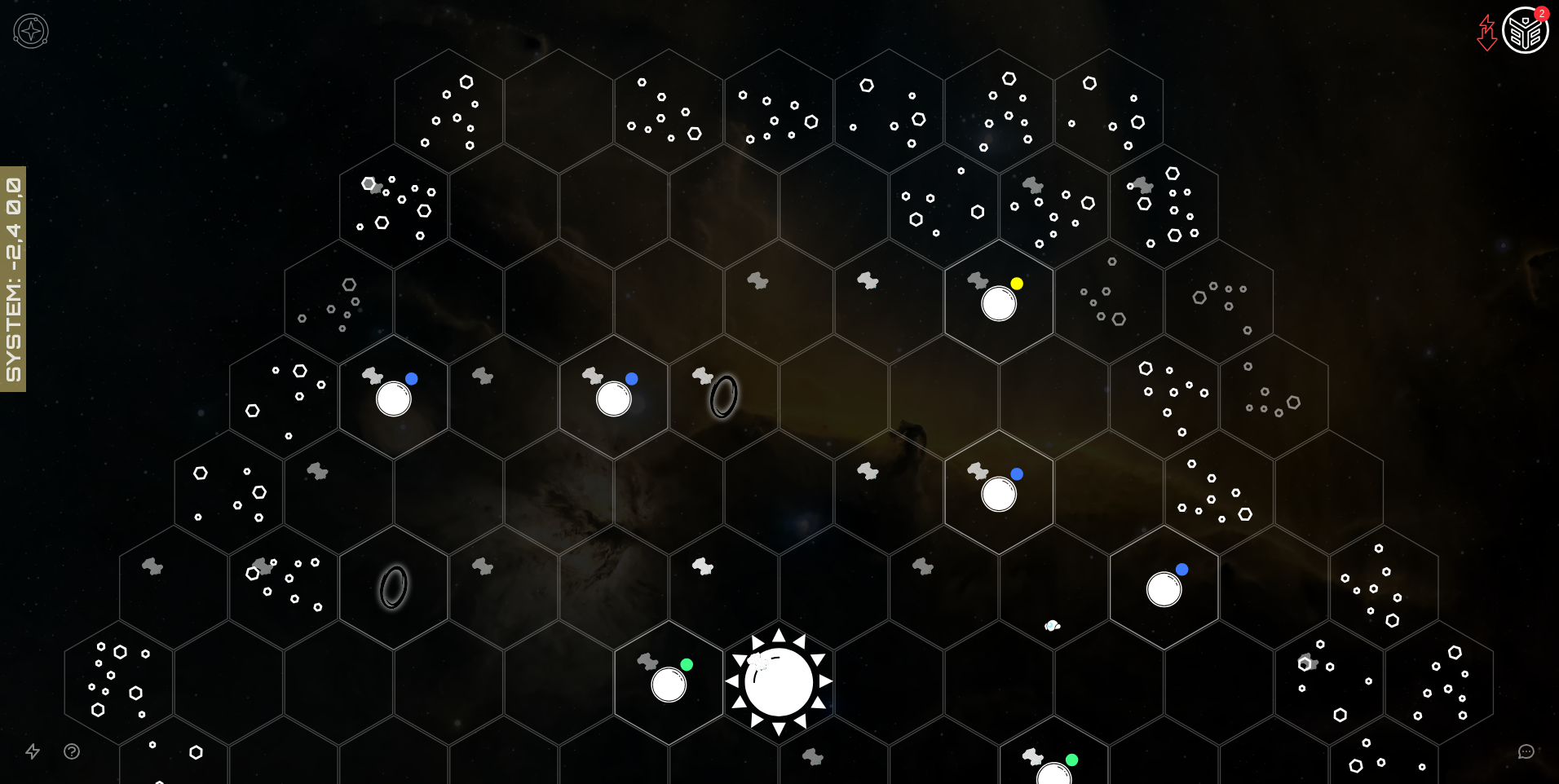 click at bounding box center (31, 31) 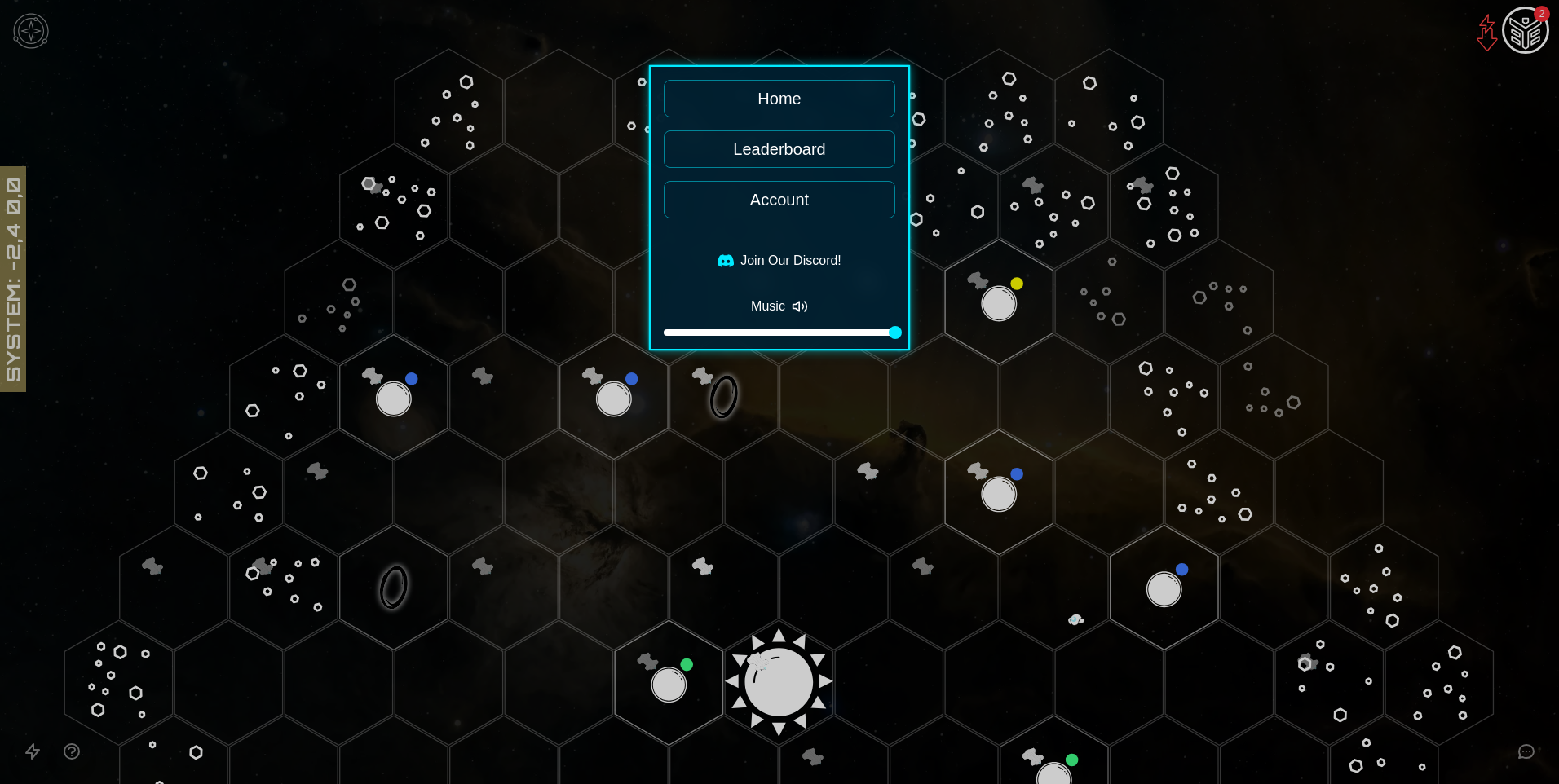 click 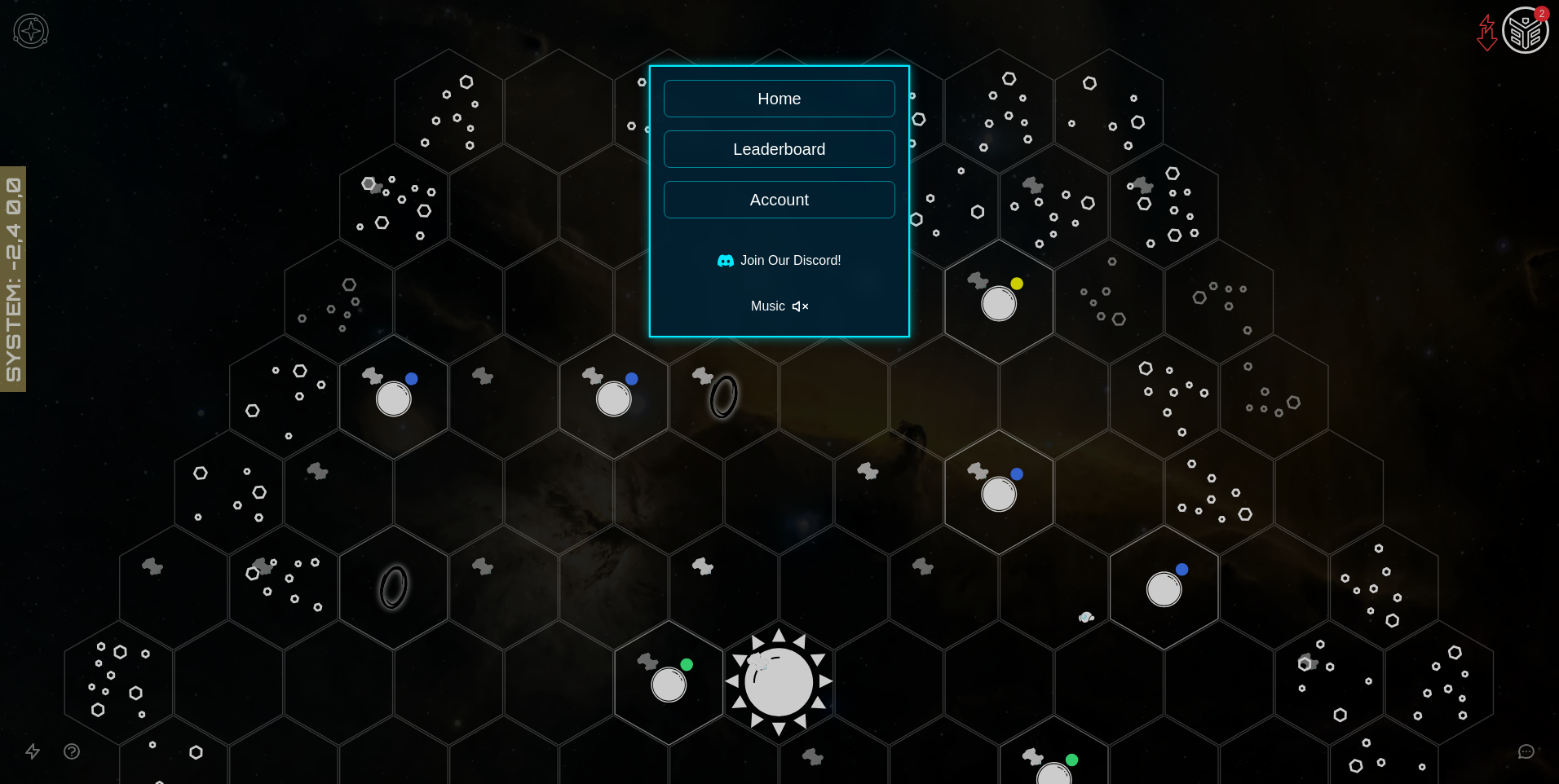 click at bounding box center (780, 392) 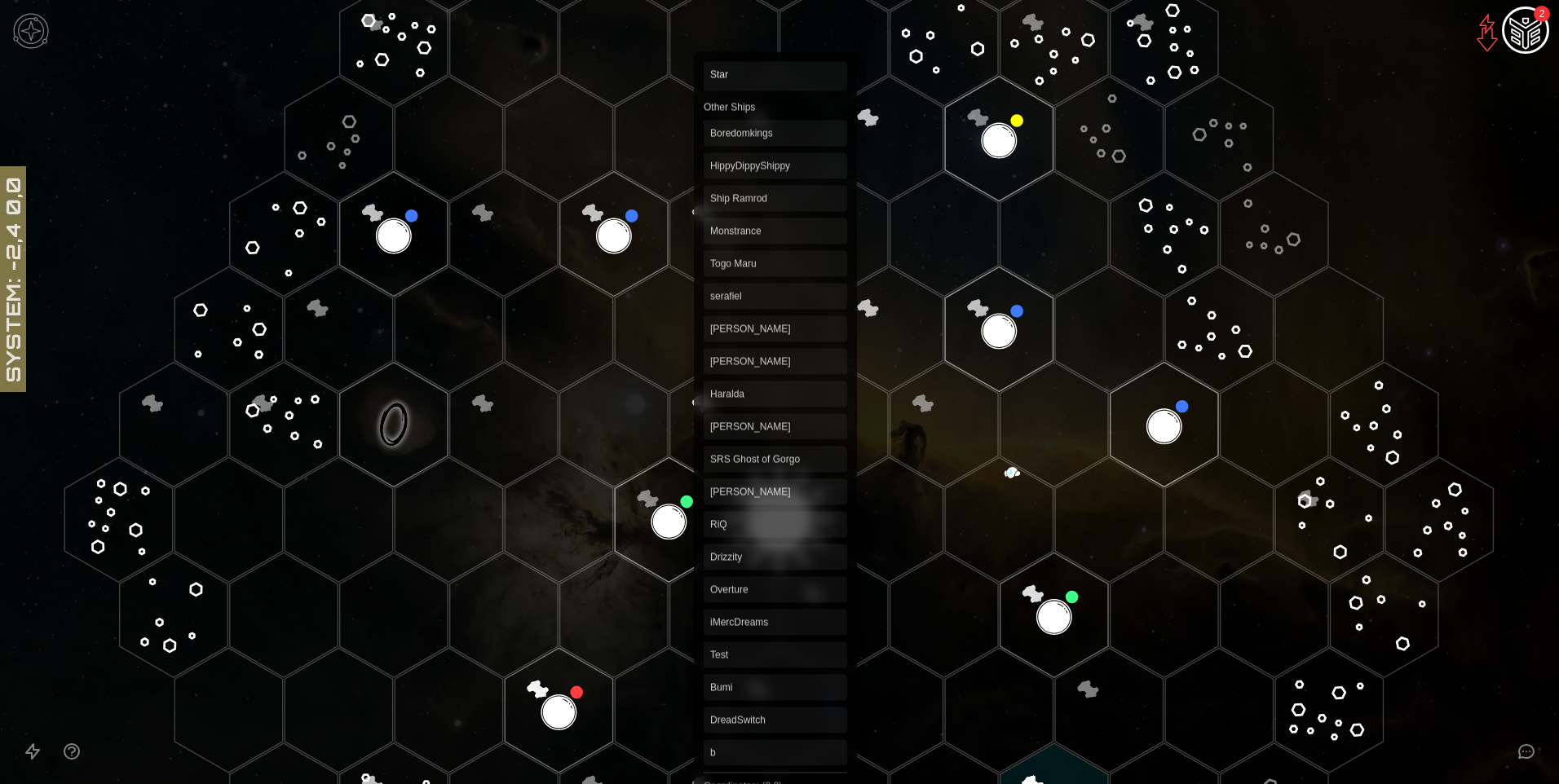 scroll, scrollTop: 244, scrollLeft: 0, axis: vertical 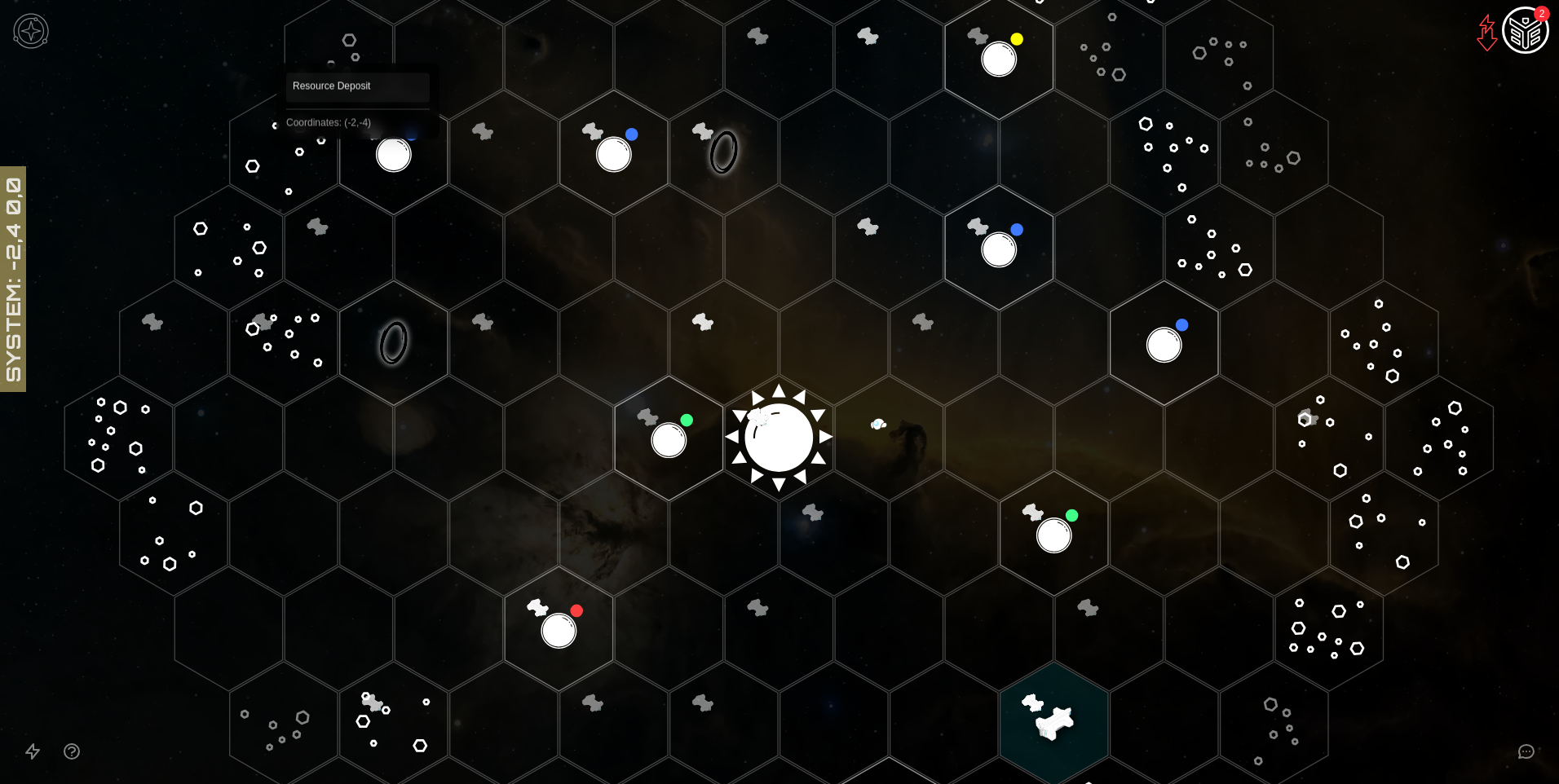 click 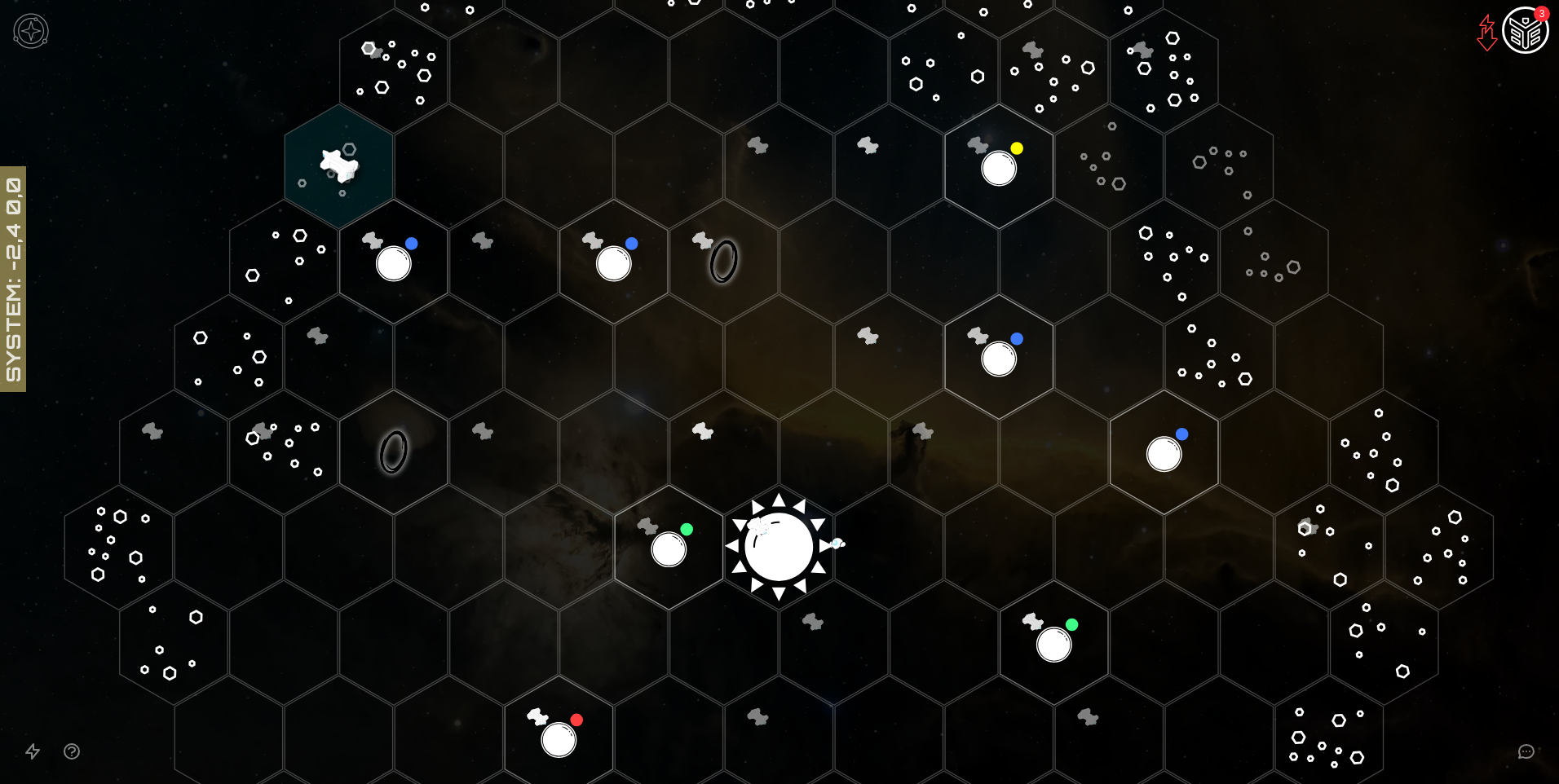 scroll, scrollTop: 86, scrollLeft: 0, axis: vertical 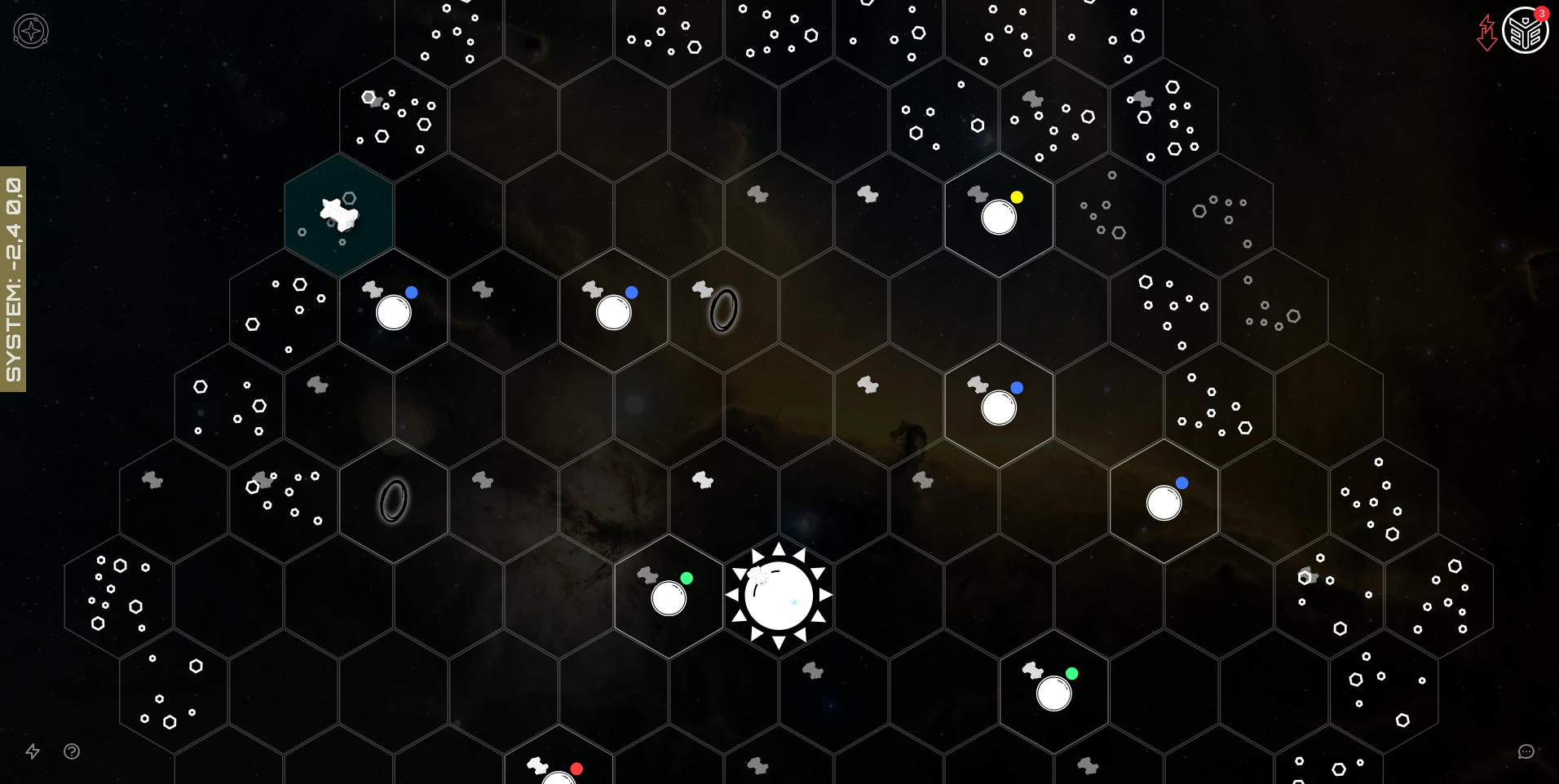 click 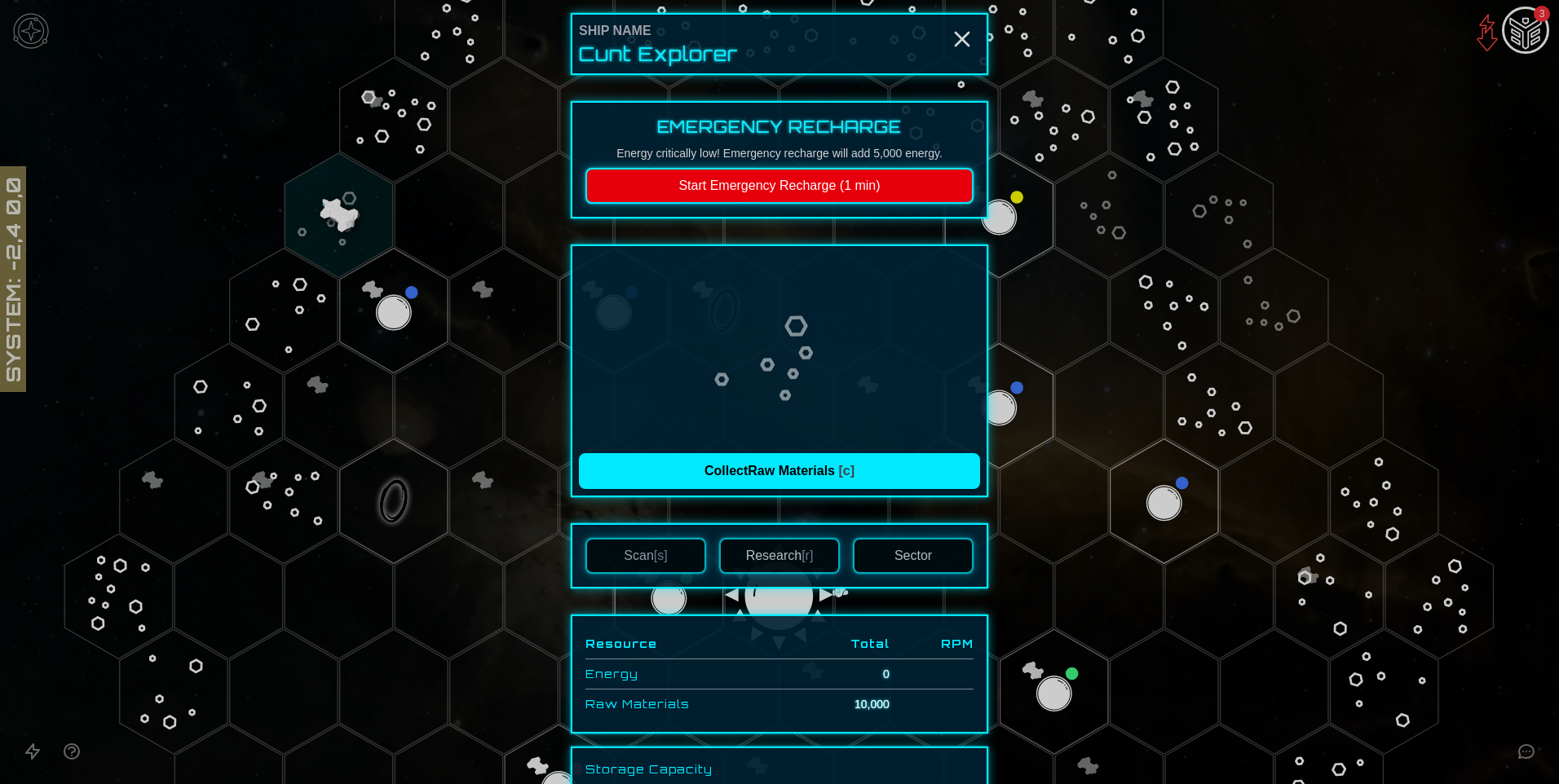 click on "Cunt Explorer" at bounding box center (658, 54) 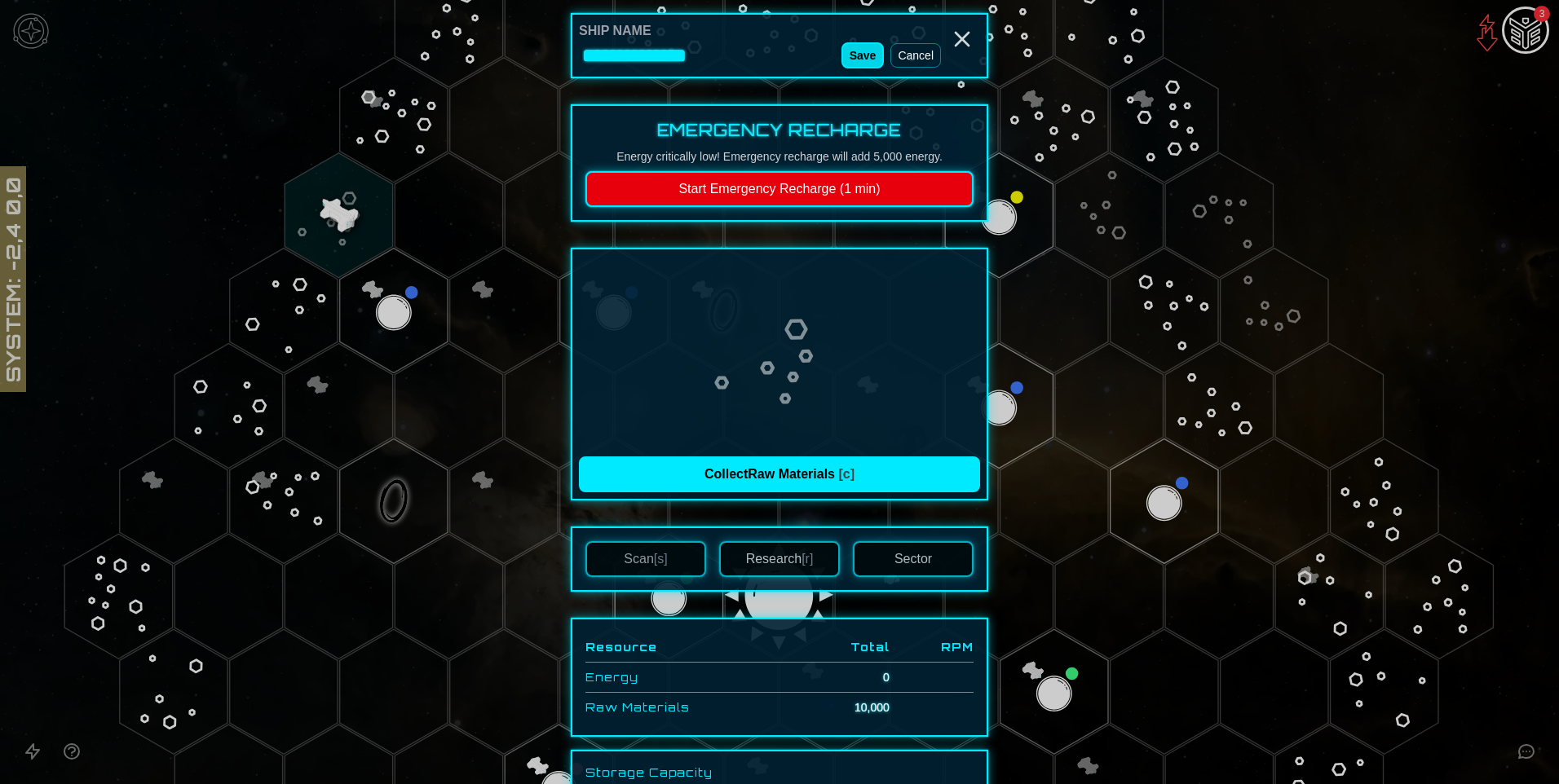 type on "**********" 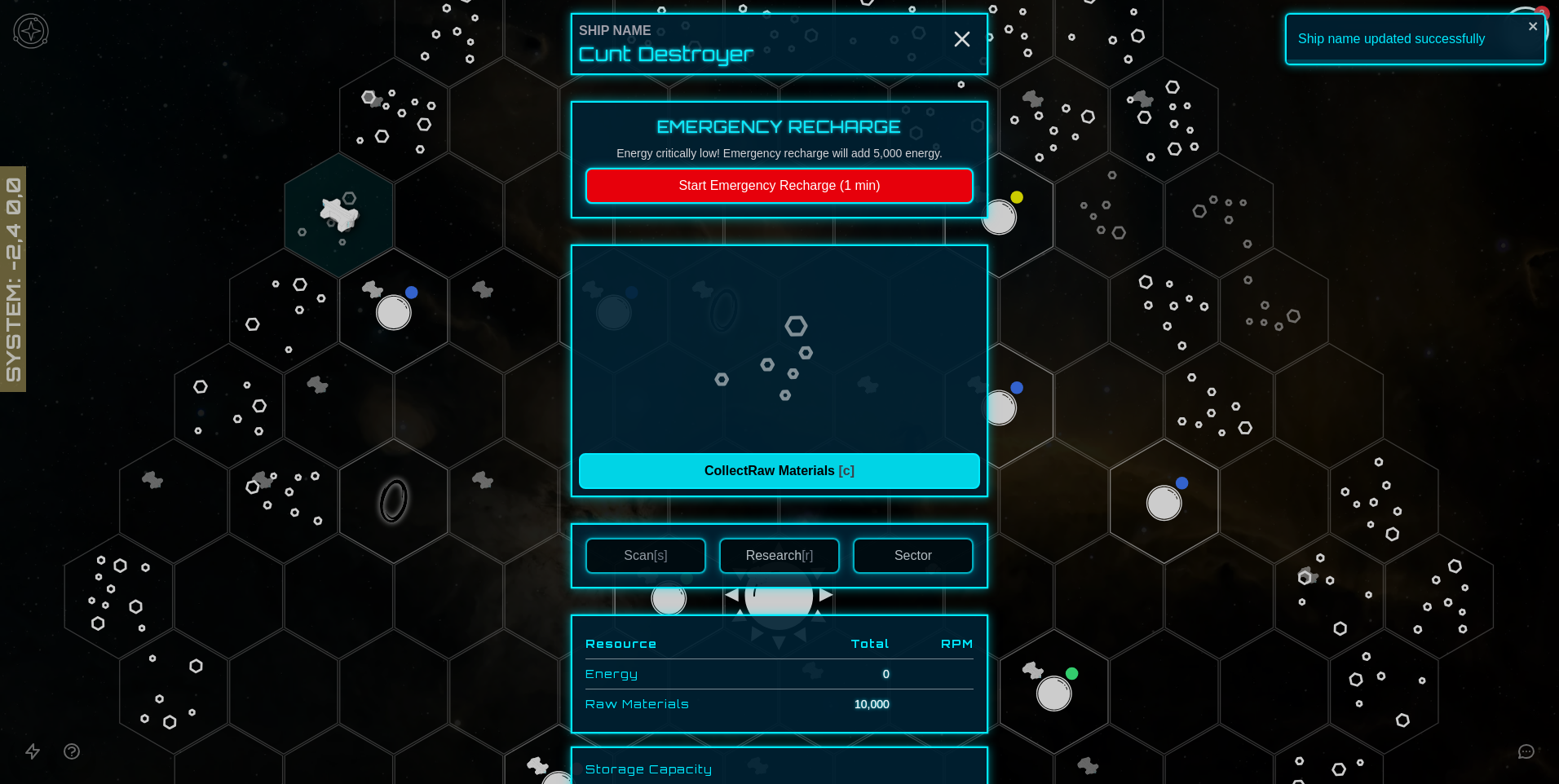 click on "Collect  Raw Materials   [c]" at bounding box center (780, 471) 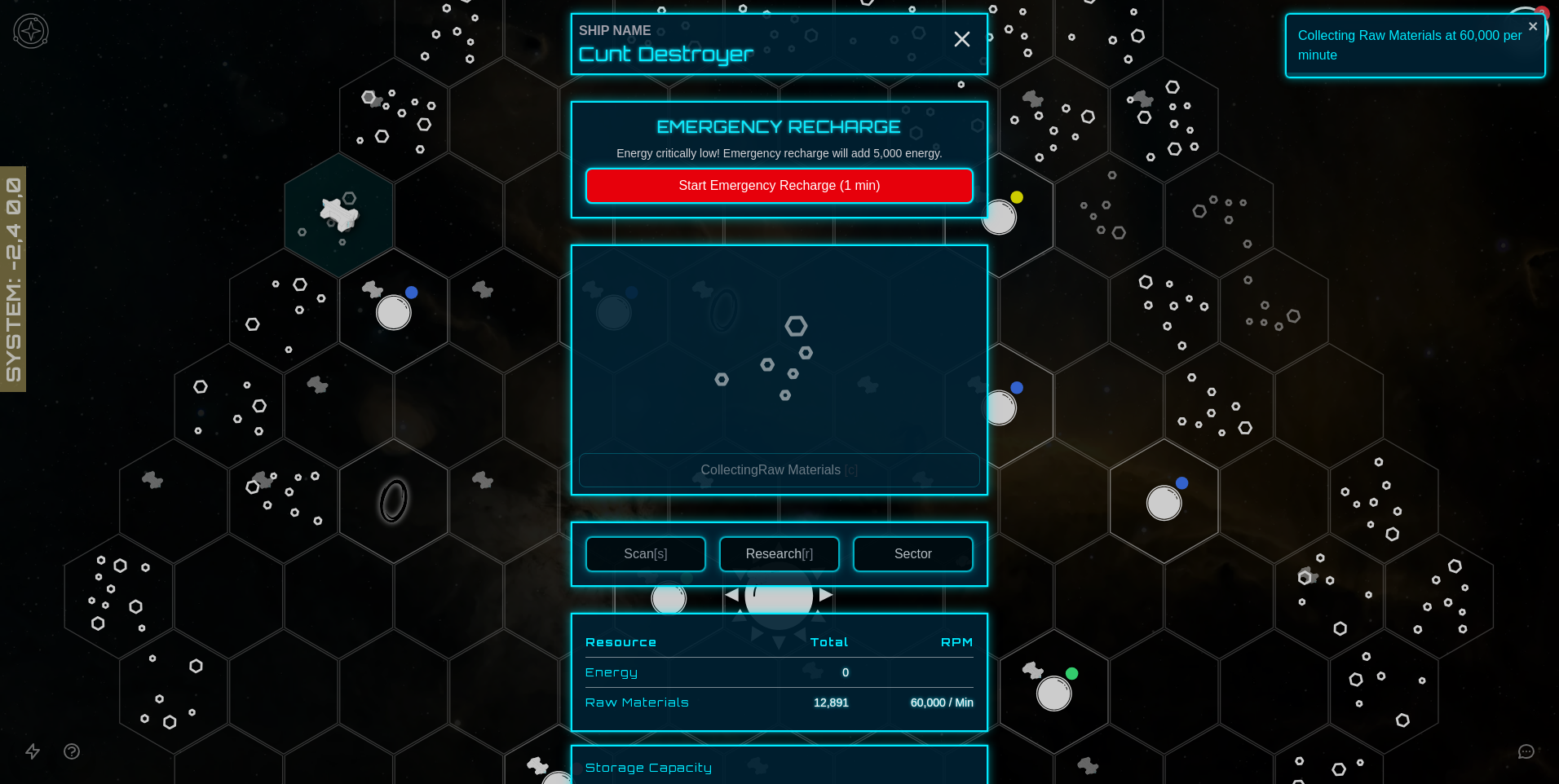 click at bounding box center [780, 353] 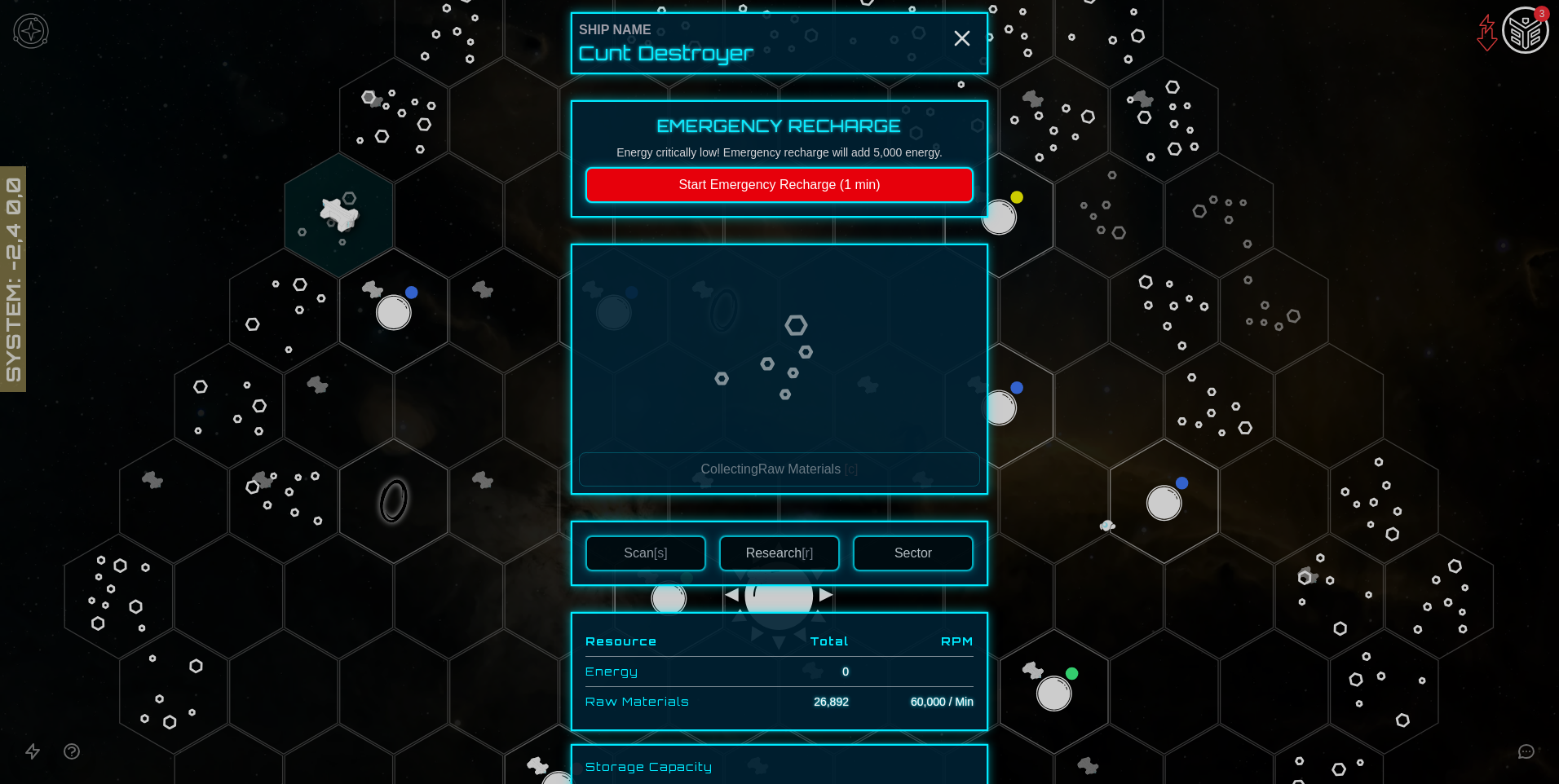 scroll, scrollTop: 0, scrollLeft: 0, axis: both 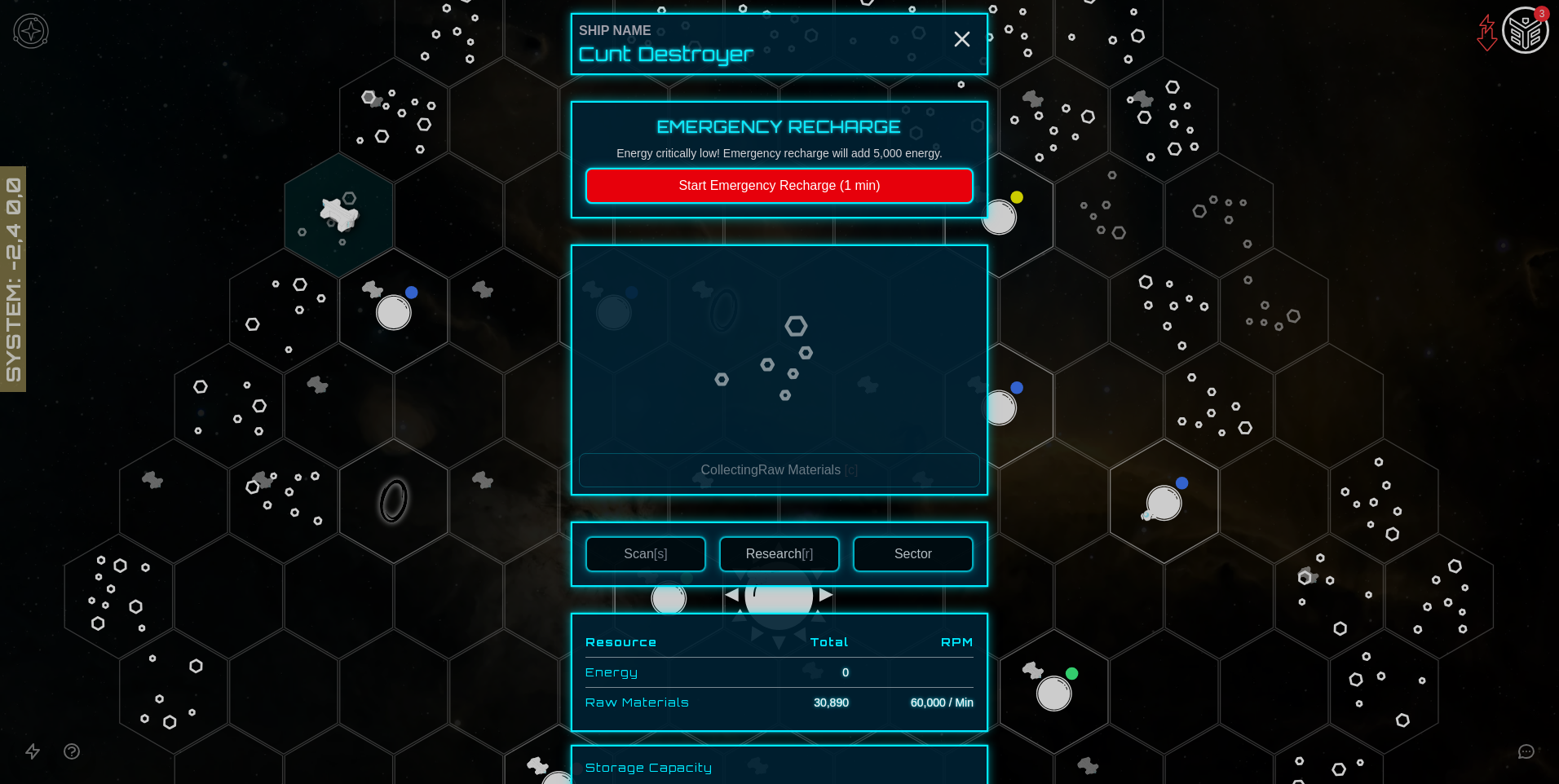 click on "Sector" at bounding box center (913, 554) 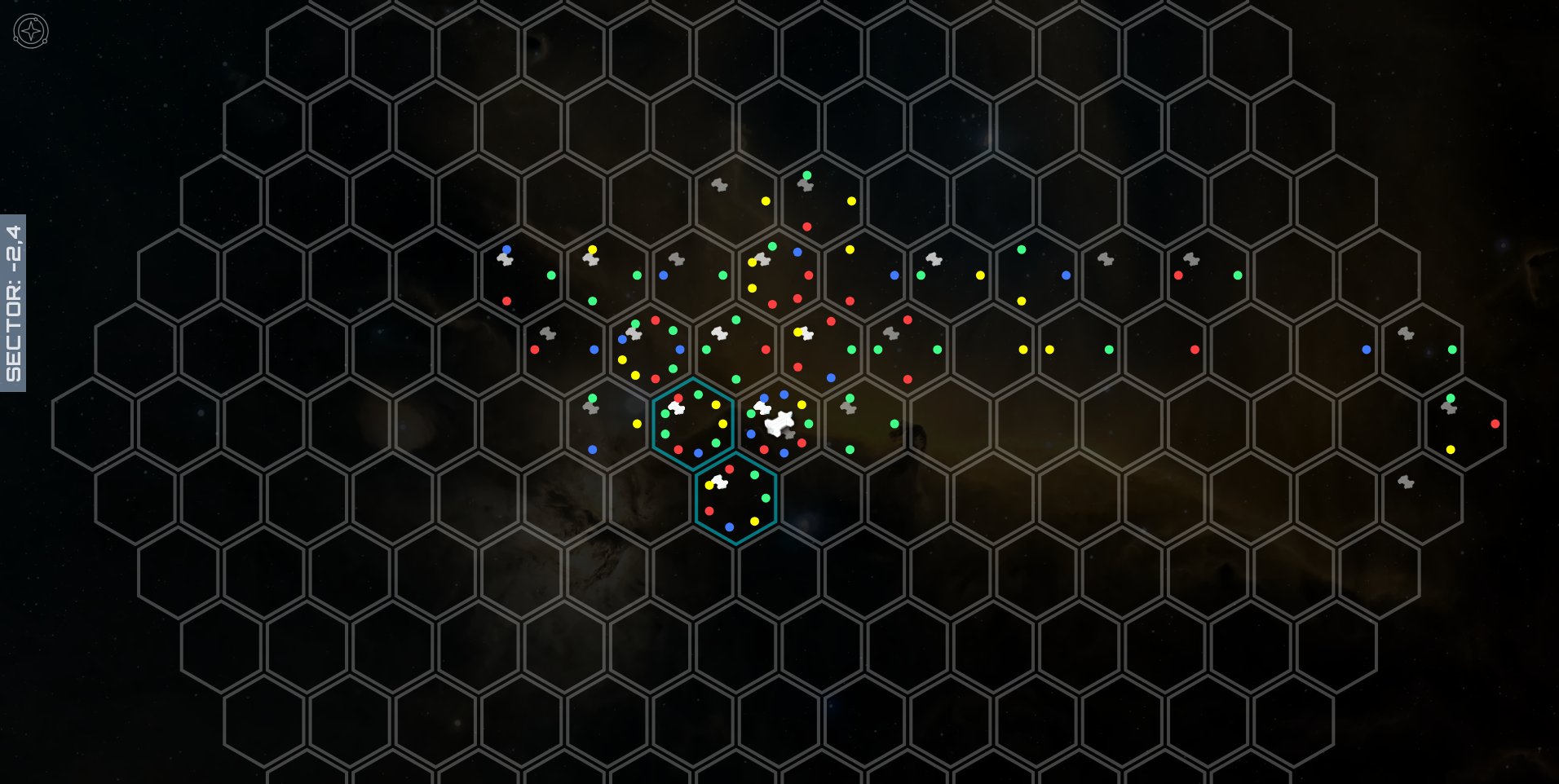 scroll, scrollTop: 163, scrollLeft: 0, axis: vertical 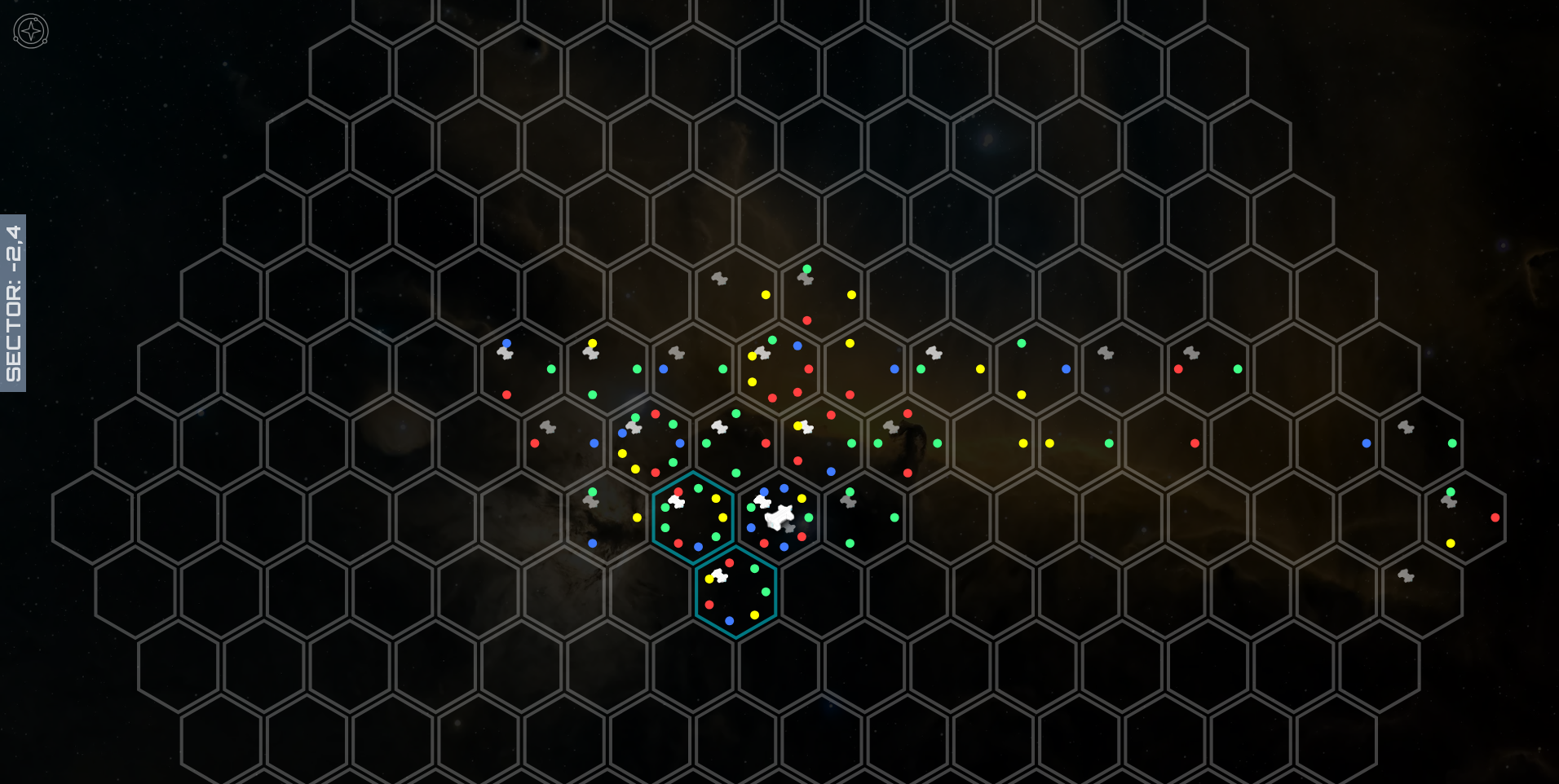 click 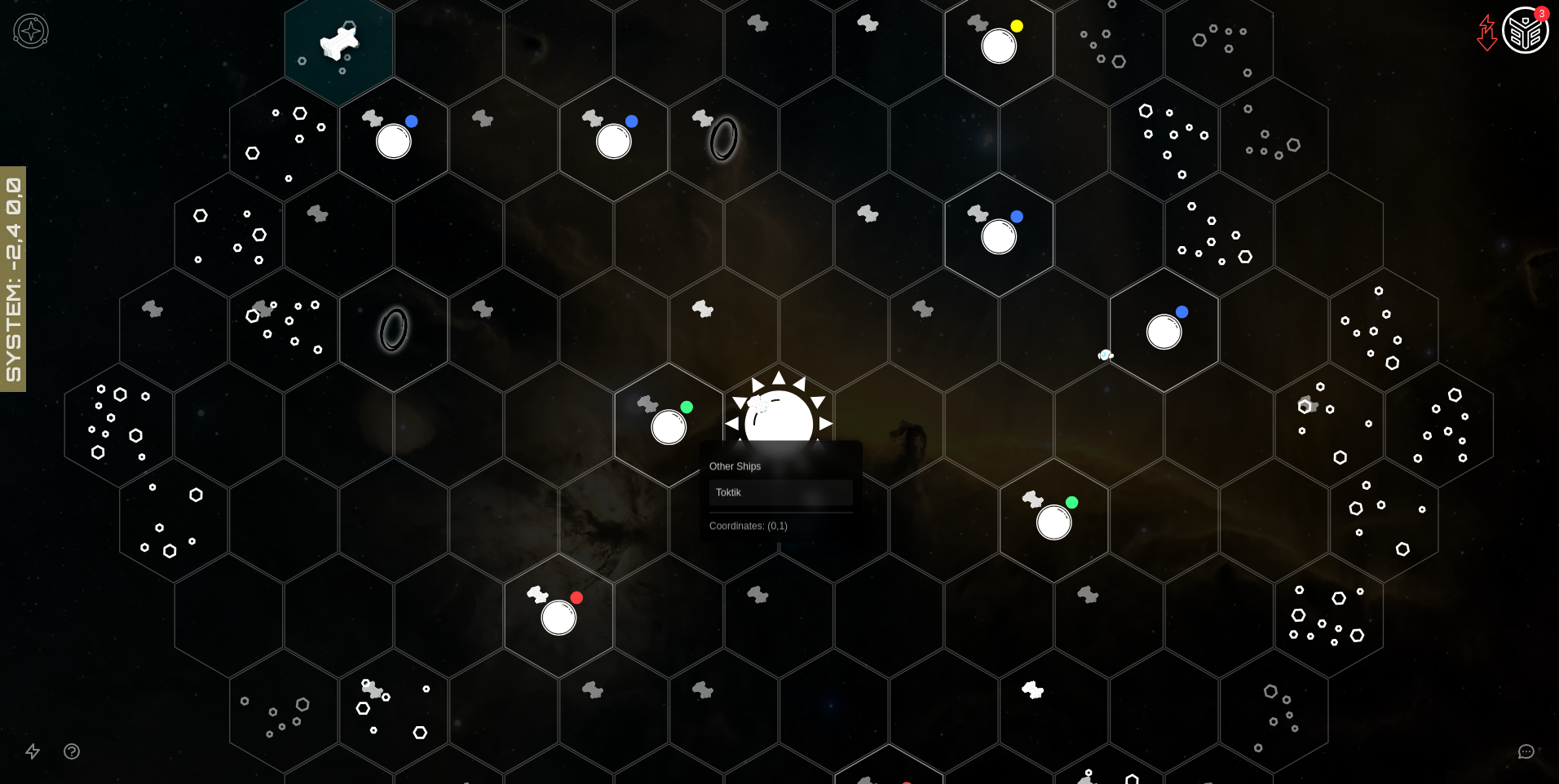 scroll, scrollTop: 163, scrollLeft: 0, axis: vertical 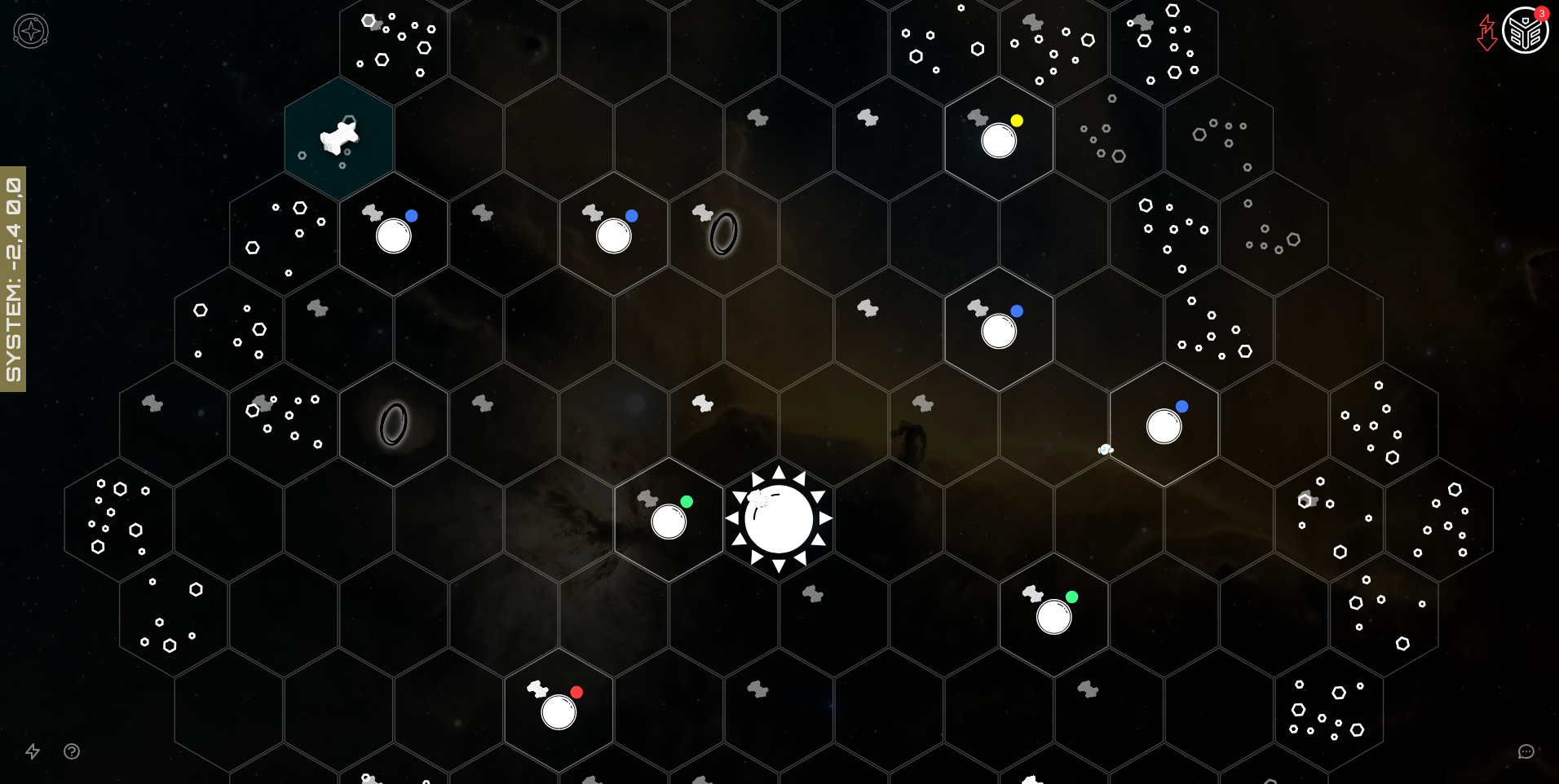 click at bounding box center (31, 31) 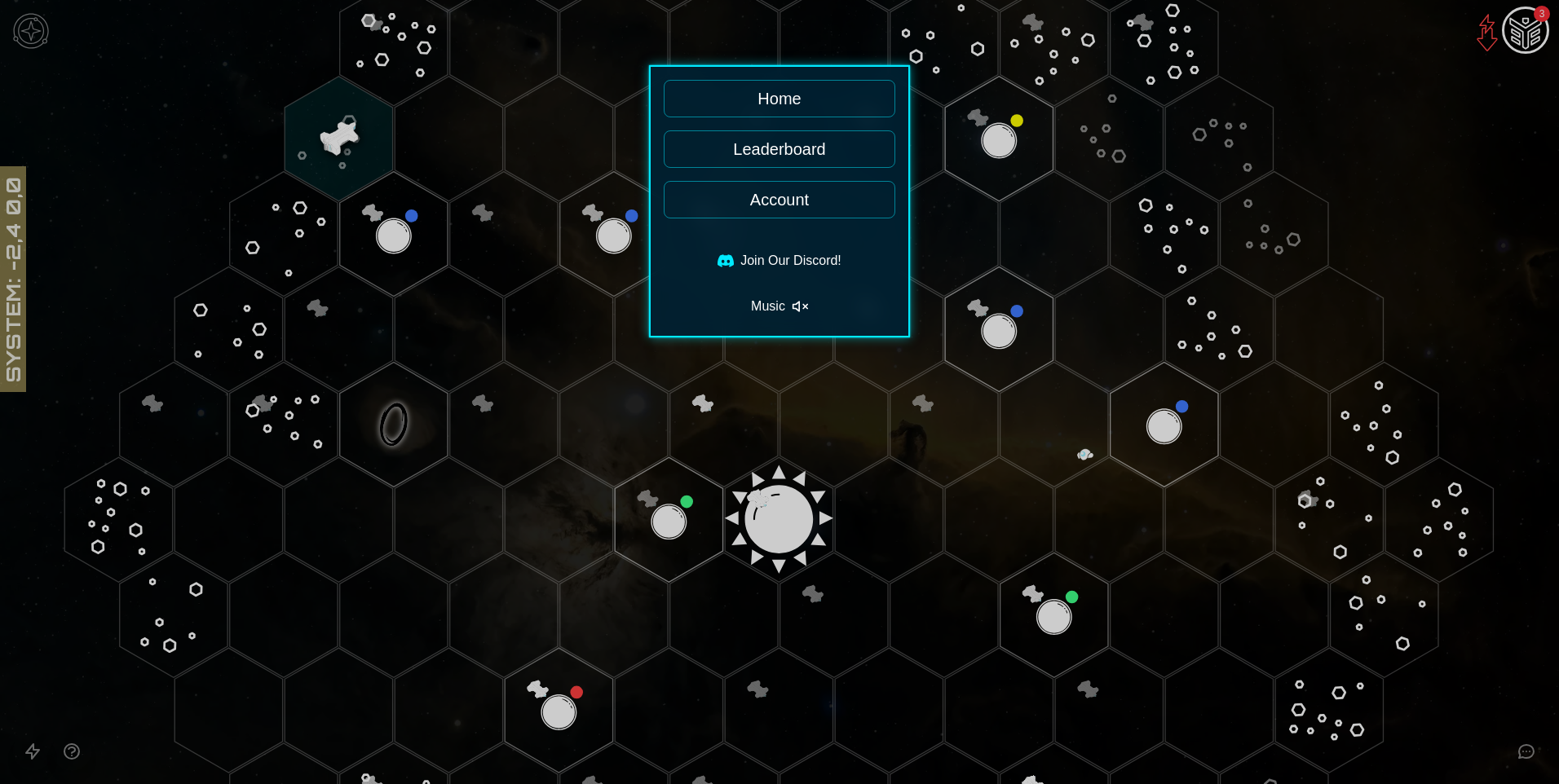 click at bounding box center [780, 392] 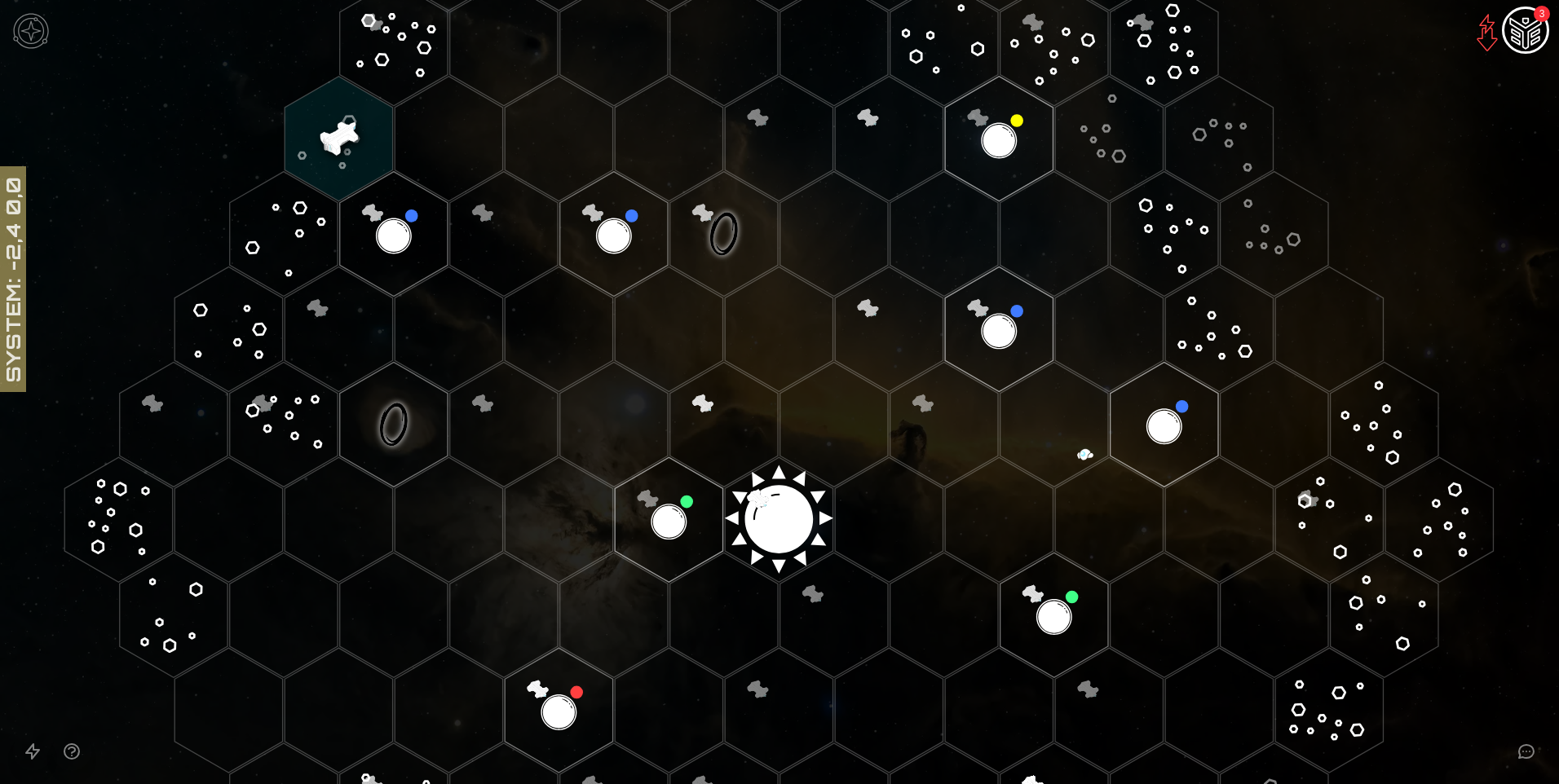click 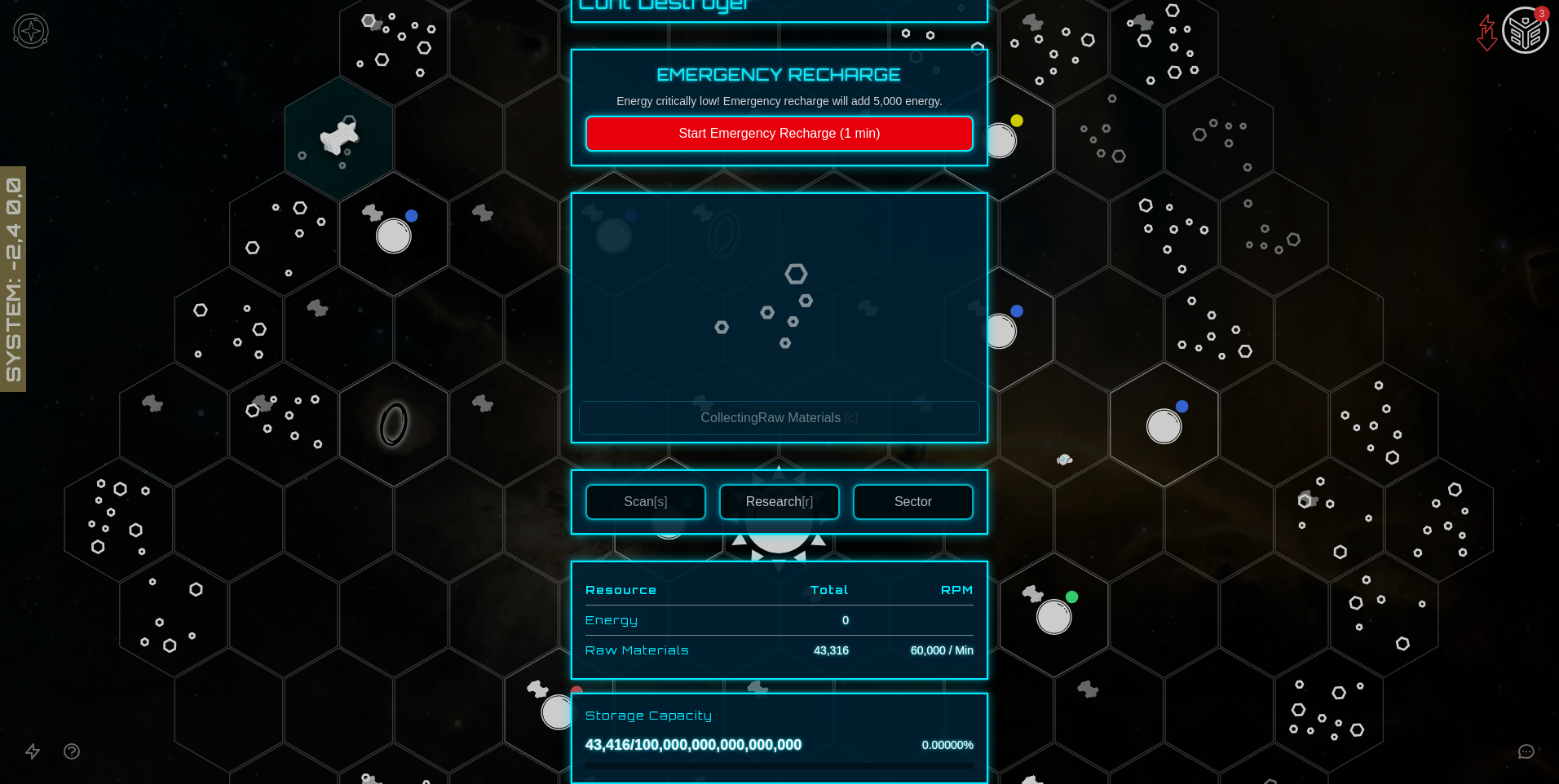 scroll, scrollTop: 81, scrollLeft: 0, axis: vertical 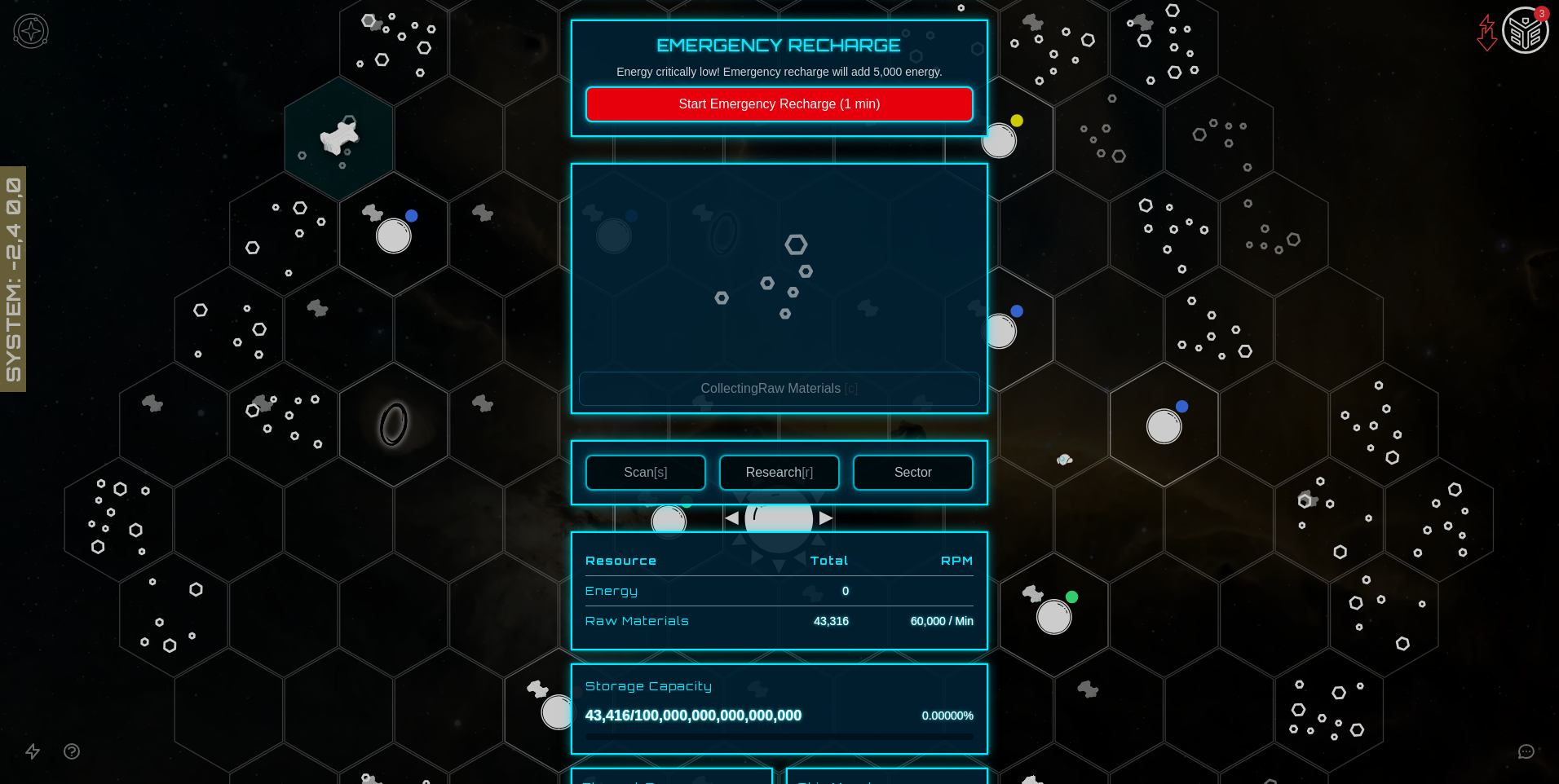 click on "[r]" at bounding box center [807, 472] 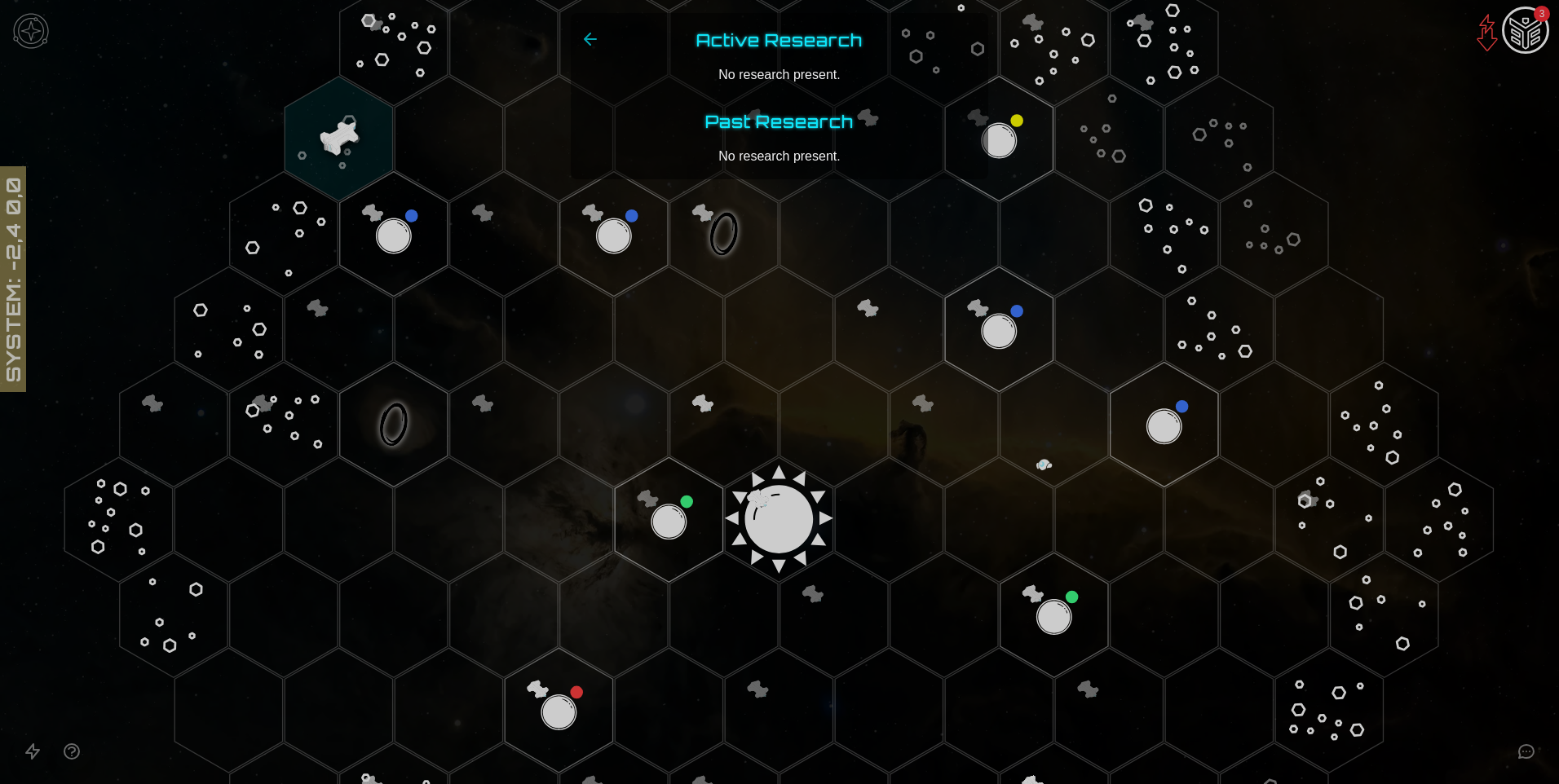 click on "No research present." at bounding box center (780, 156) 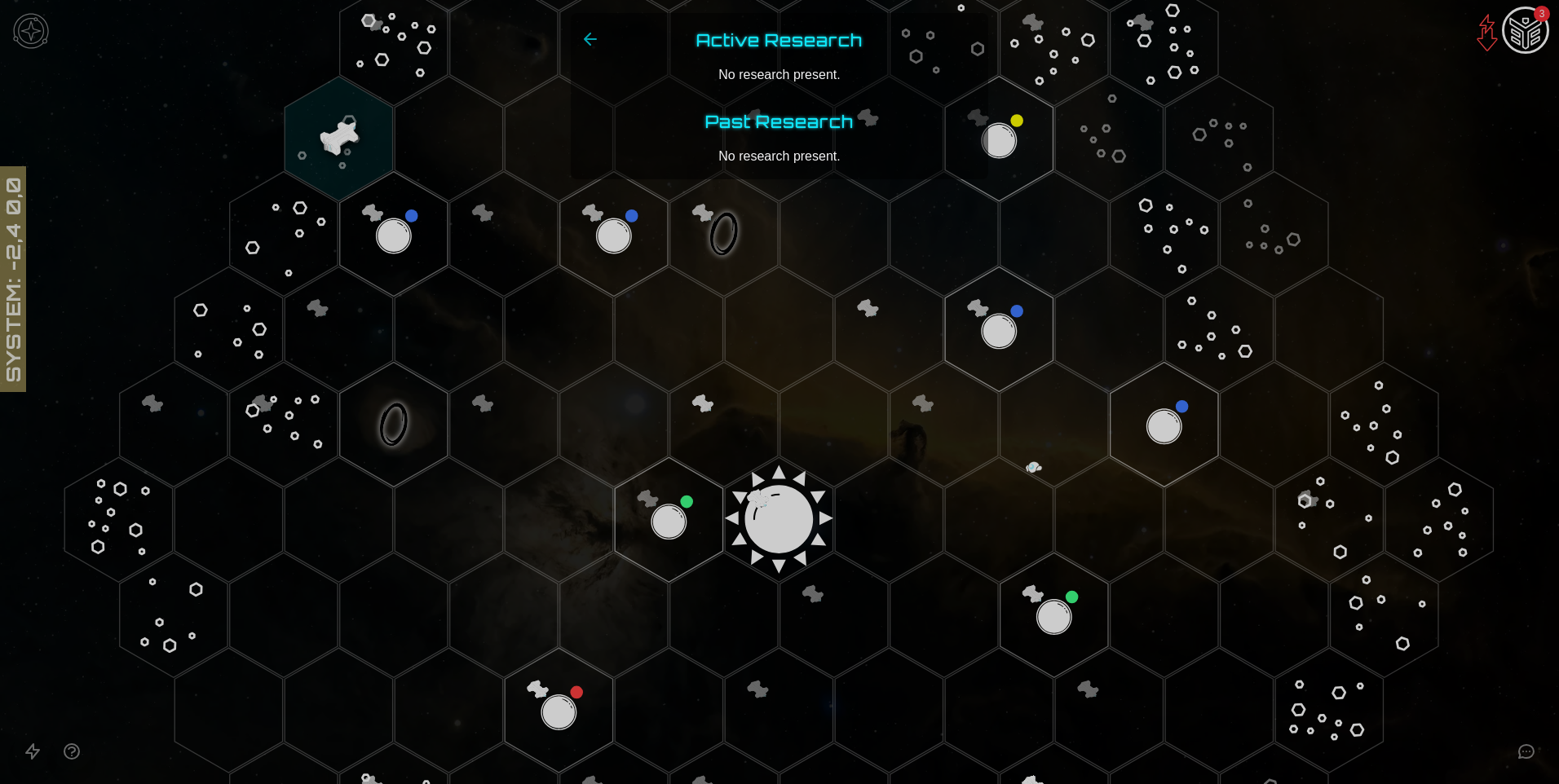 drag, startPoint x: 367, startPoint y: 136, endPoint x: 345, endPoint y: 137, distance: 22.022716 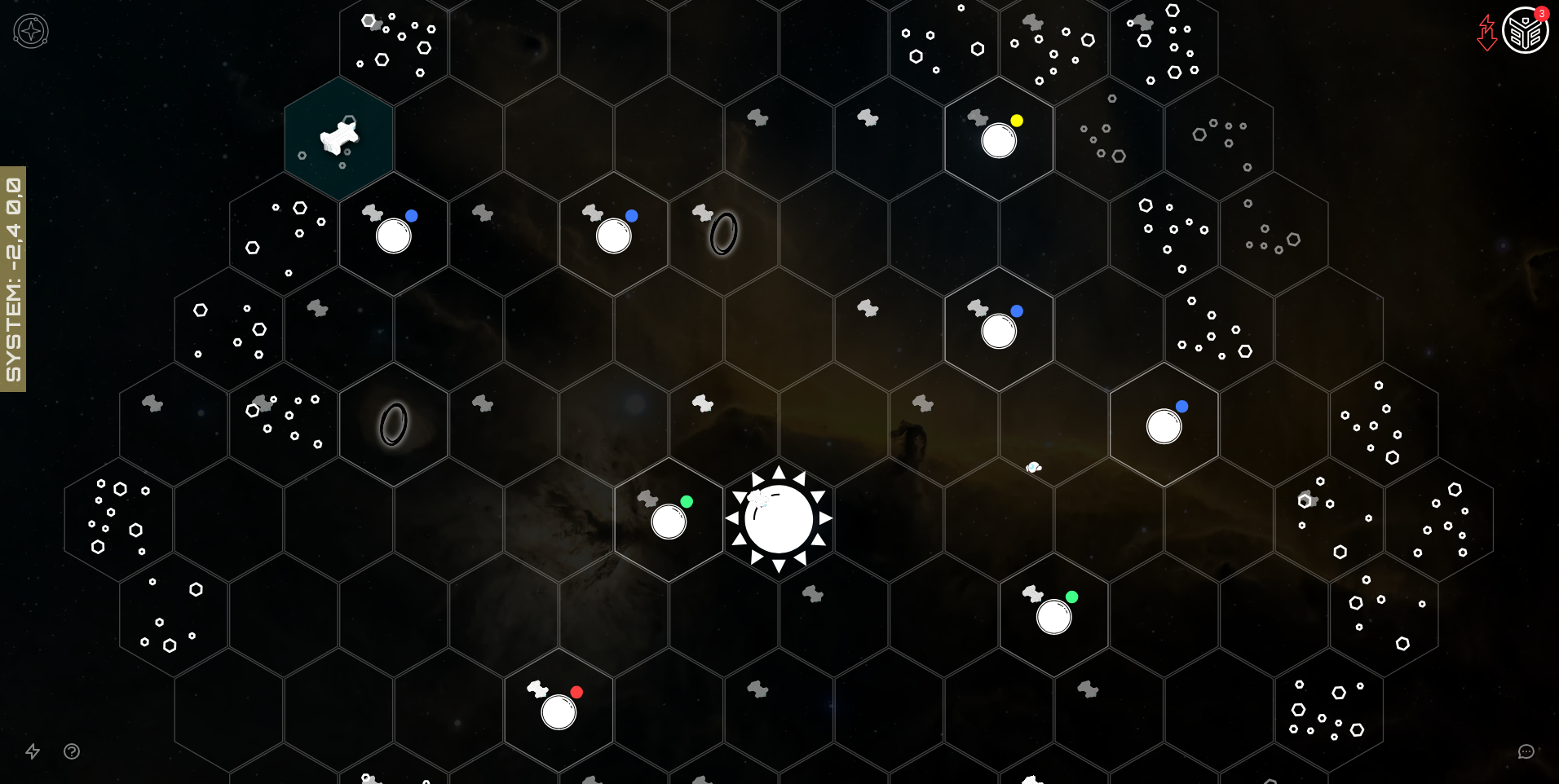 click 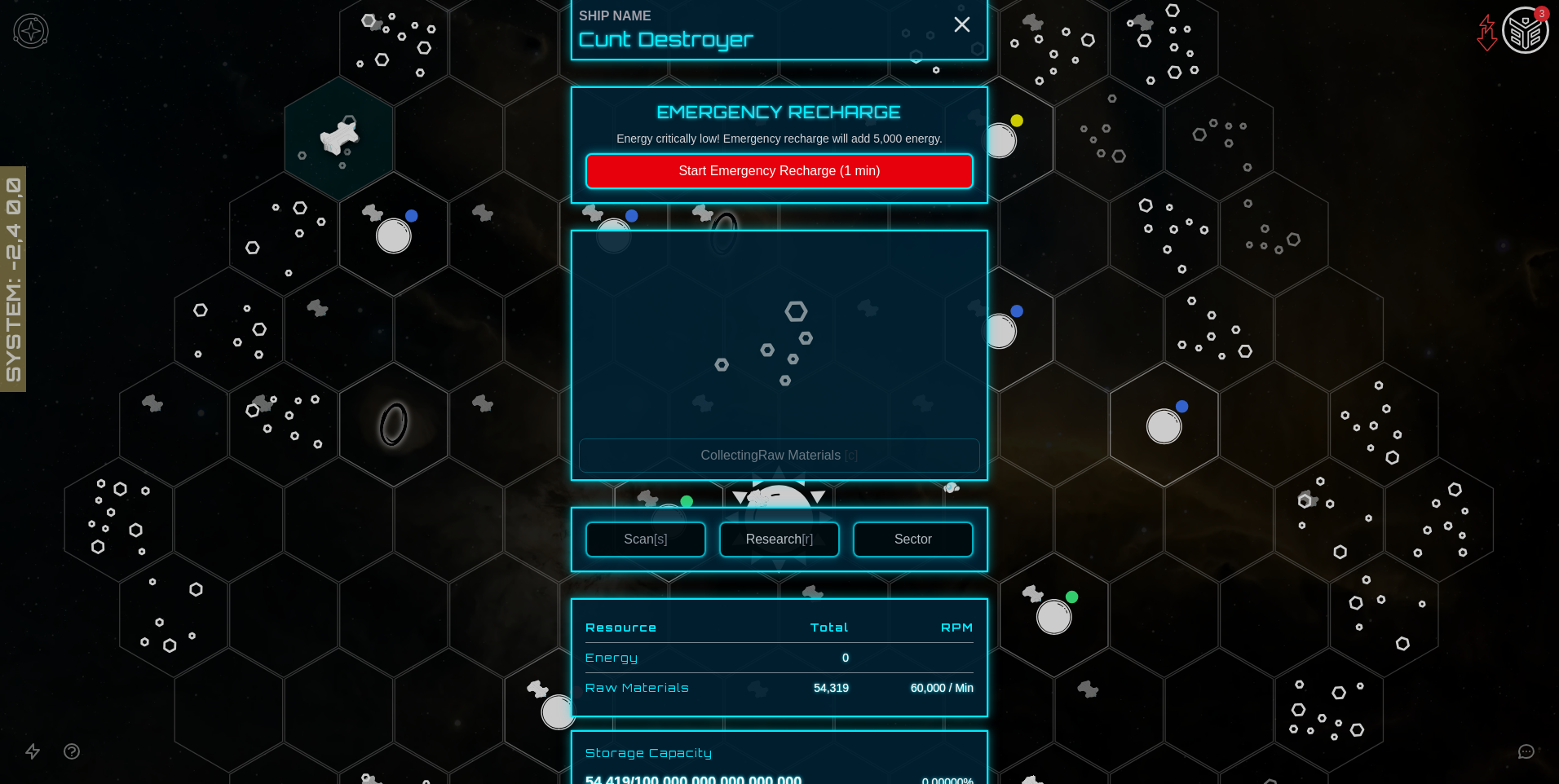 scroll, scrollTop: 0, scrollLeft: 0, axis: both 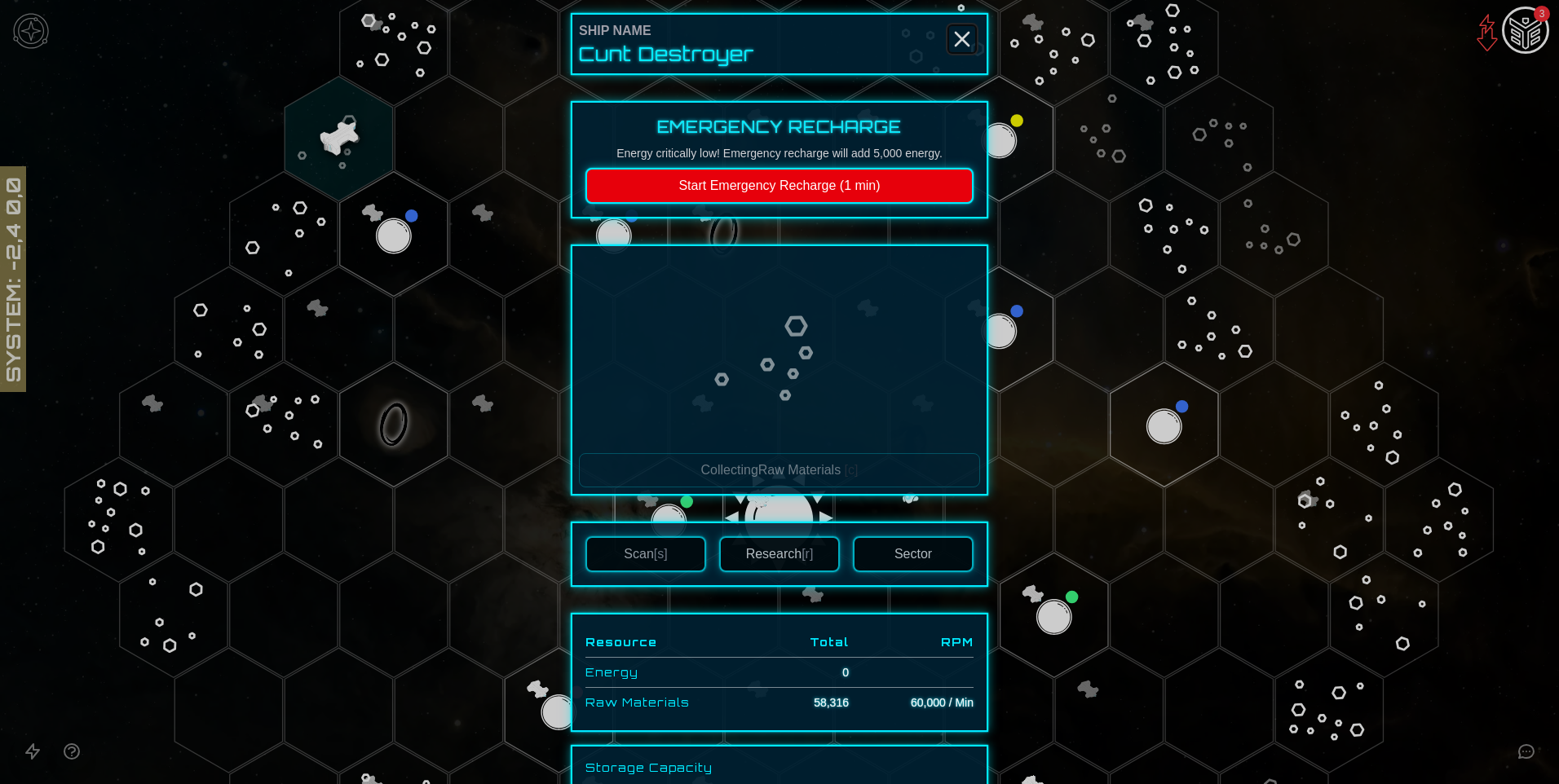 click 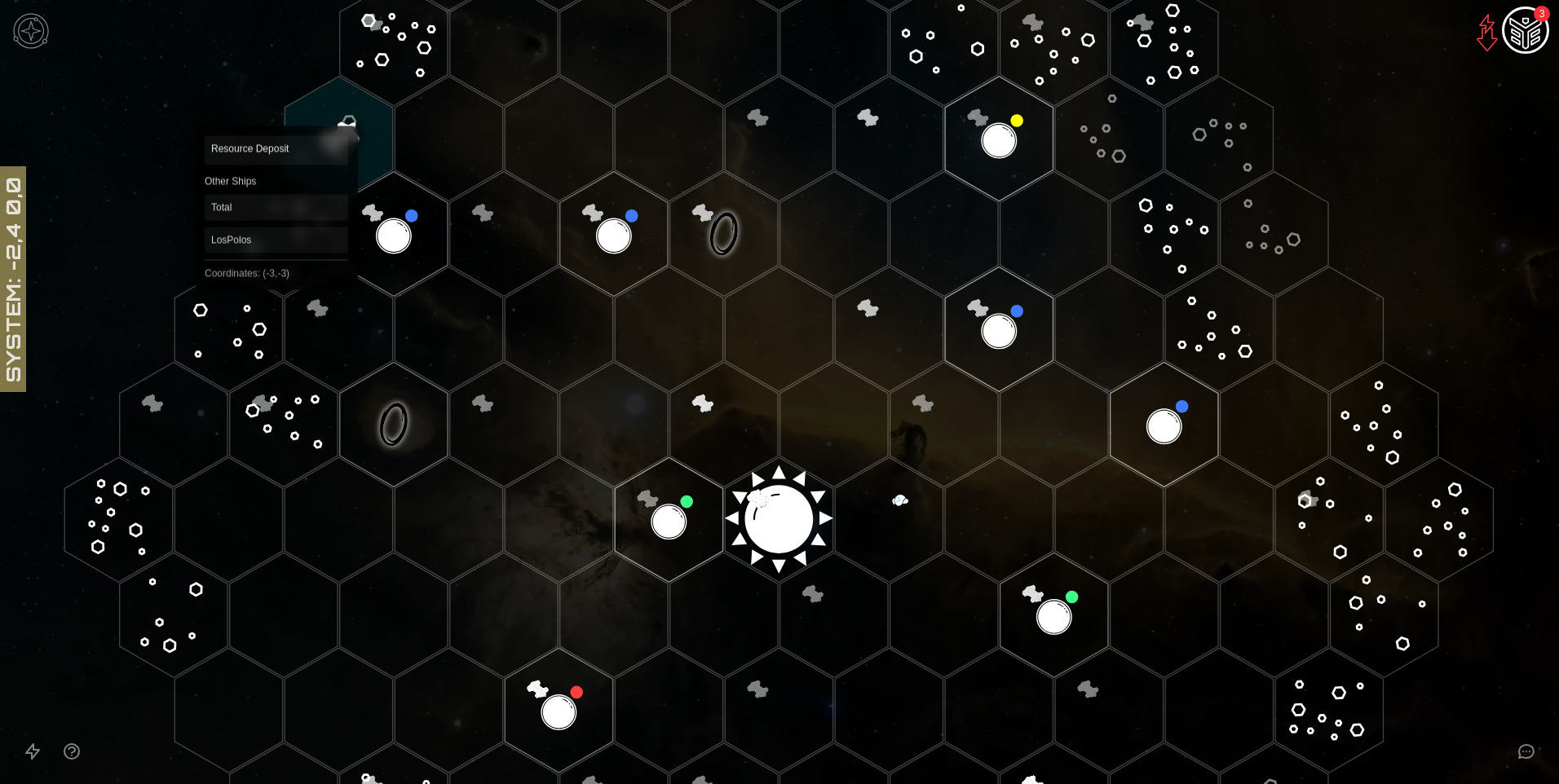 click 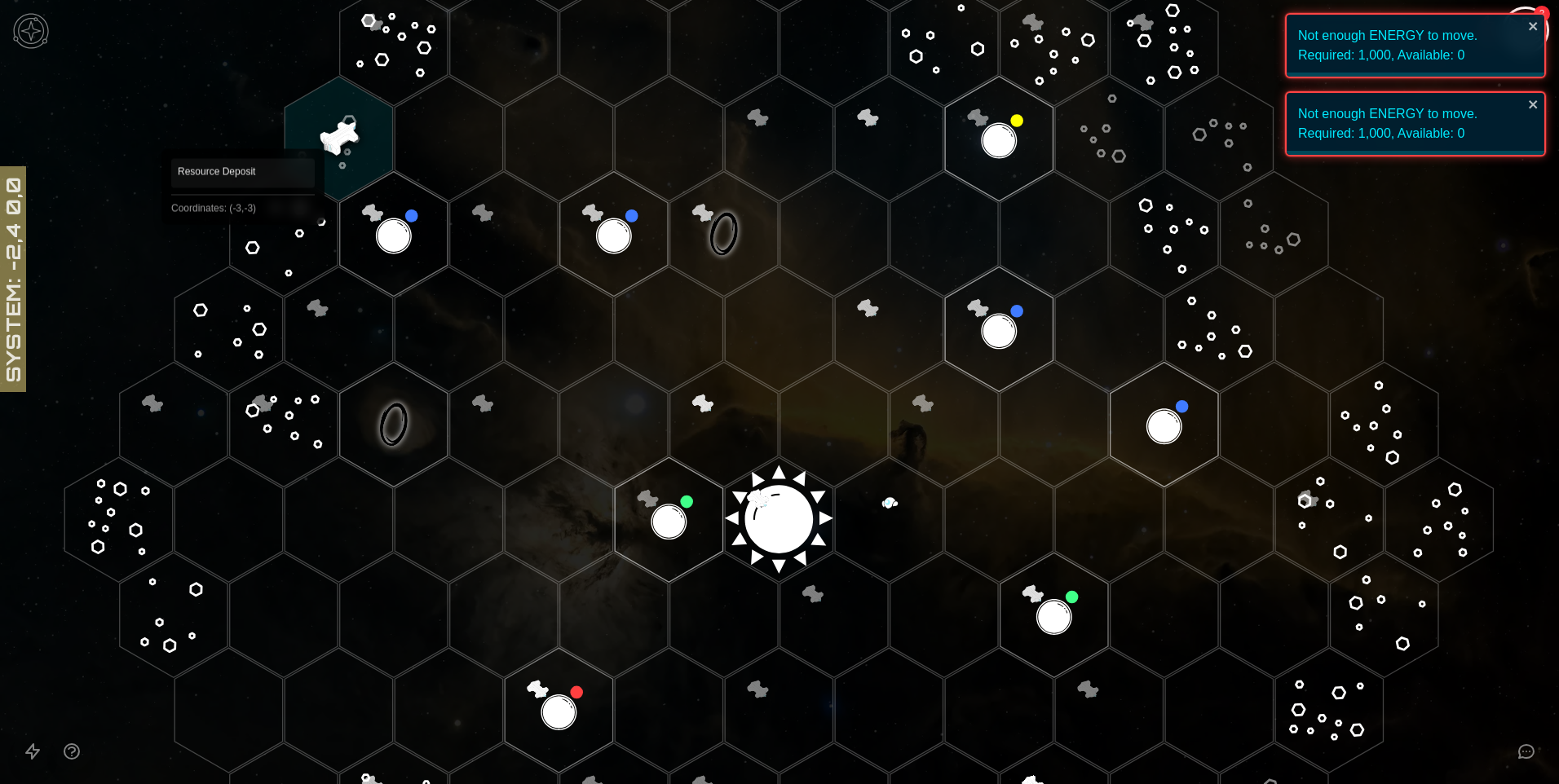 drag, startPoint x: 276, startPoint y: 269, endPoint x: 243, endPoint y: 248, distance: 39.115214 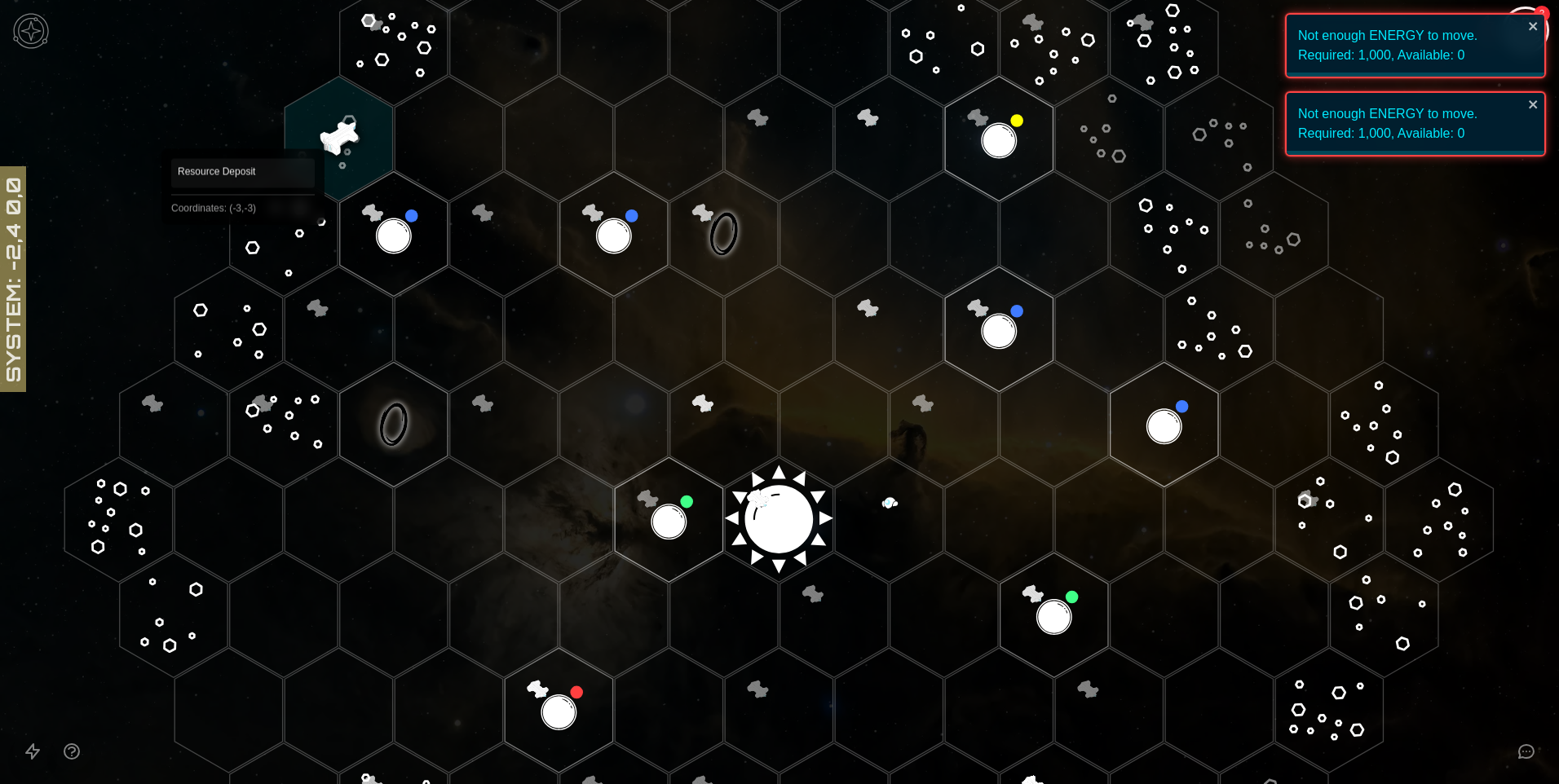 click 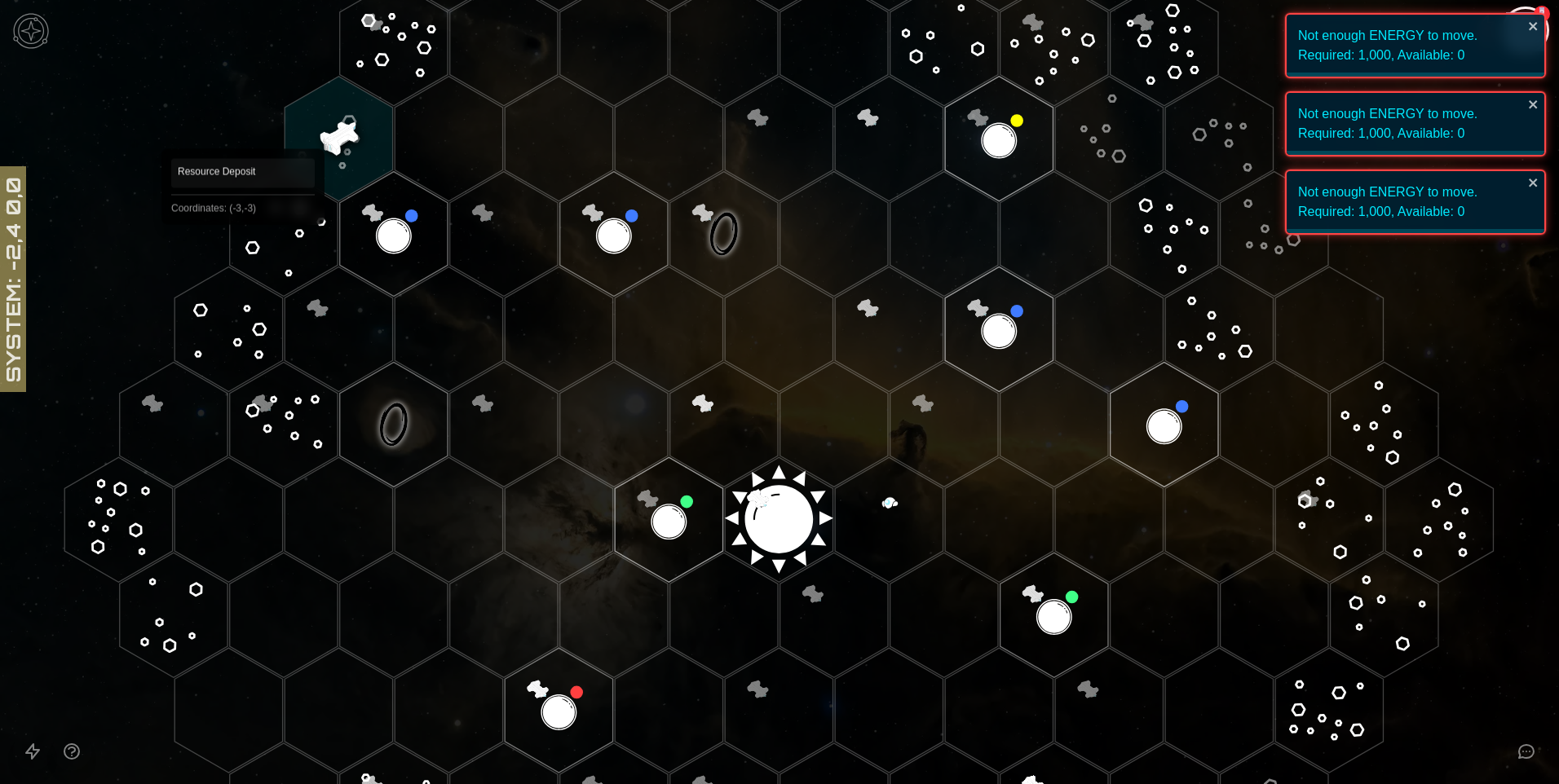 click 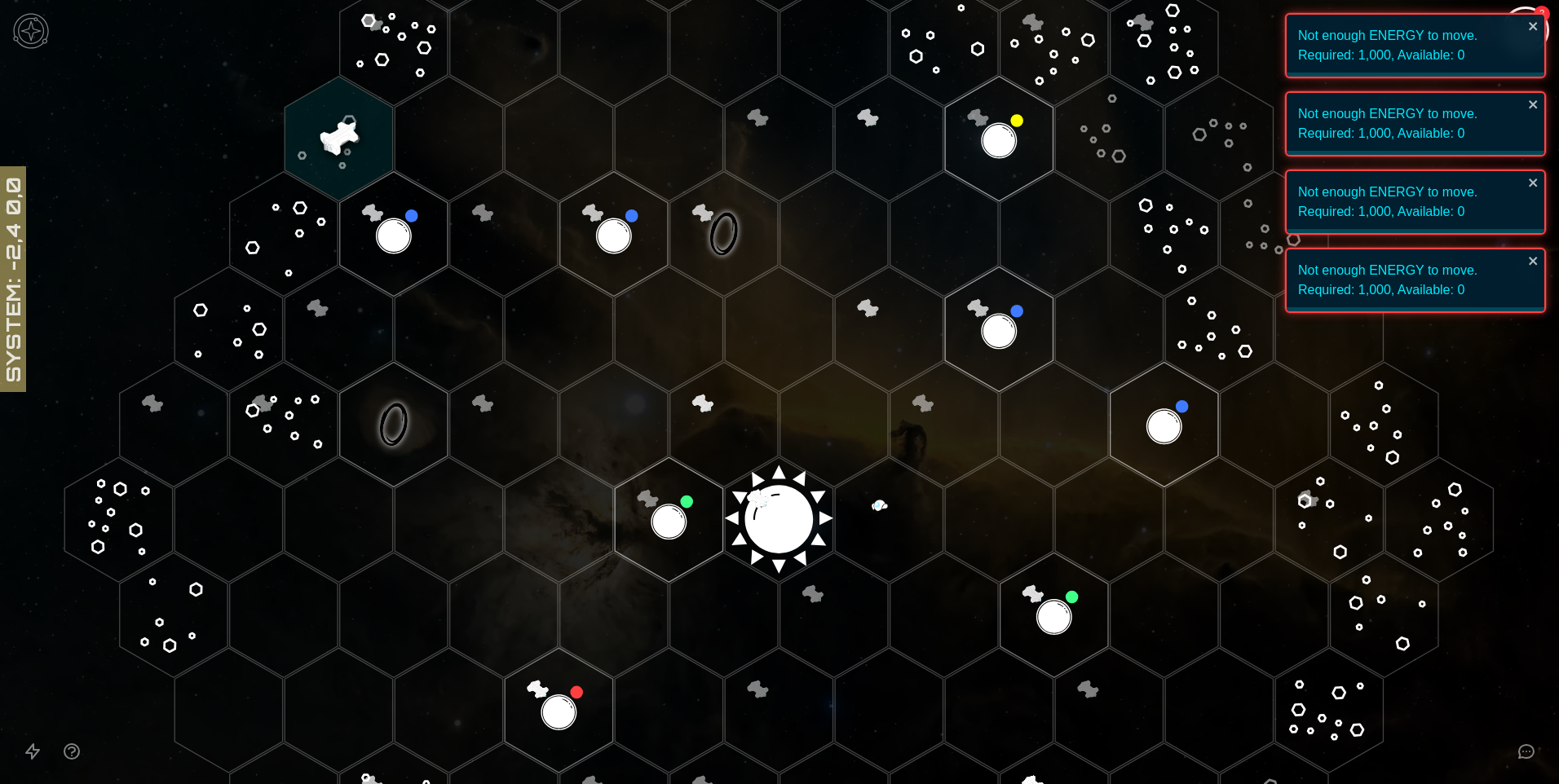 click 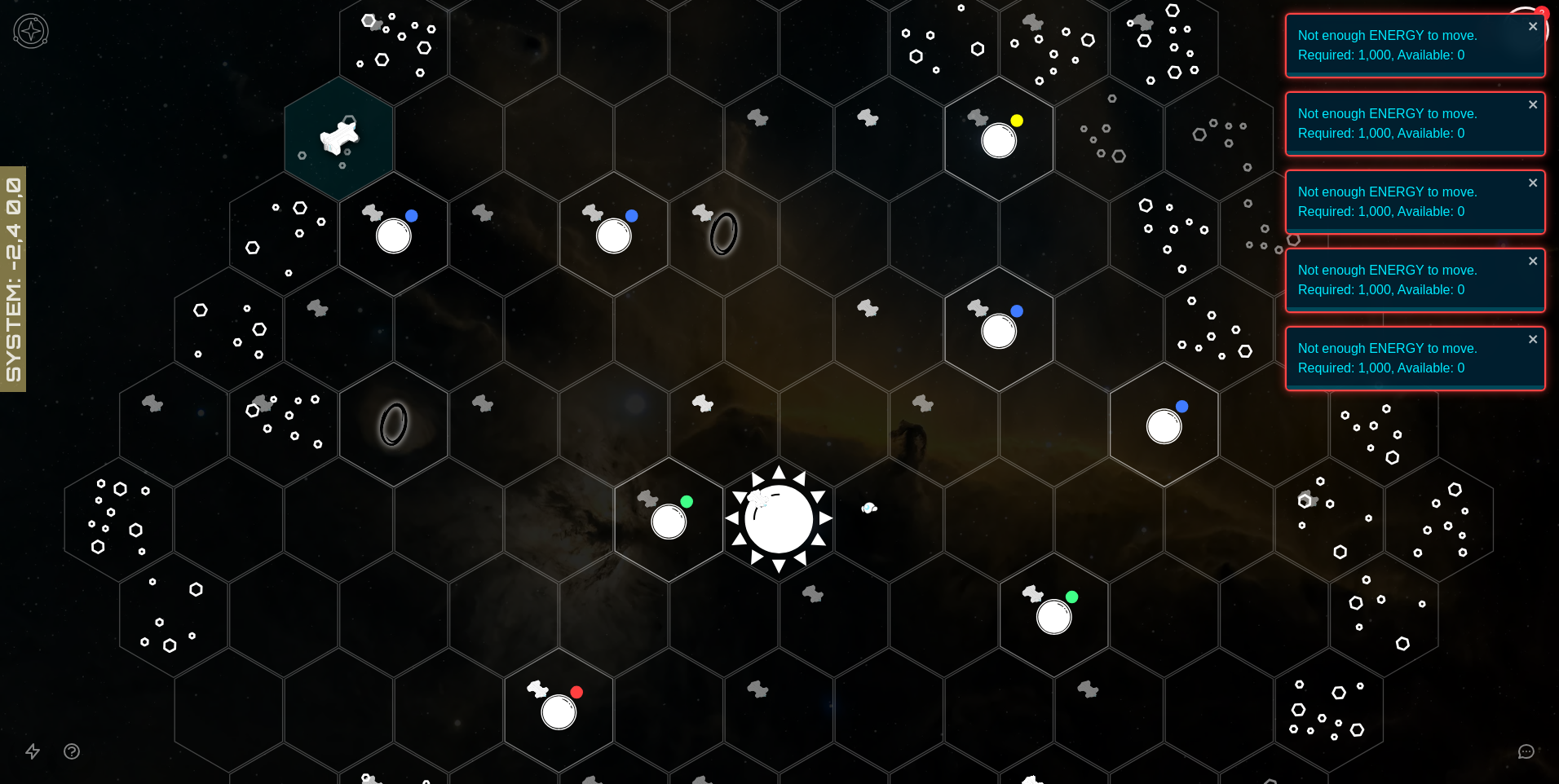 click 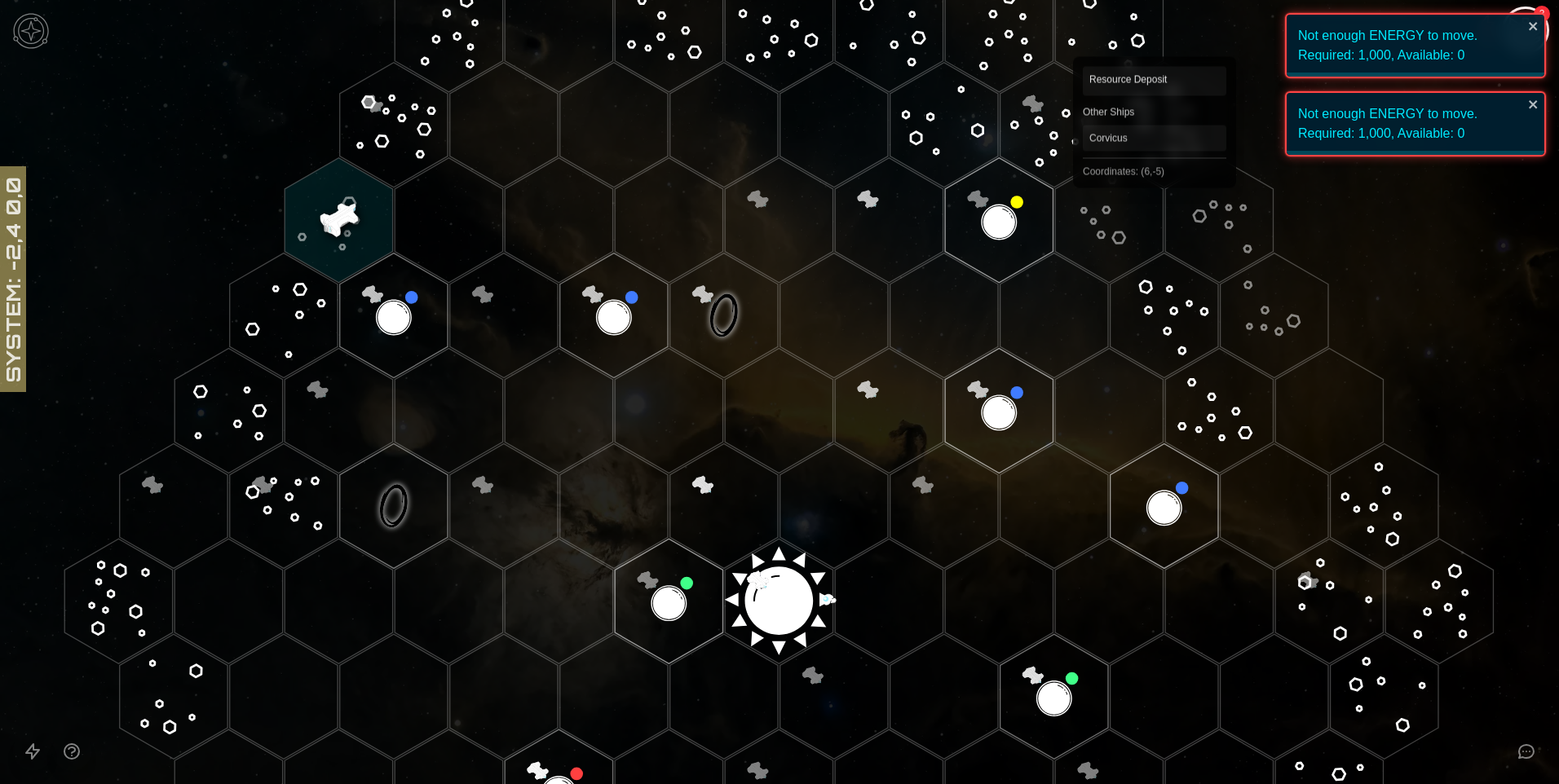 scroll, scrollTop: 0, scrollLeft: 0, axis: both 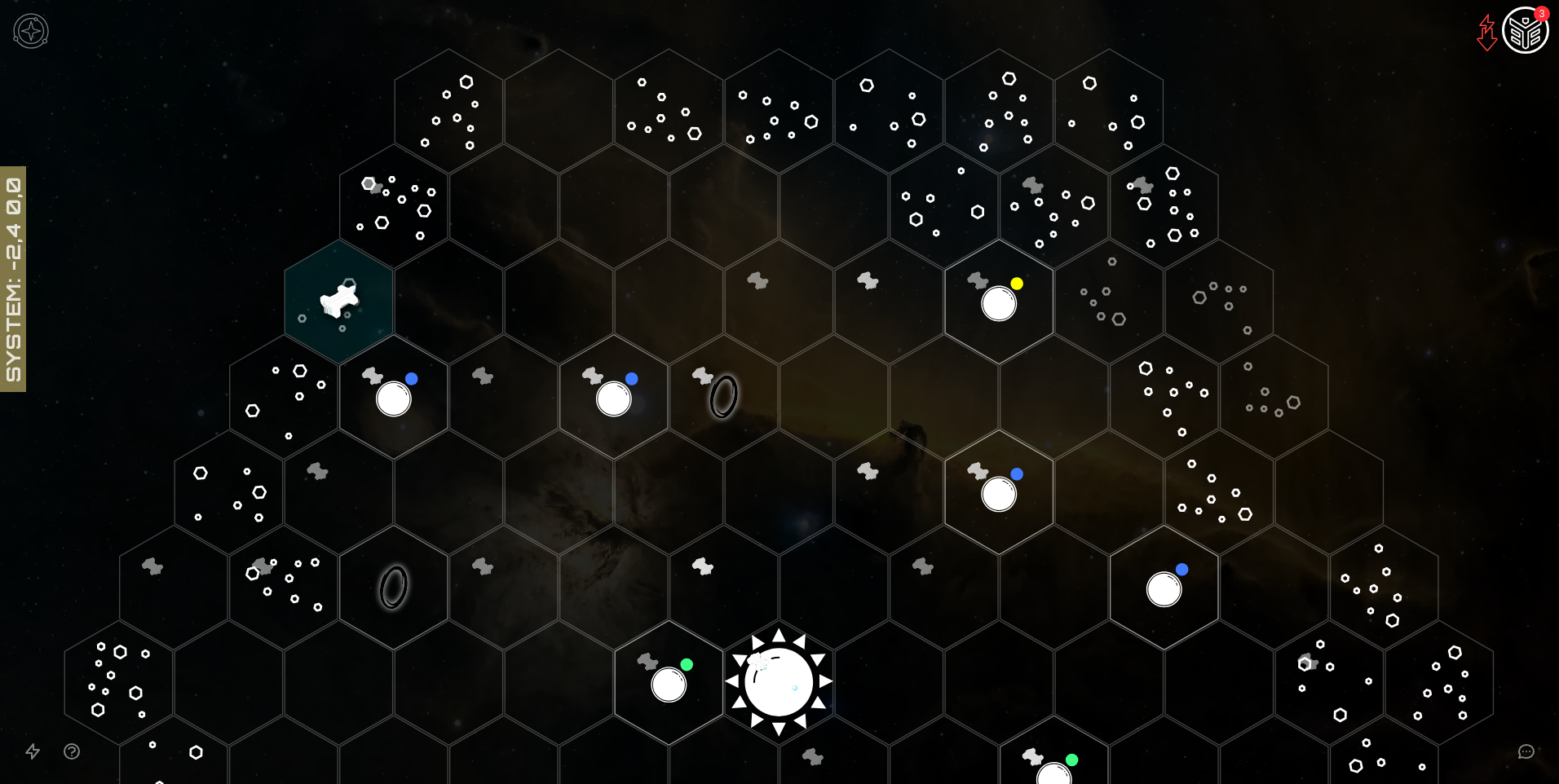 click at bounding box center [1526, 32] 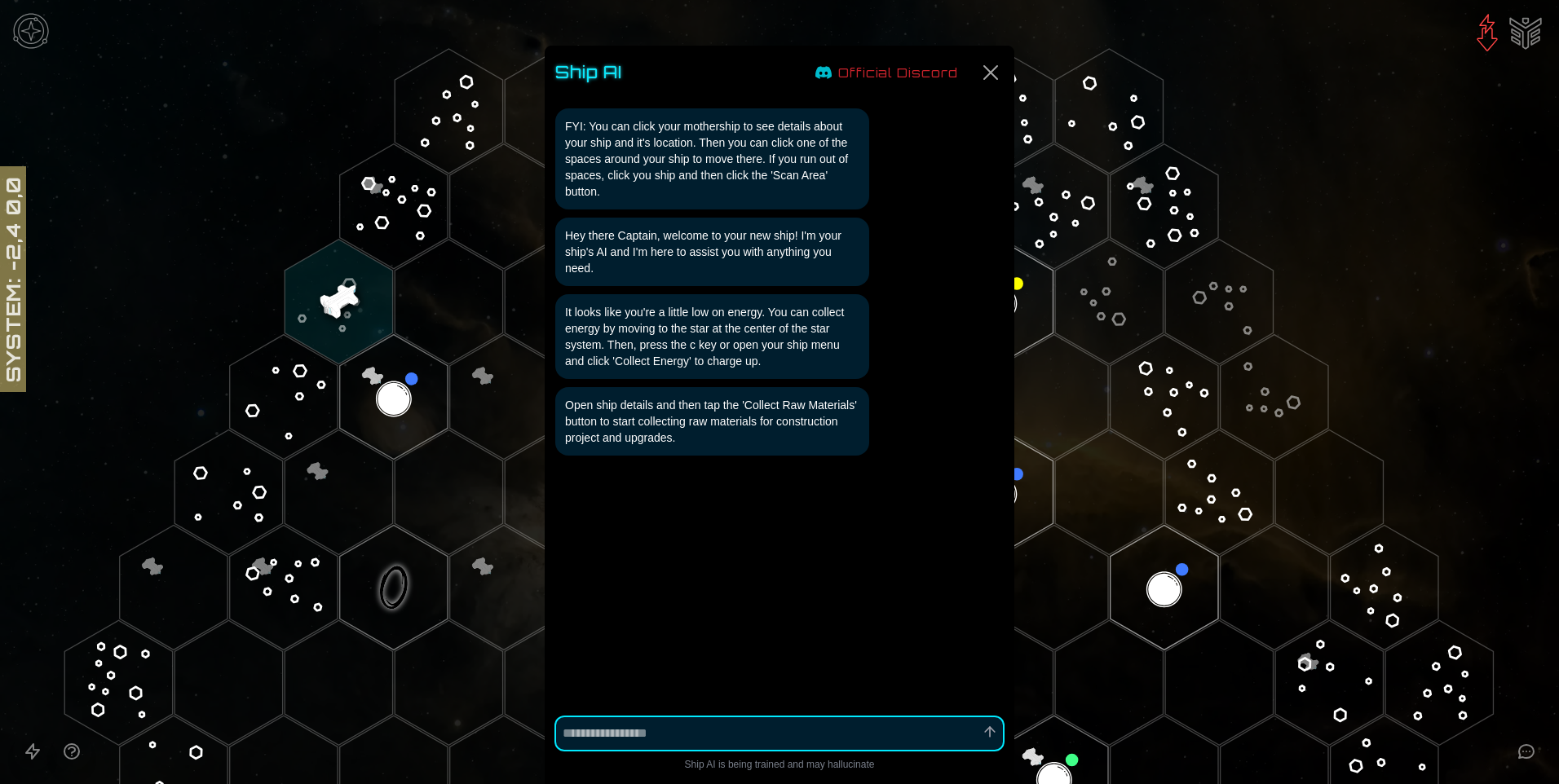 click at bounding box center [780, 392] 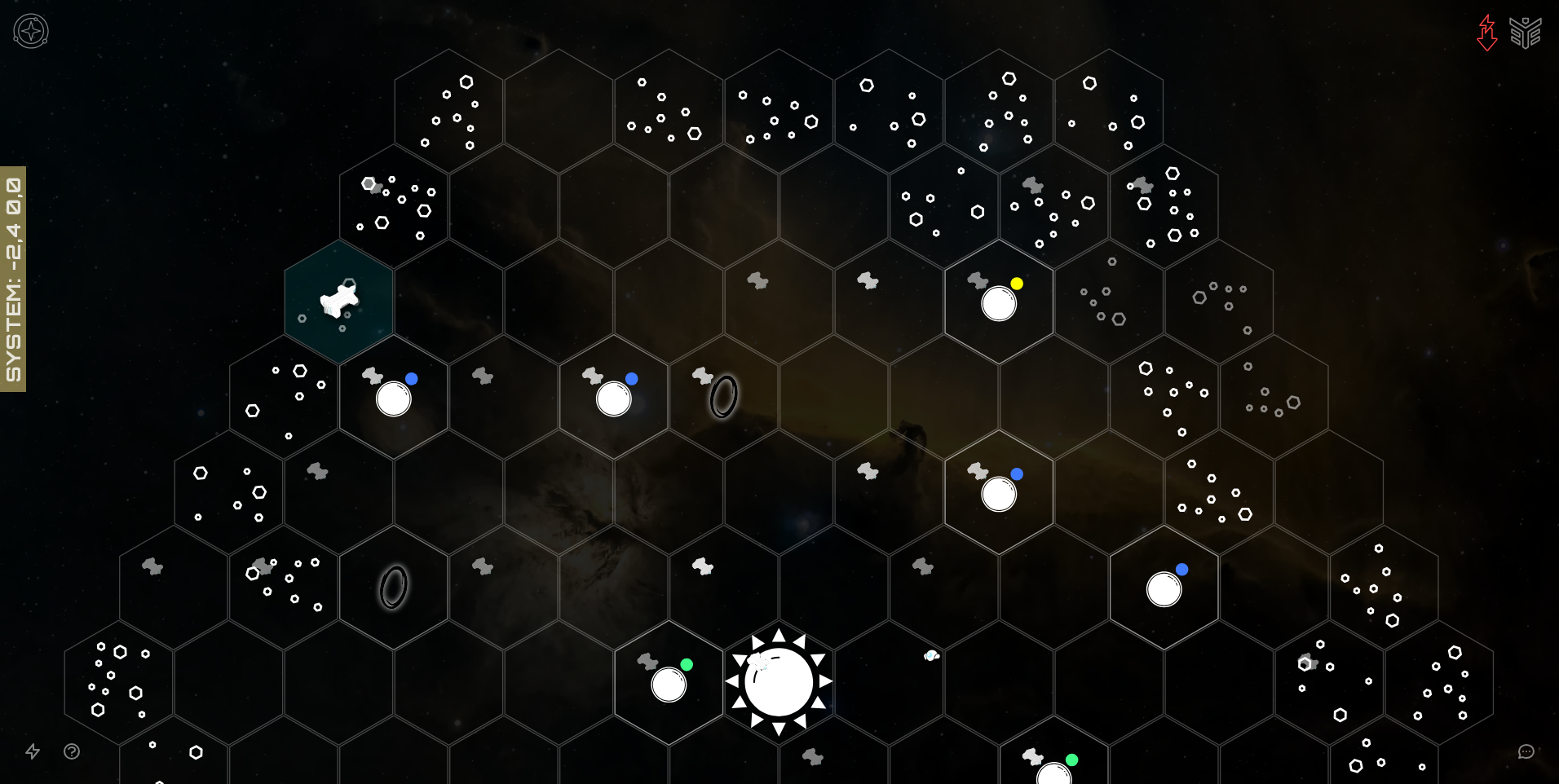 click 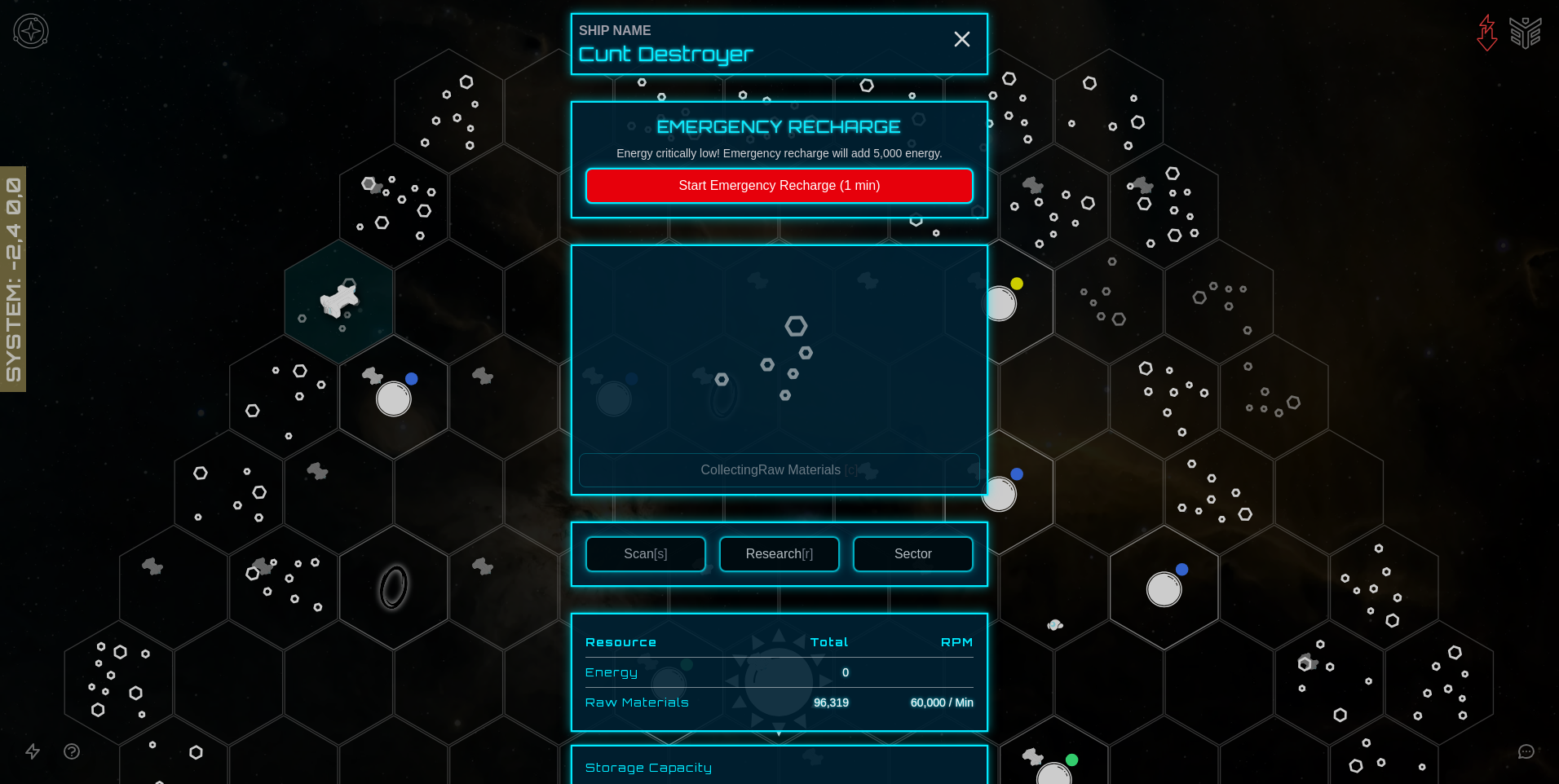 click on "Start Emergency Recharge (1 min)" at bounding box center (780, 186) 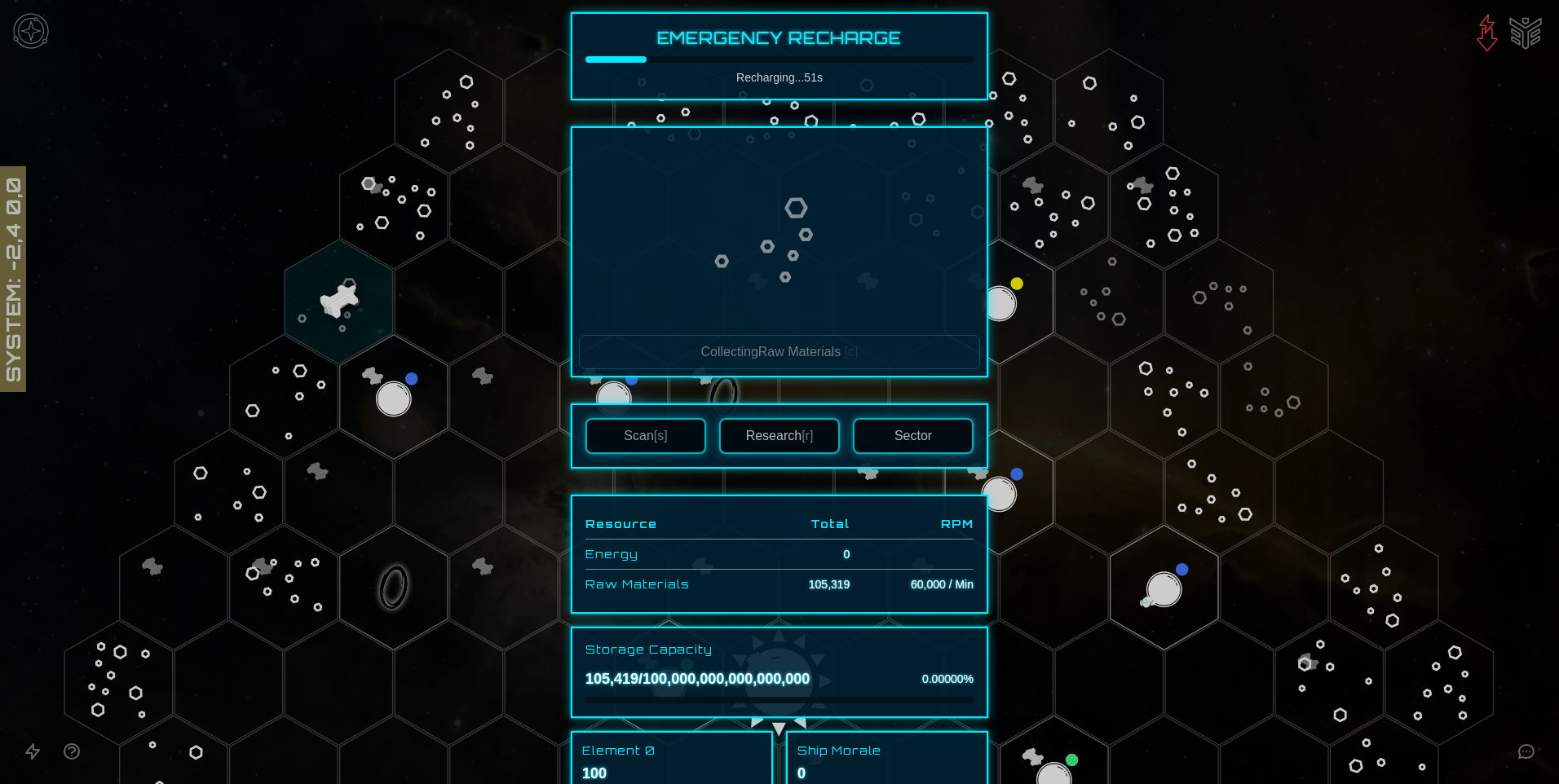 scroll, scrollTop: 0, scrollLeft: 0, axis: both 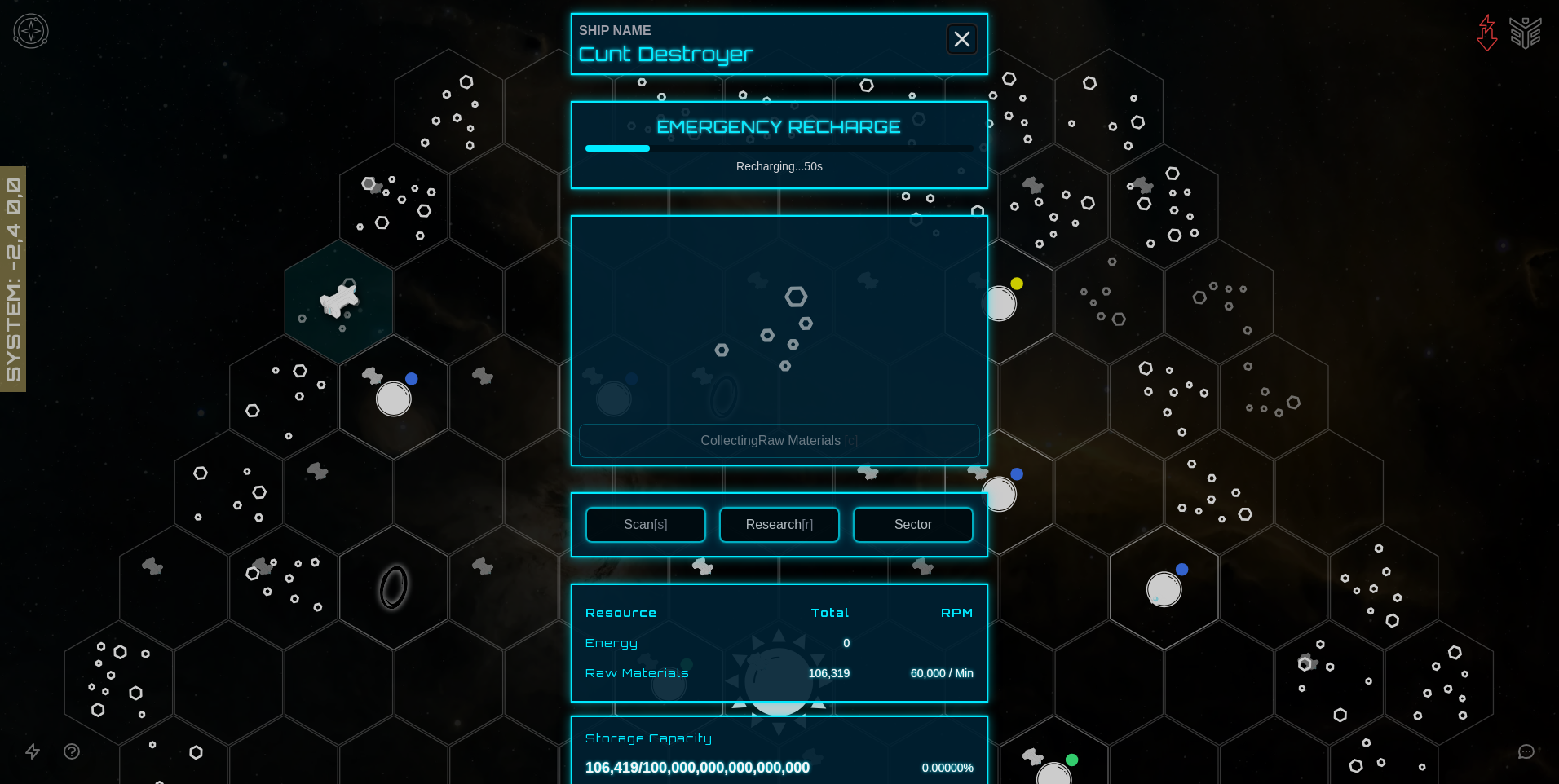 click 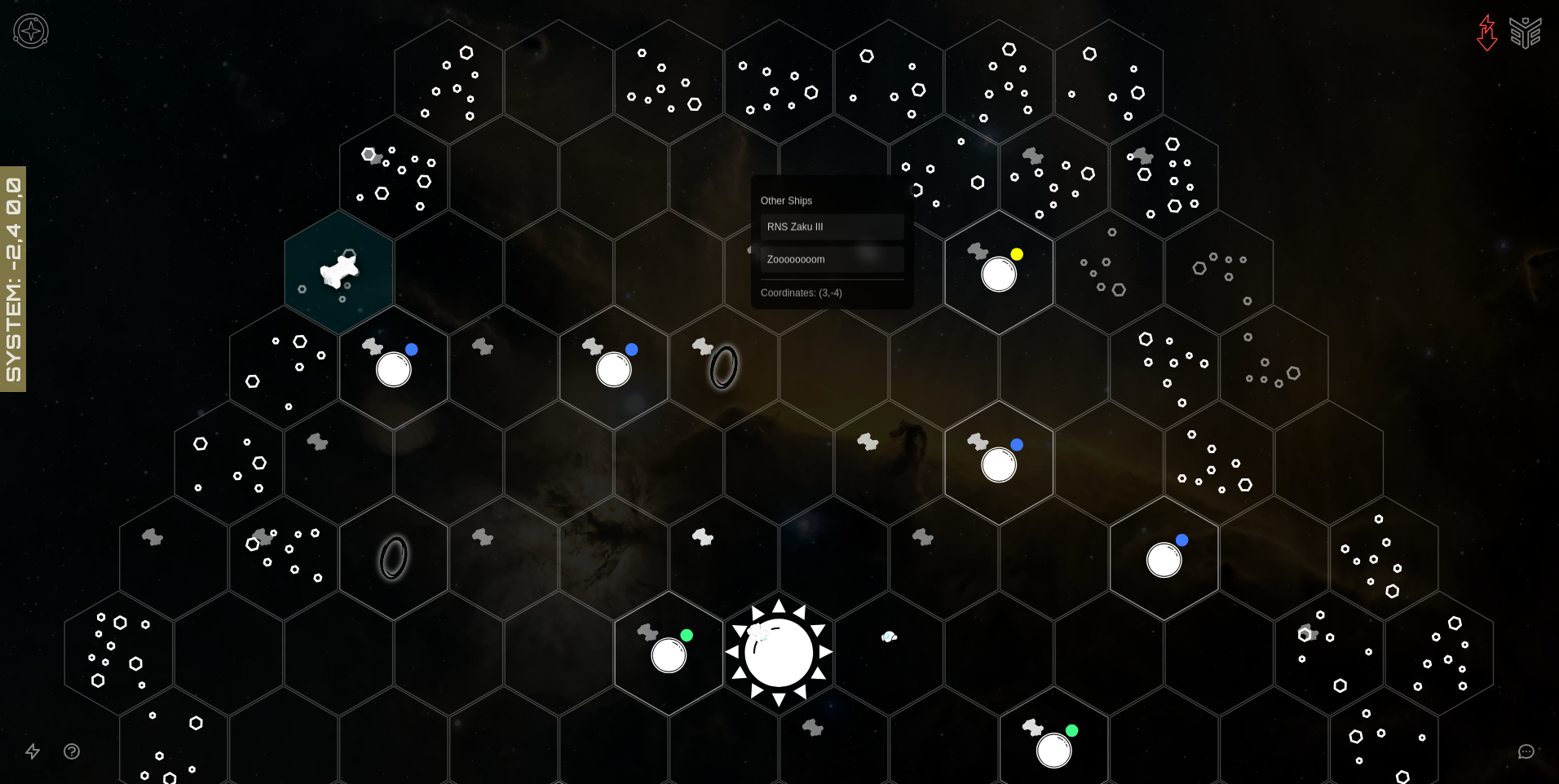 scroll, scrollTop: 0, scrollLeft: 0, axis: both 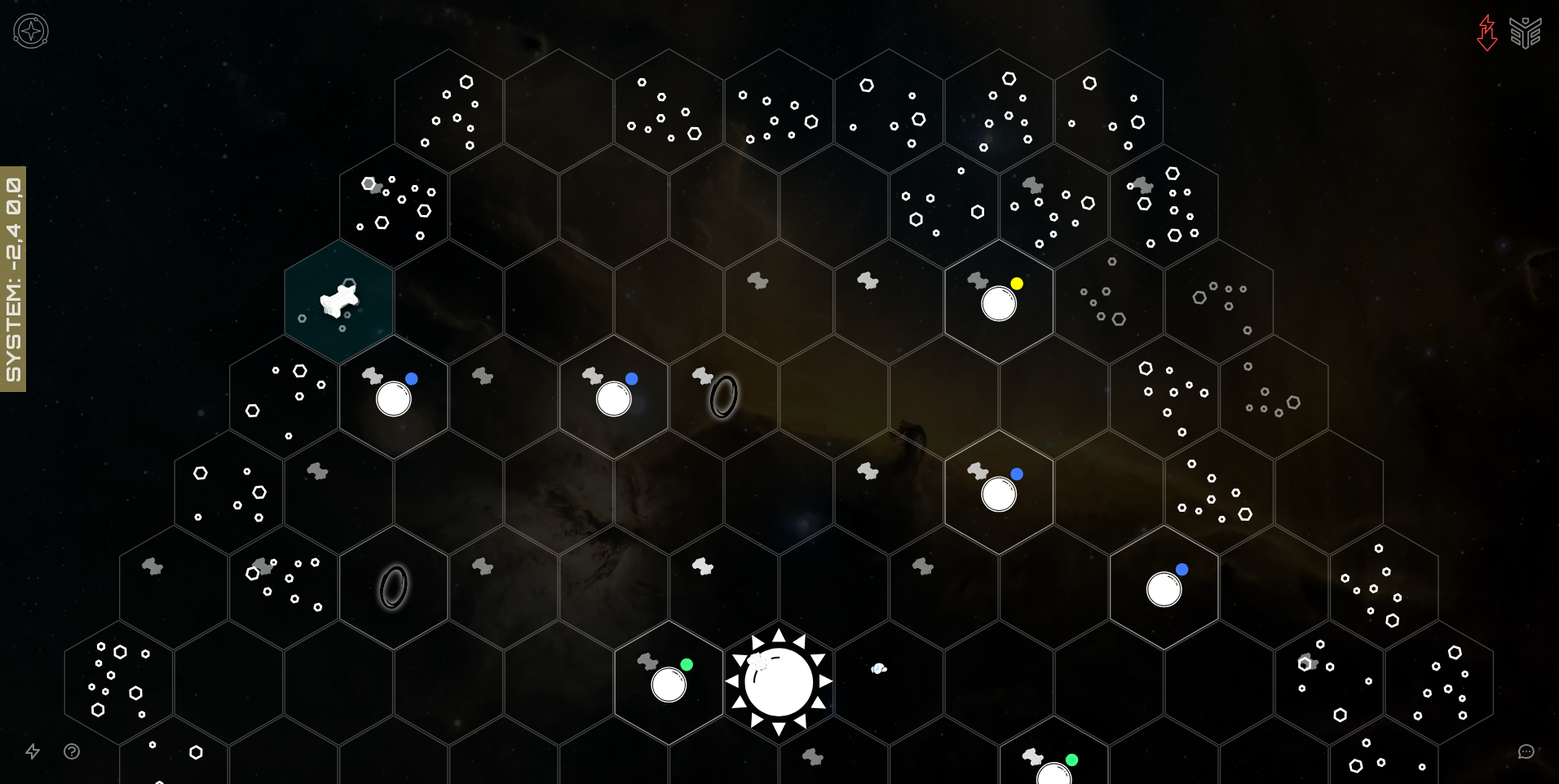 click at bounding box center (31, 31) 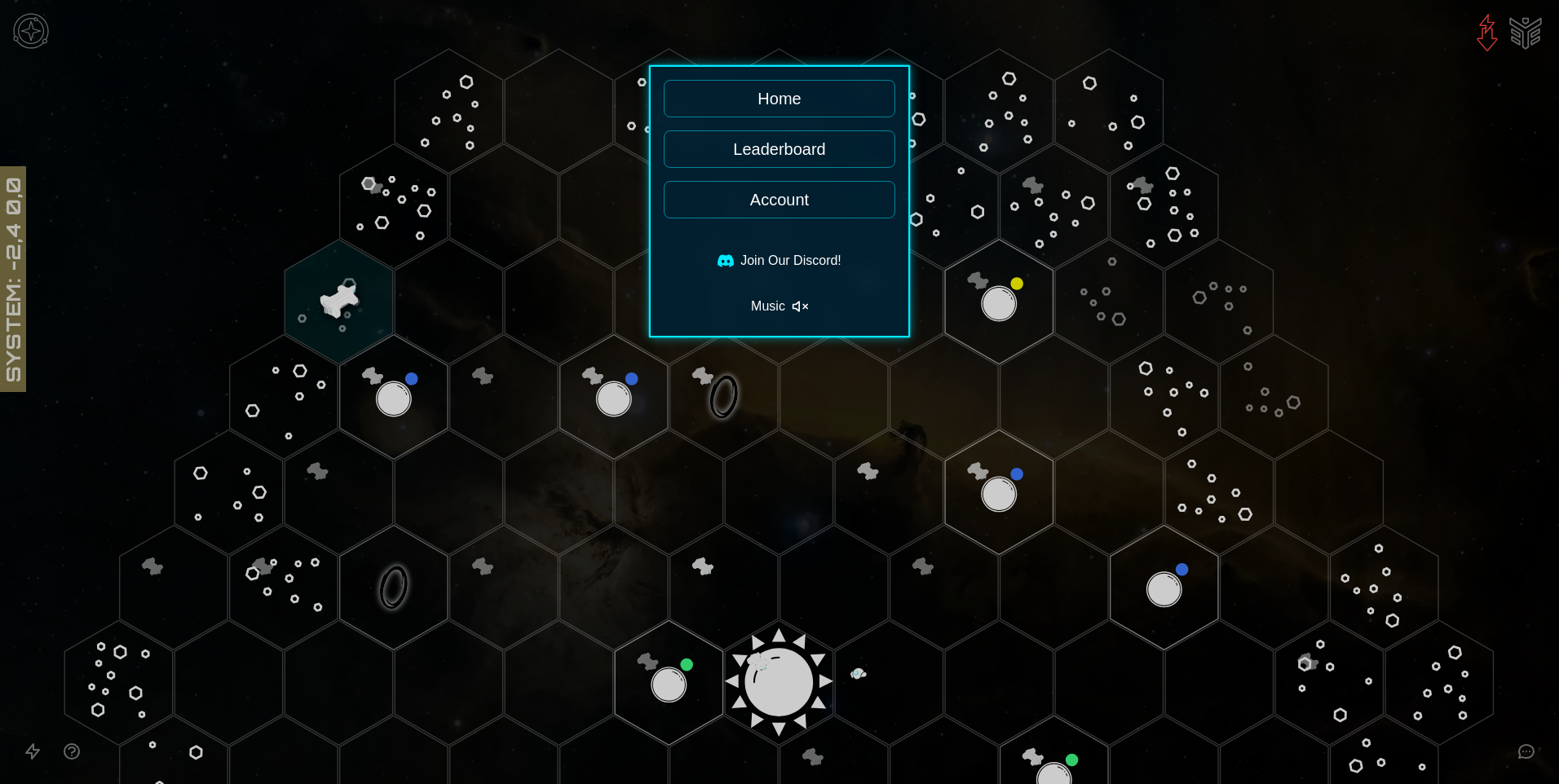click at bounding box center (780, 392) 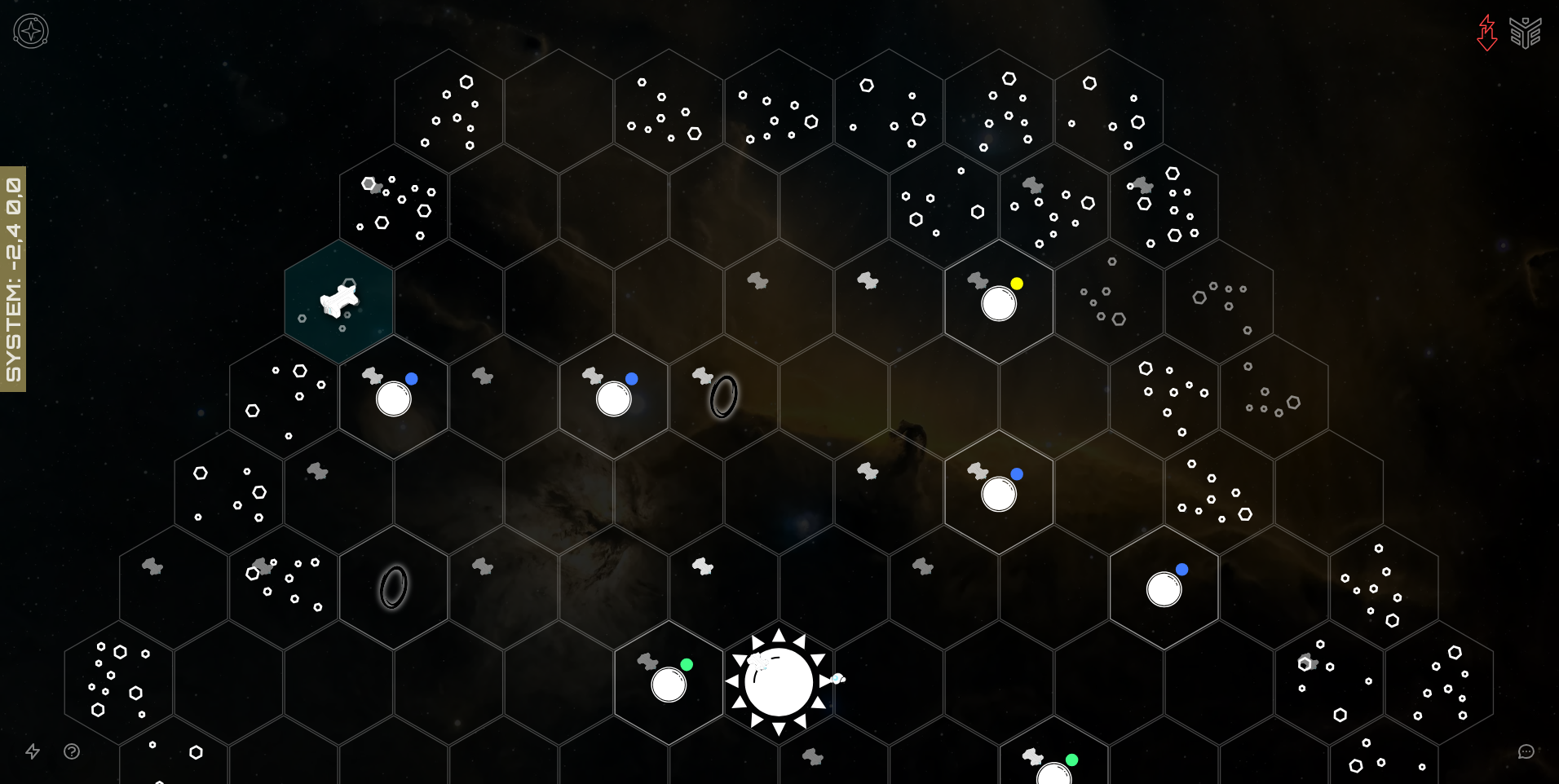 click 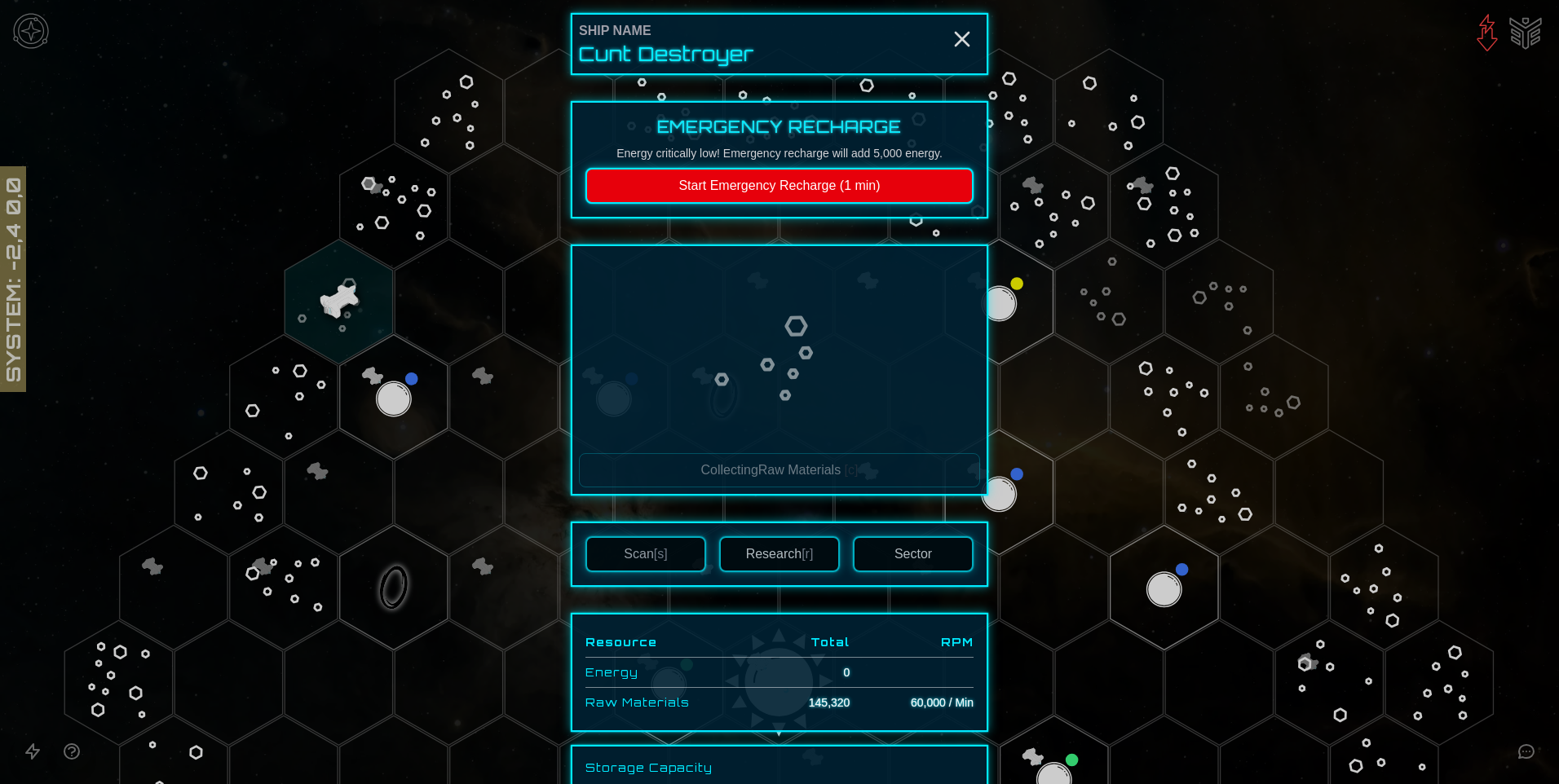 click at bounding box center (780, 392) 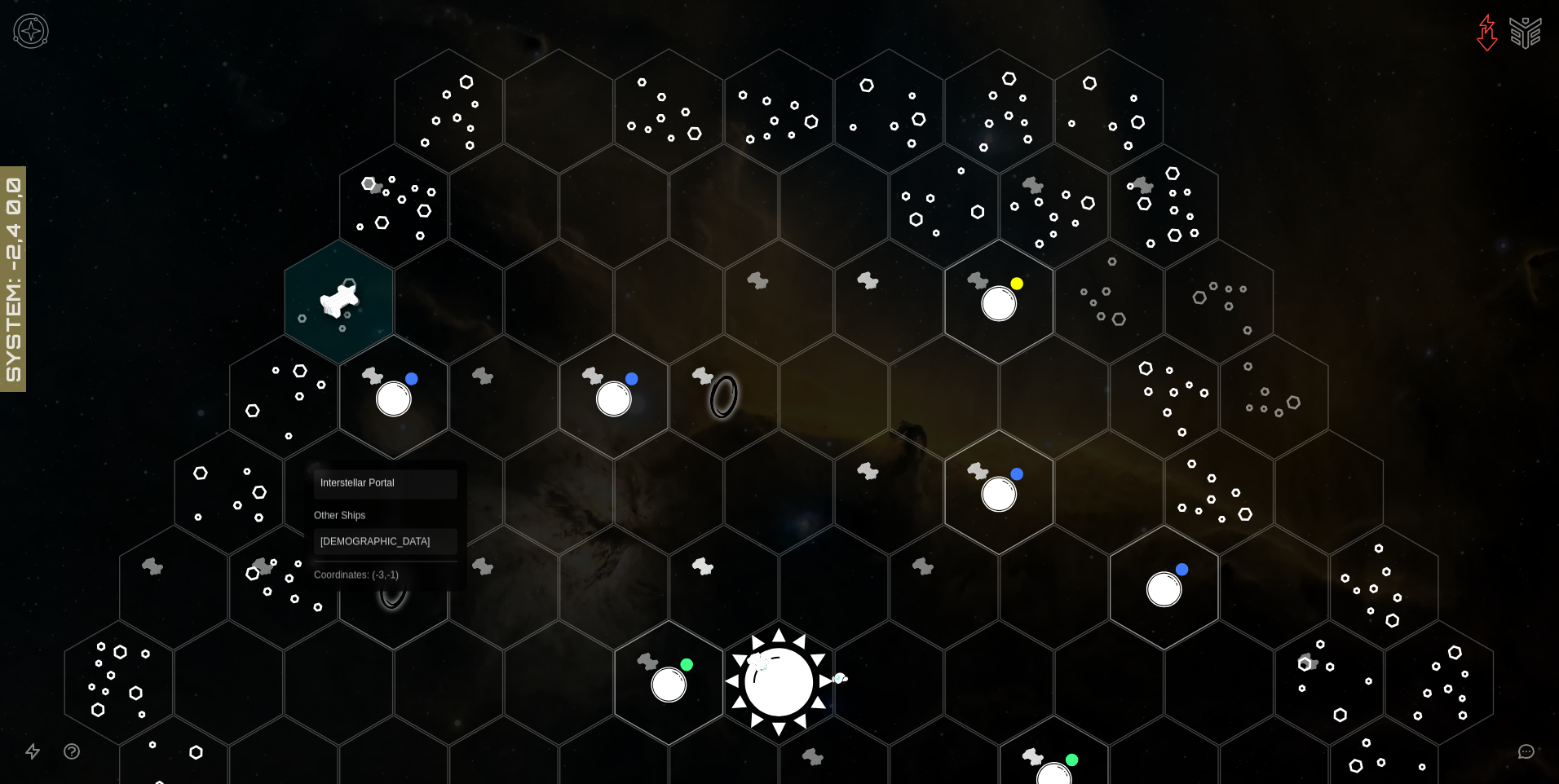 click 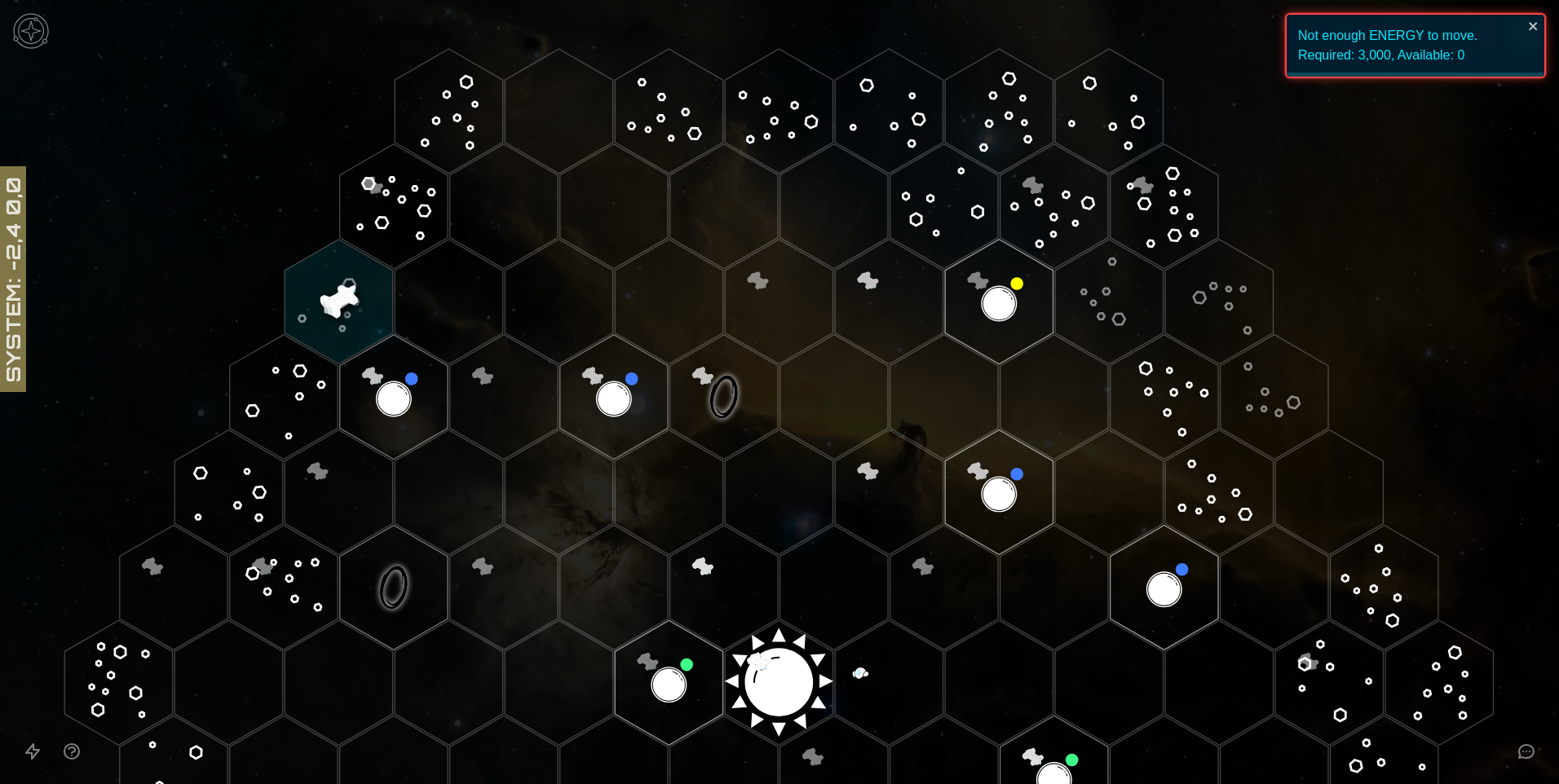 click 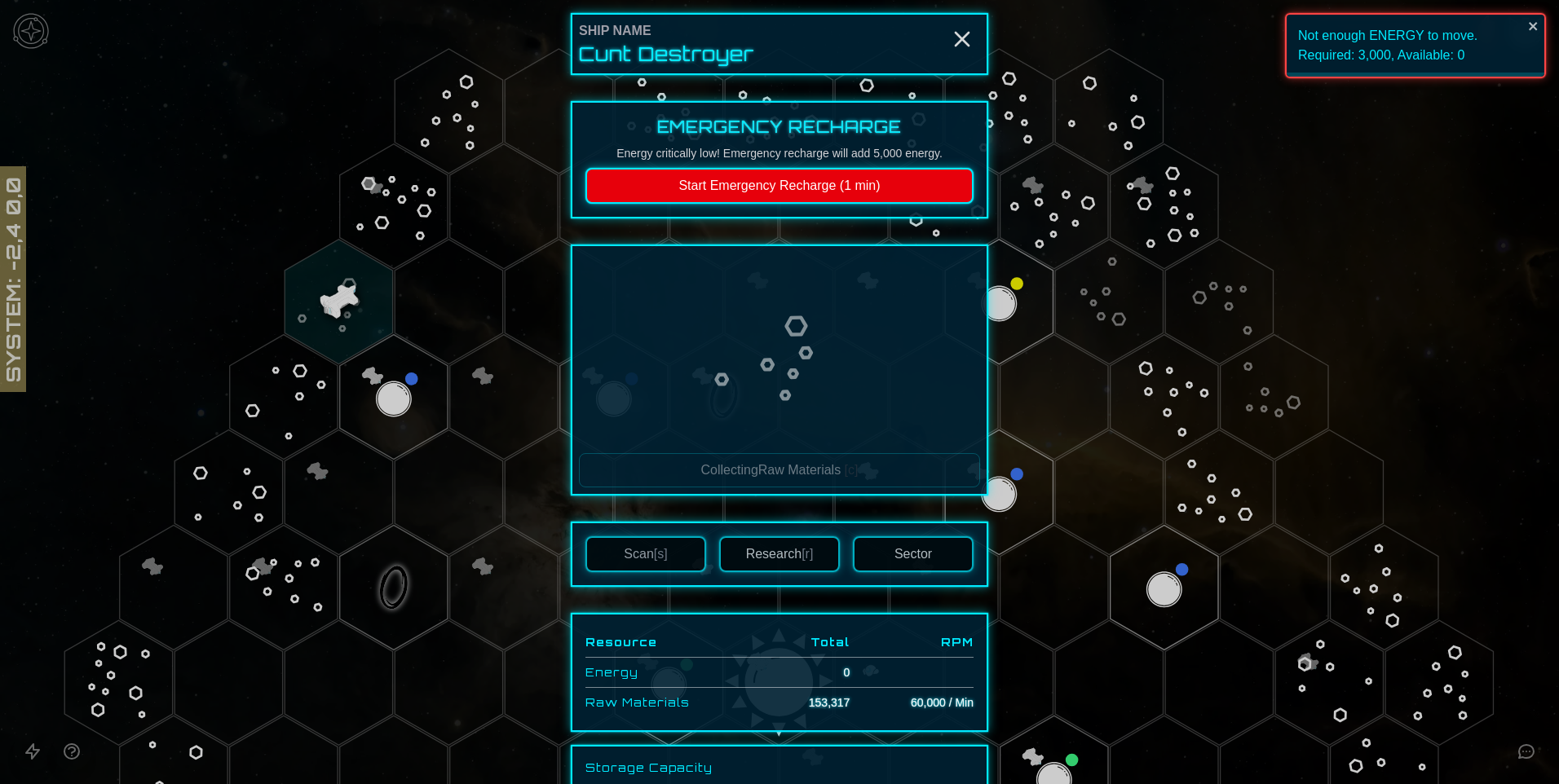 click on "Start Emergency Recharge (1 min)" at bounding box center (780, 186) 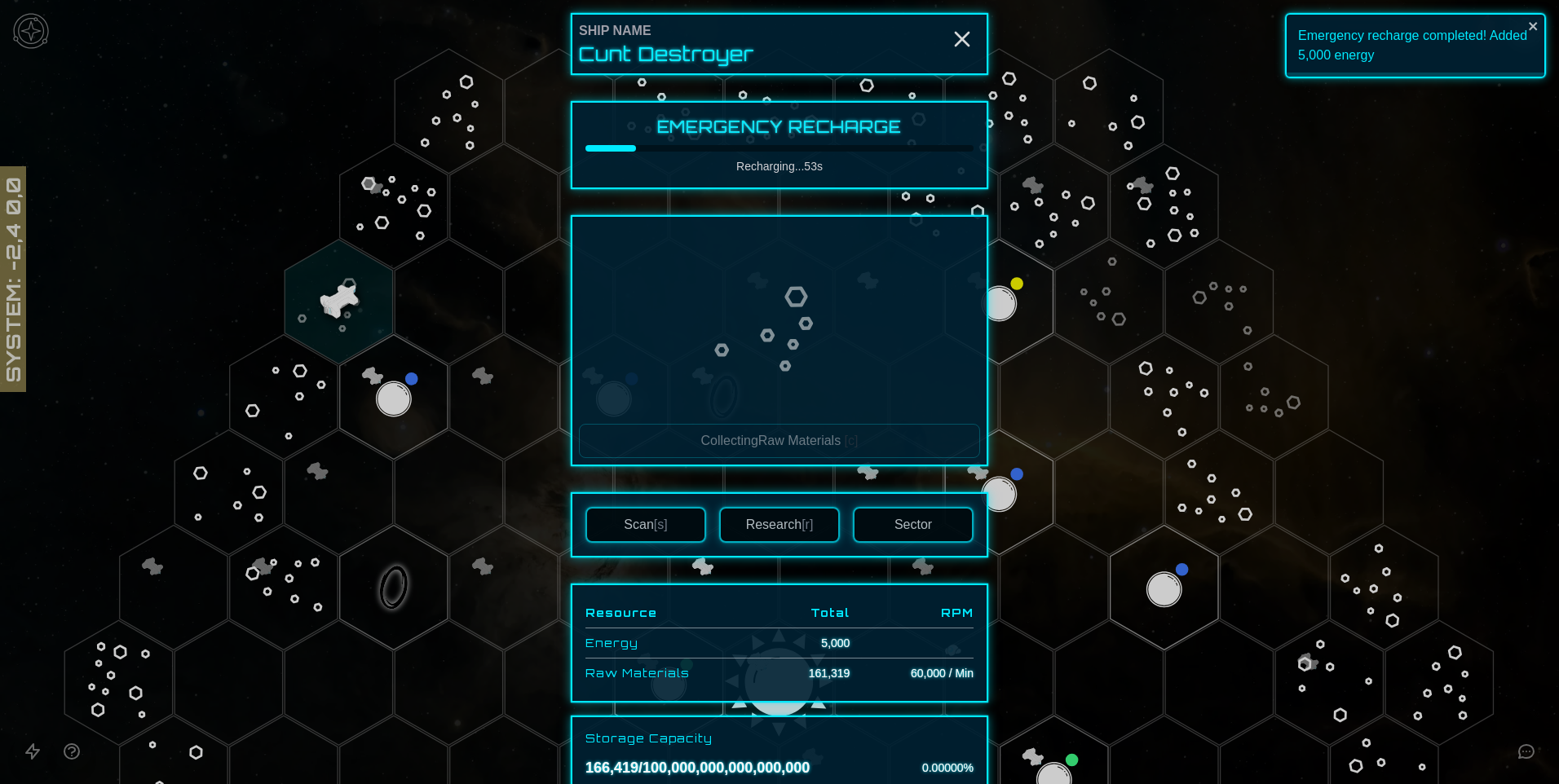scroll, scrollTop: 81, scrollLeft: 0, axis: vertical 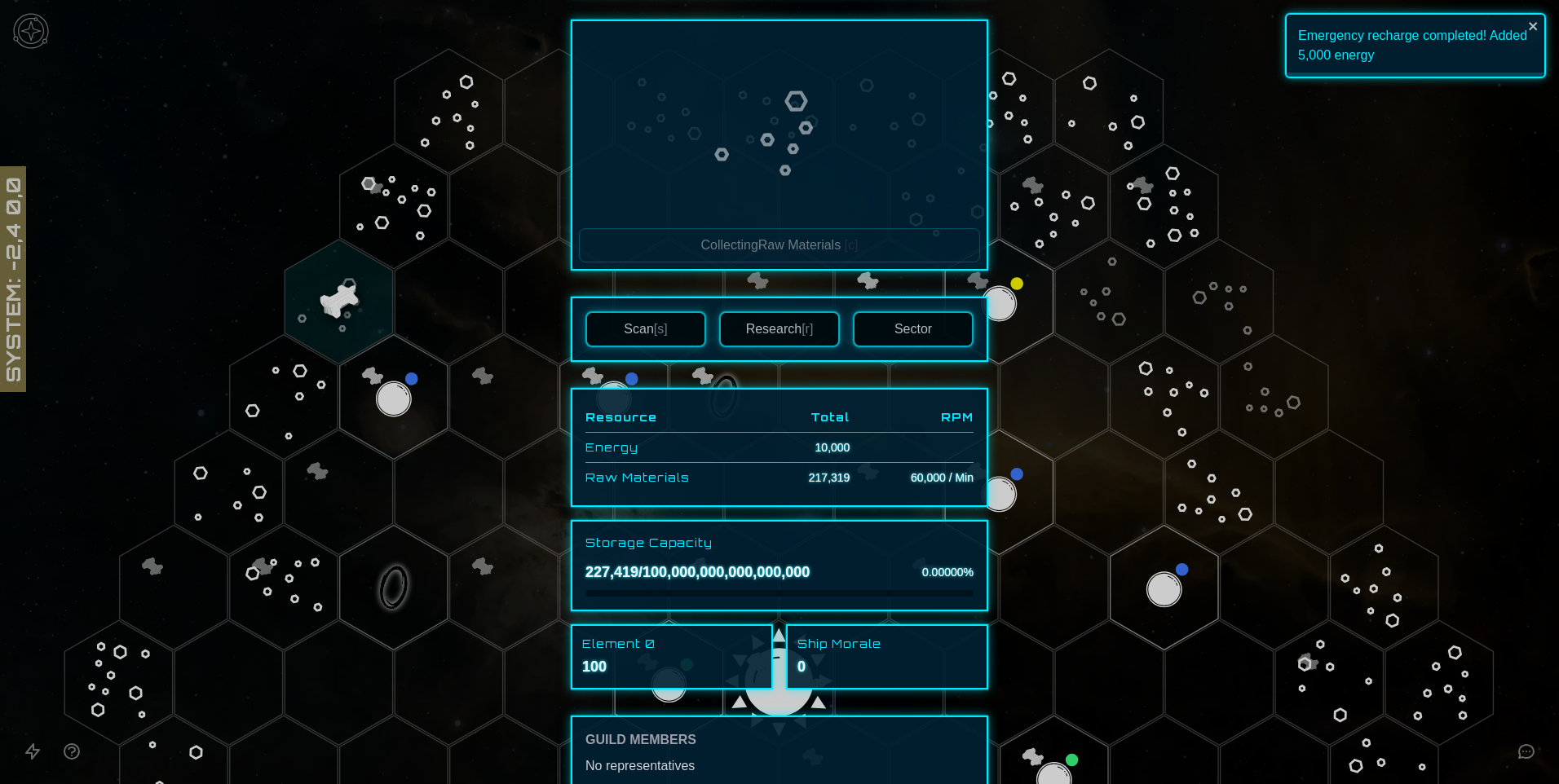 click on "Scan  [s]" at bounding box center [646, 329] 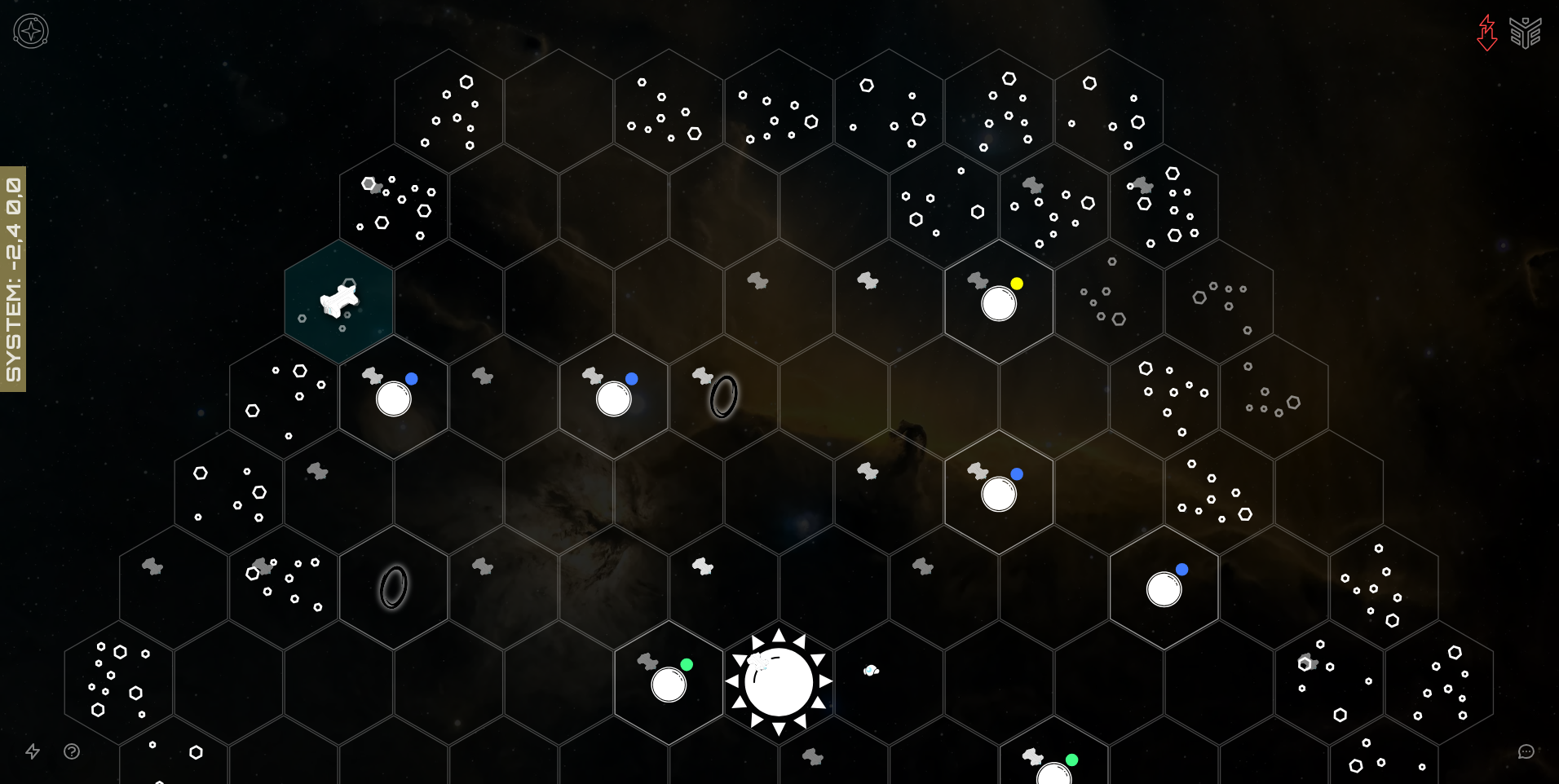 click 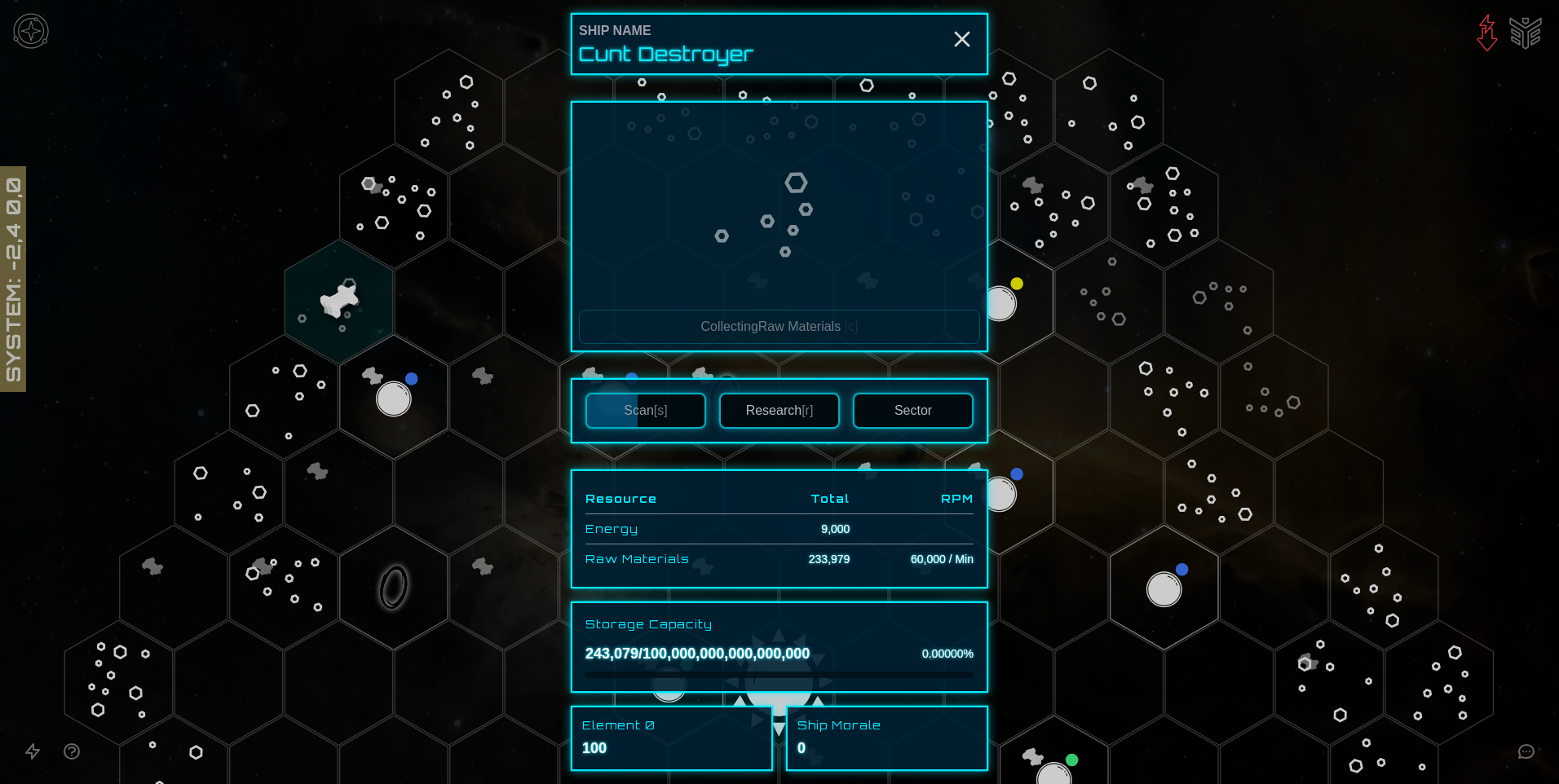 click at bounding box center [780, 392] 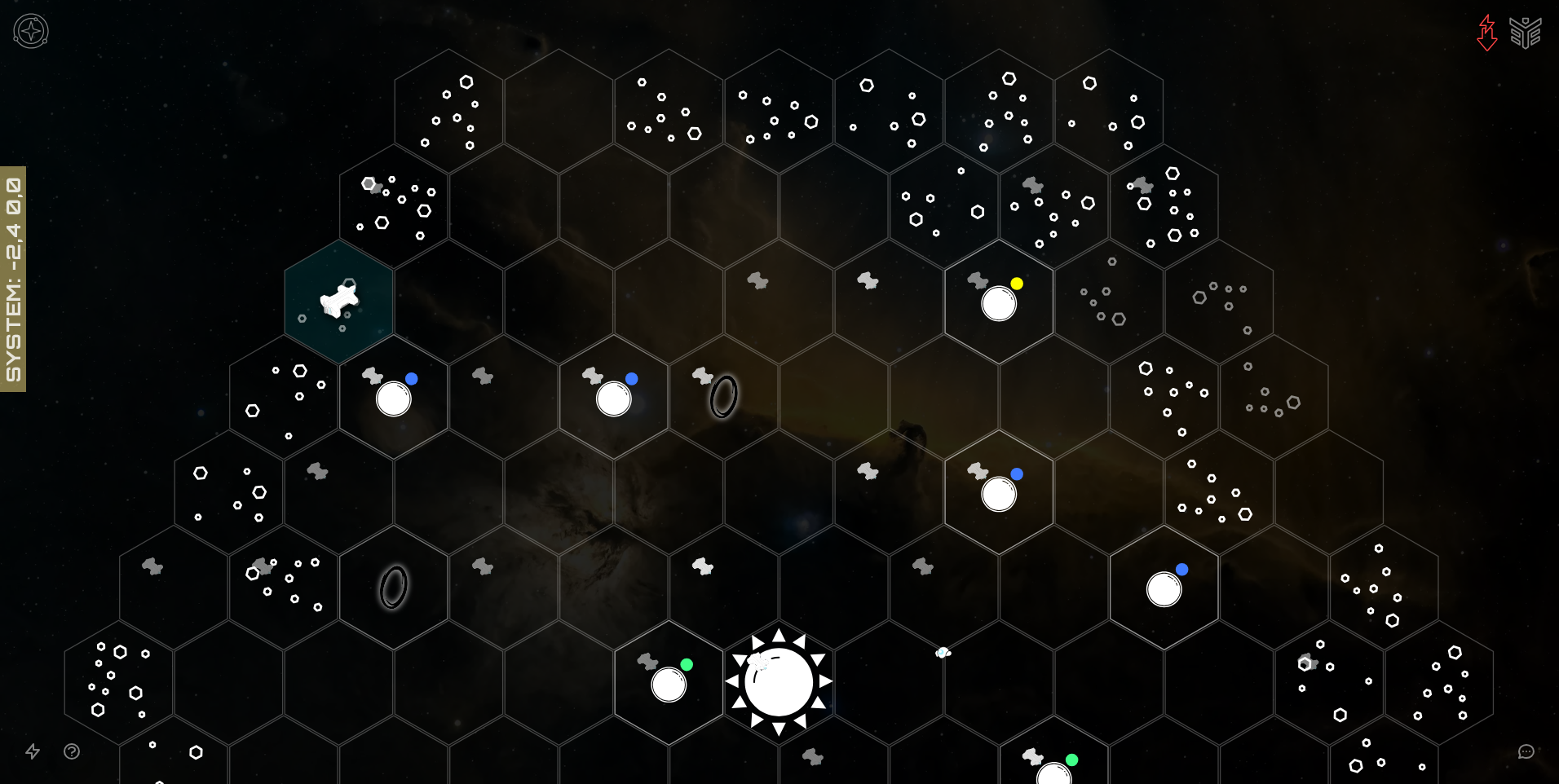 click at bounding box center [1487, 33] 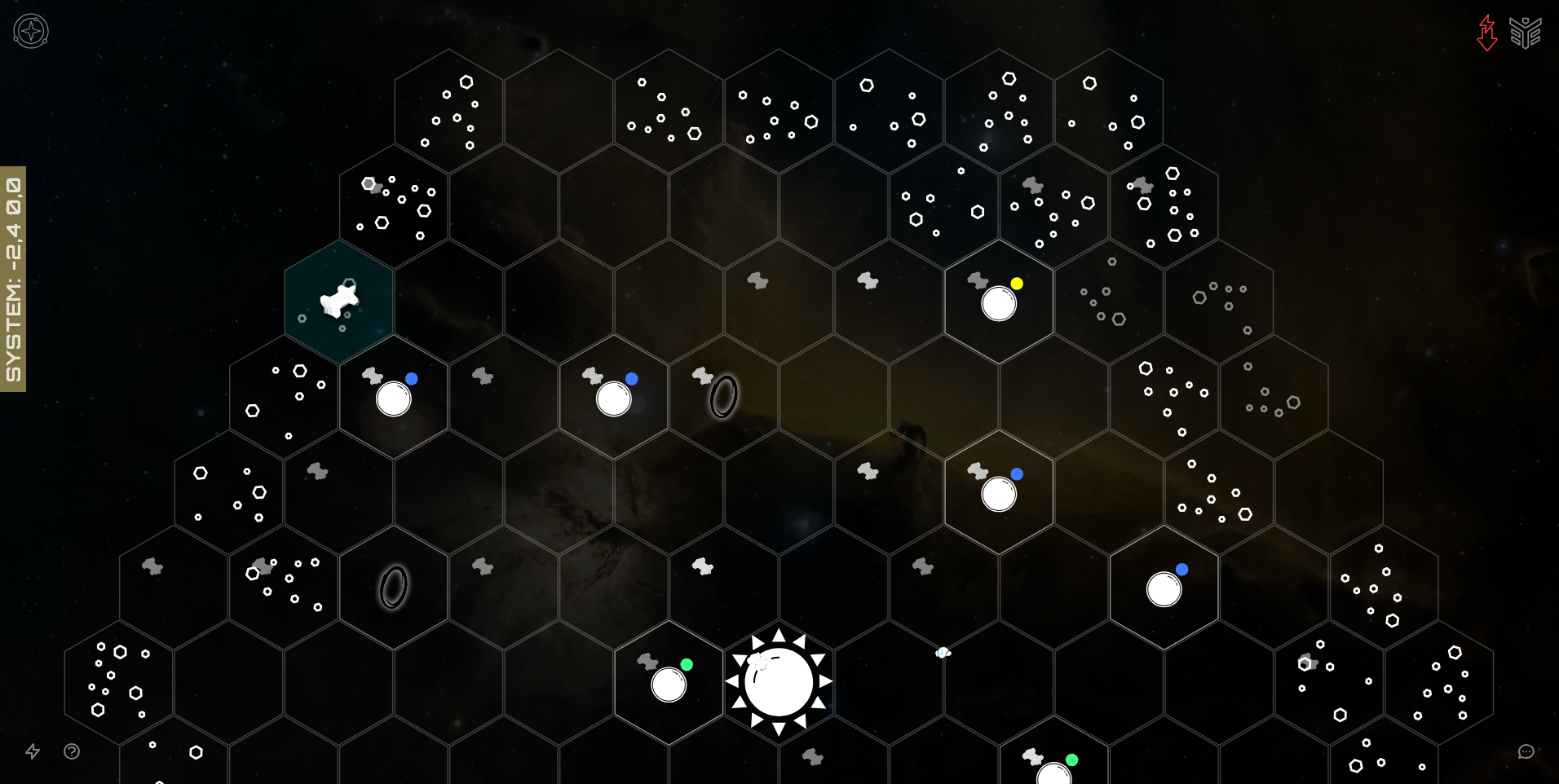 click at bounding box center (1526, 32) 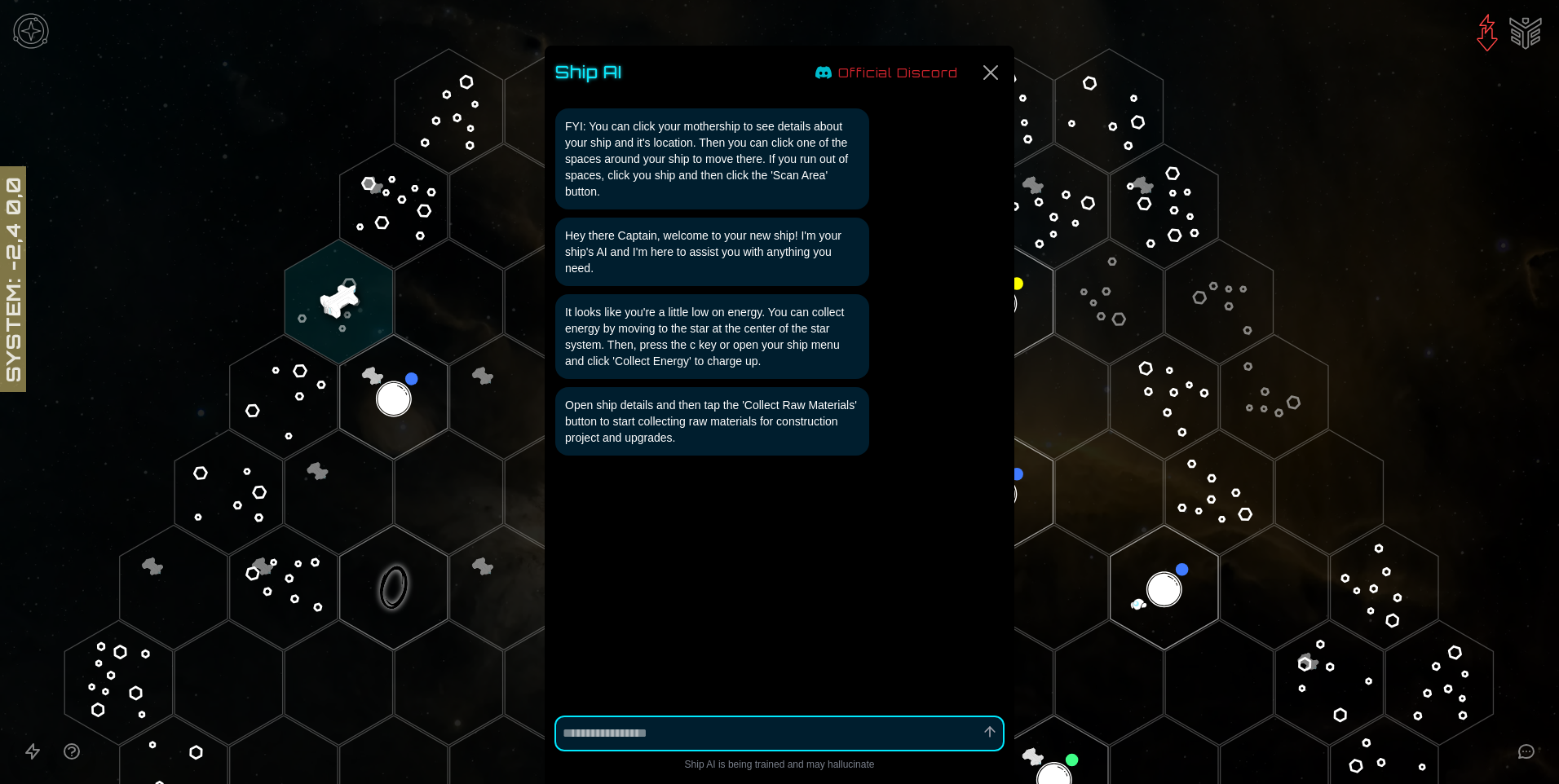 click at bounding box center [780, 392] 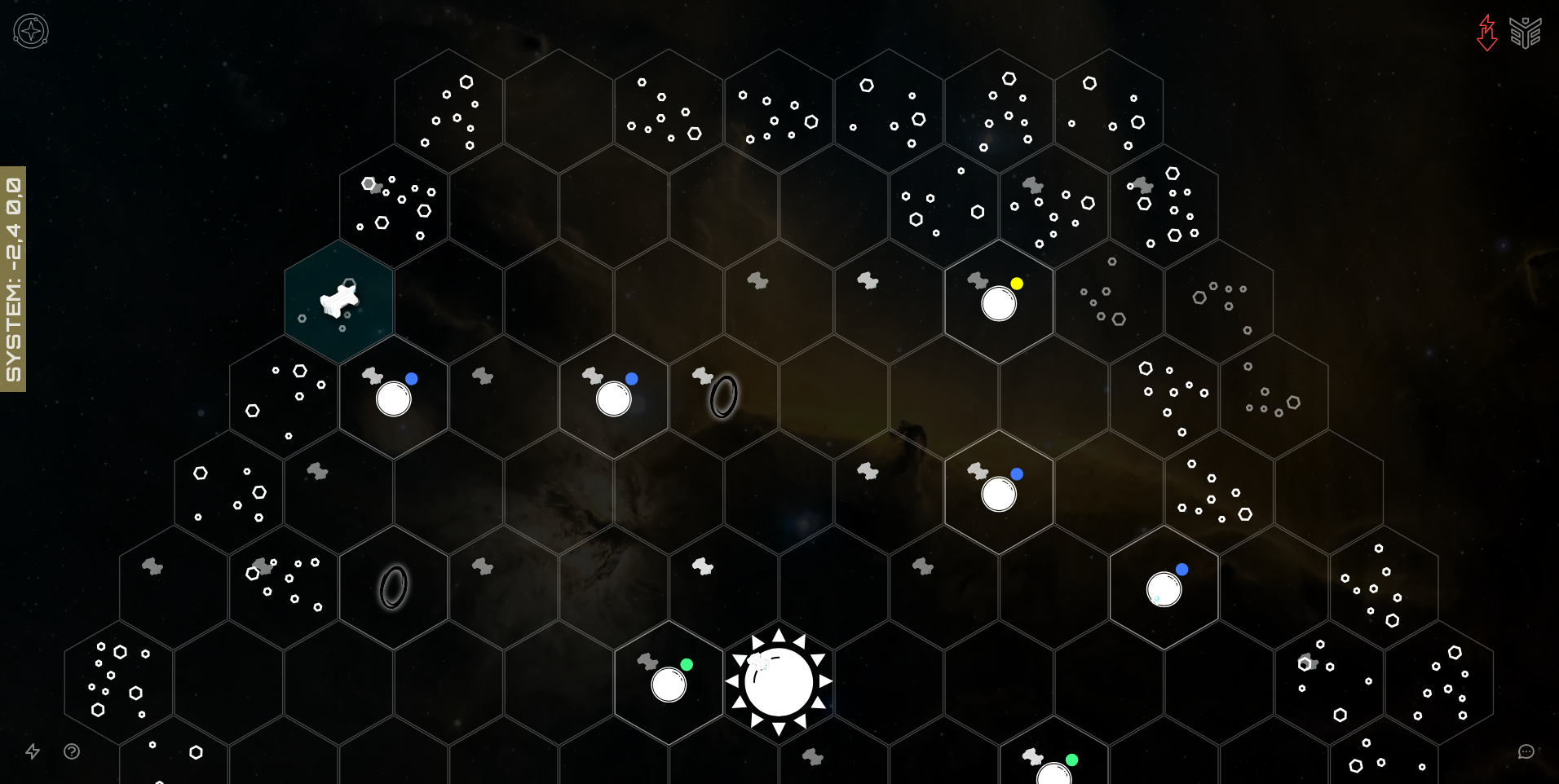 click 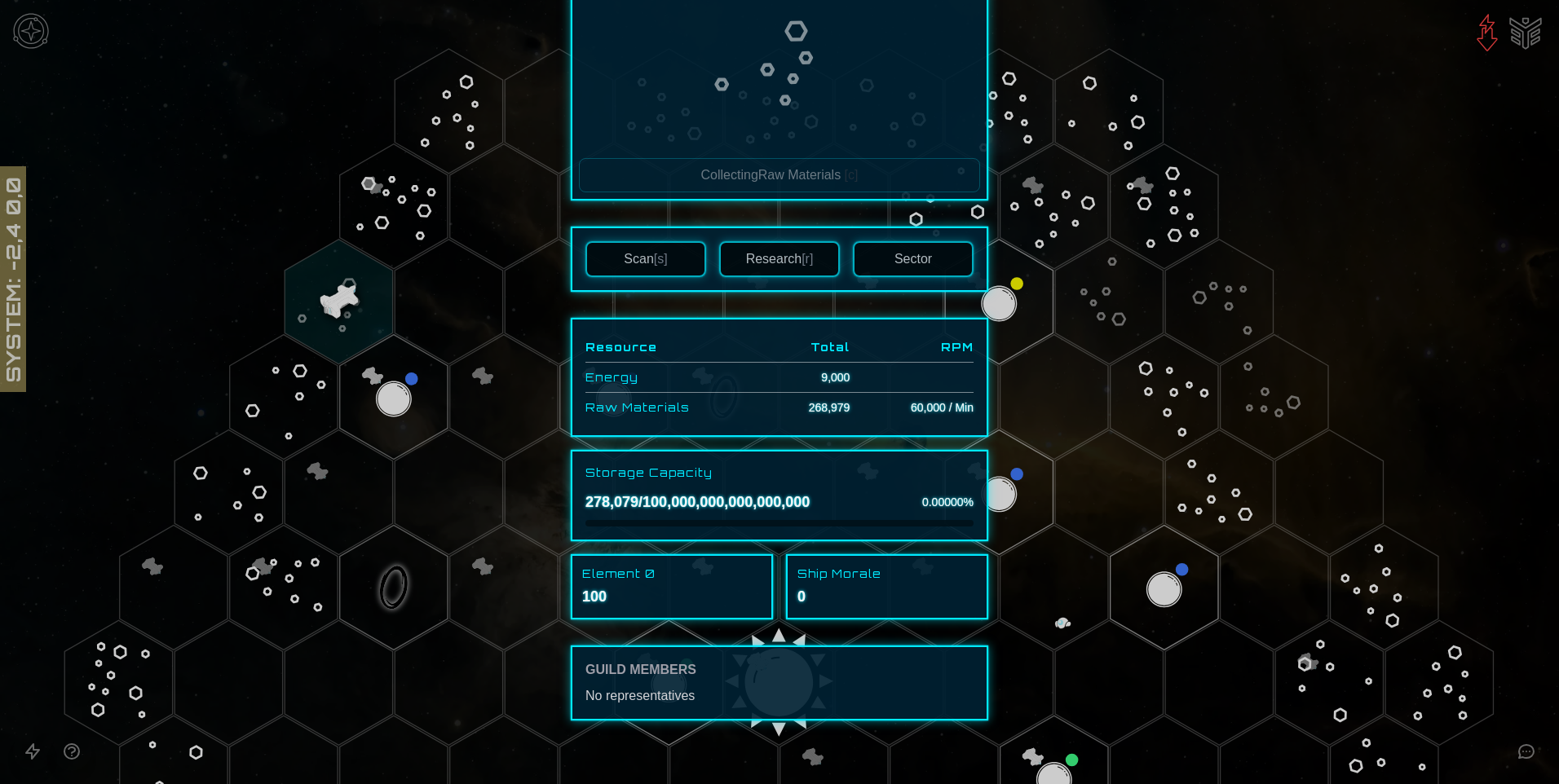 scroll, scrollTop: 166, scrollLeft: 0, axis: vertical 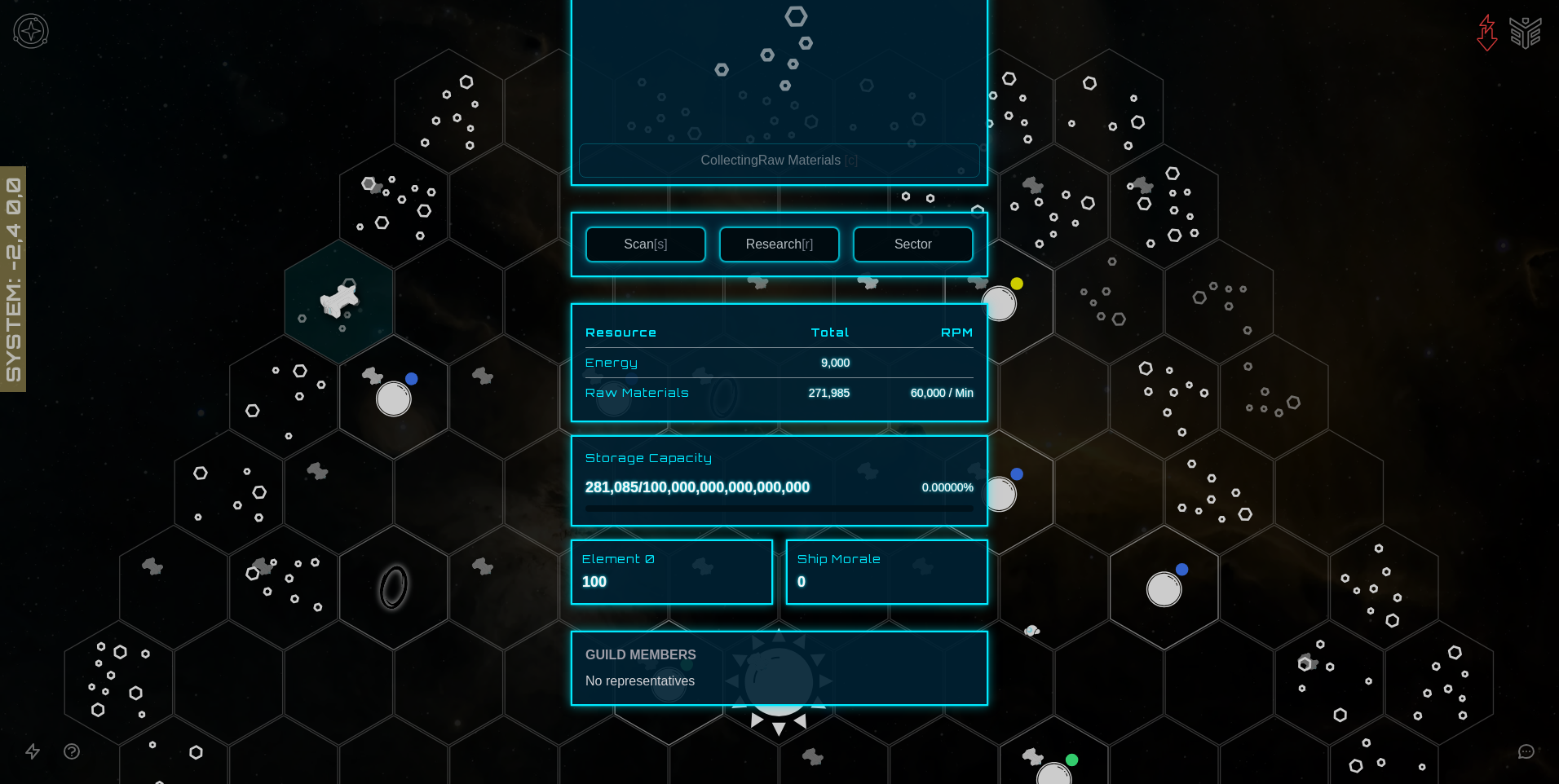 click at bounding box center [780, 392] 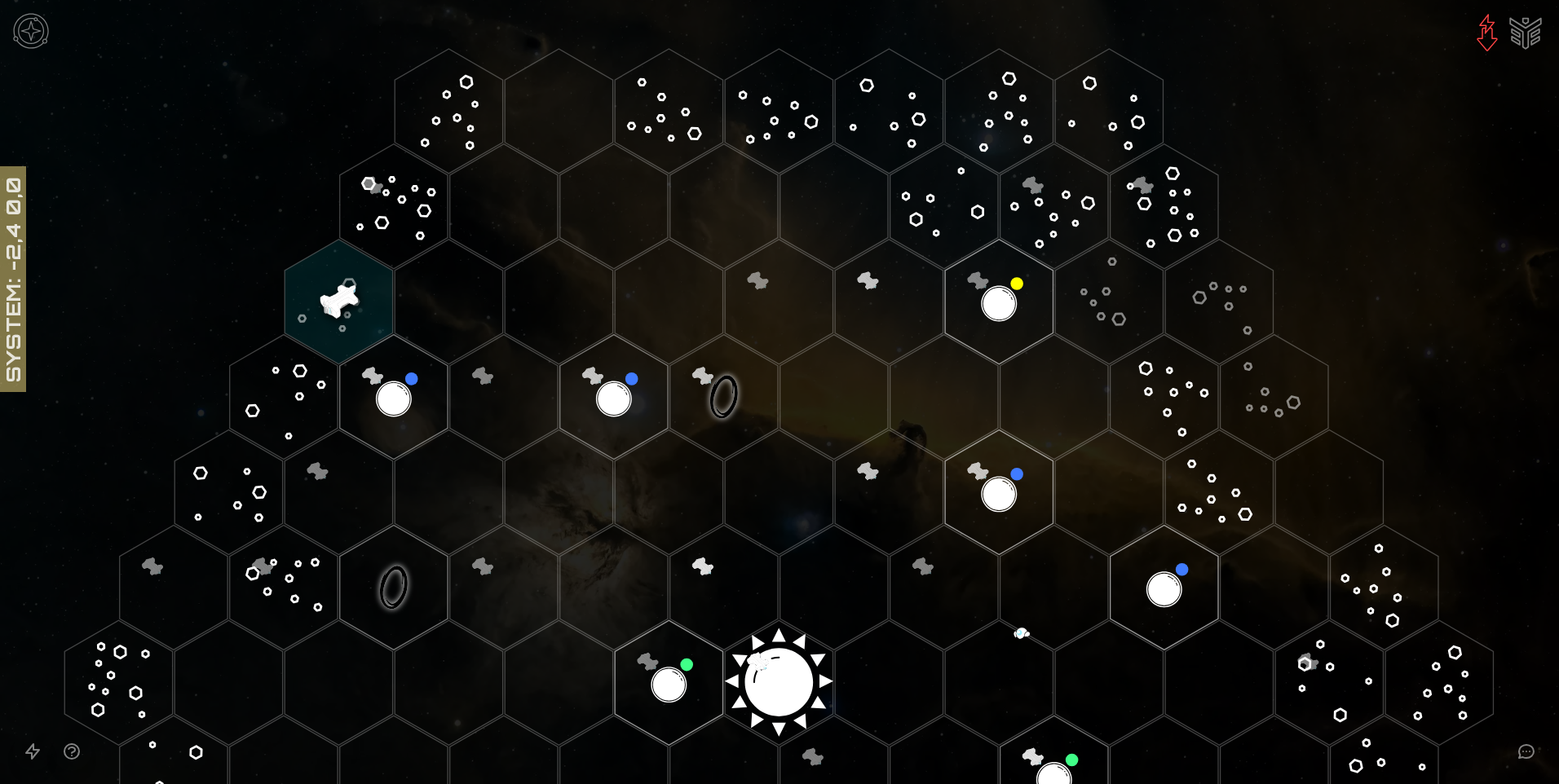 click at bounding box center [1487, 33] 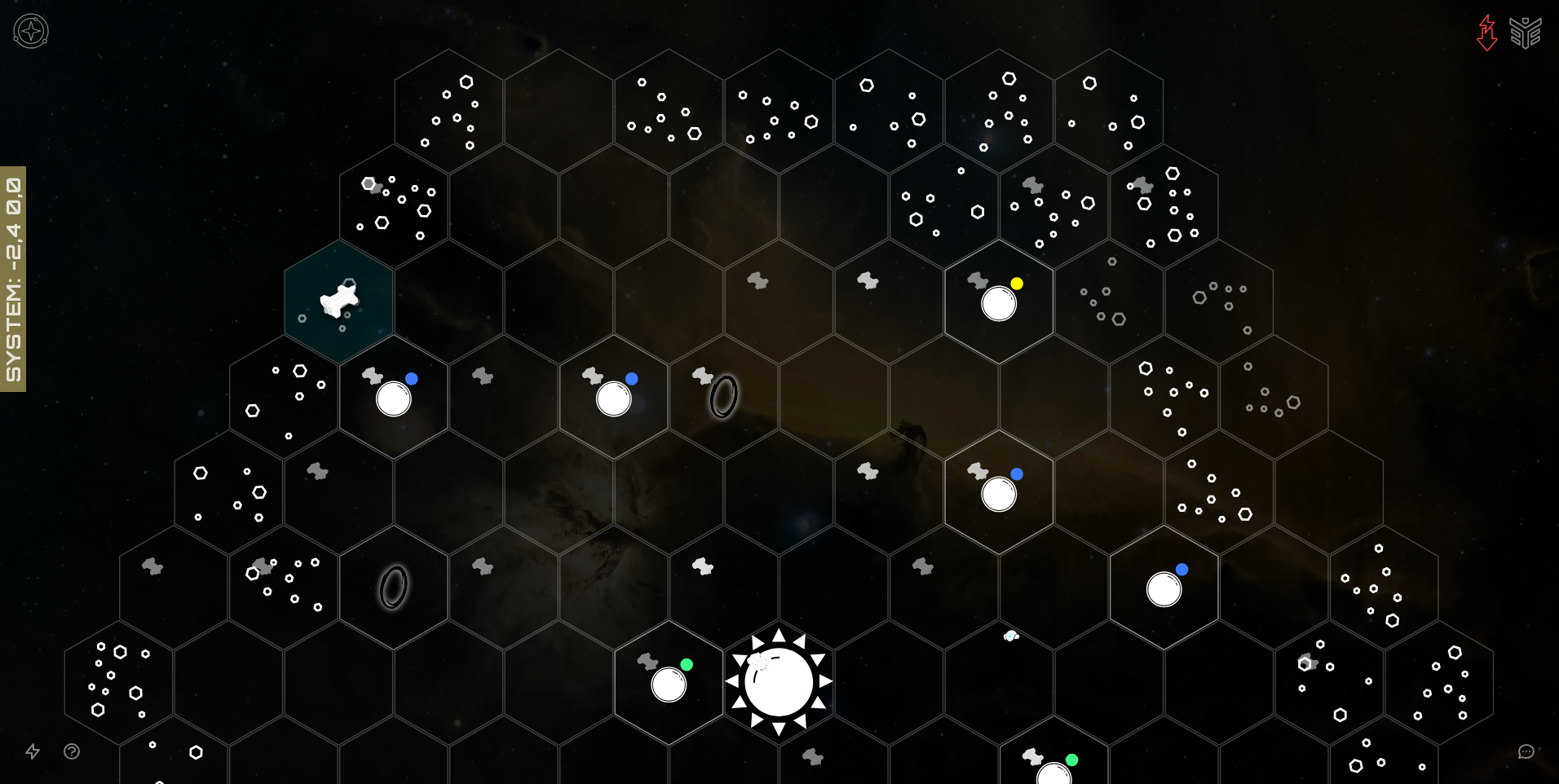 click at bounding box center [1526, 32] 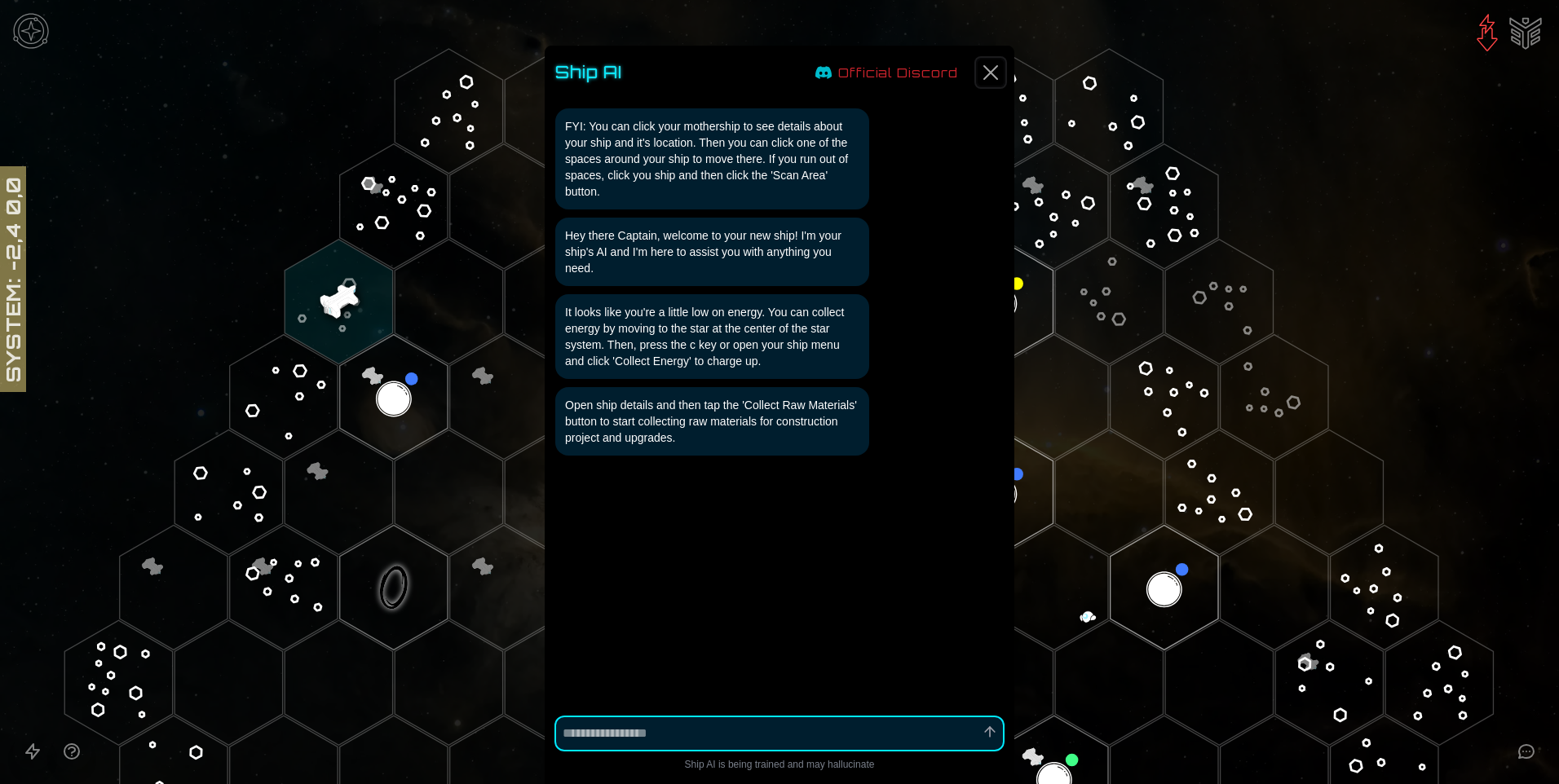 click 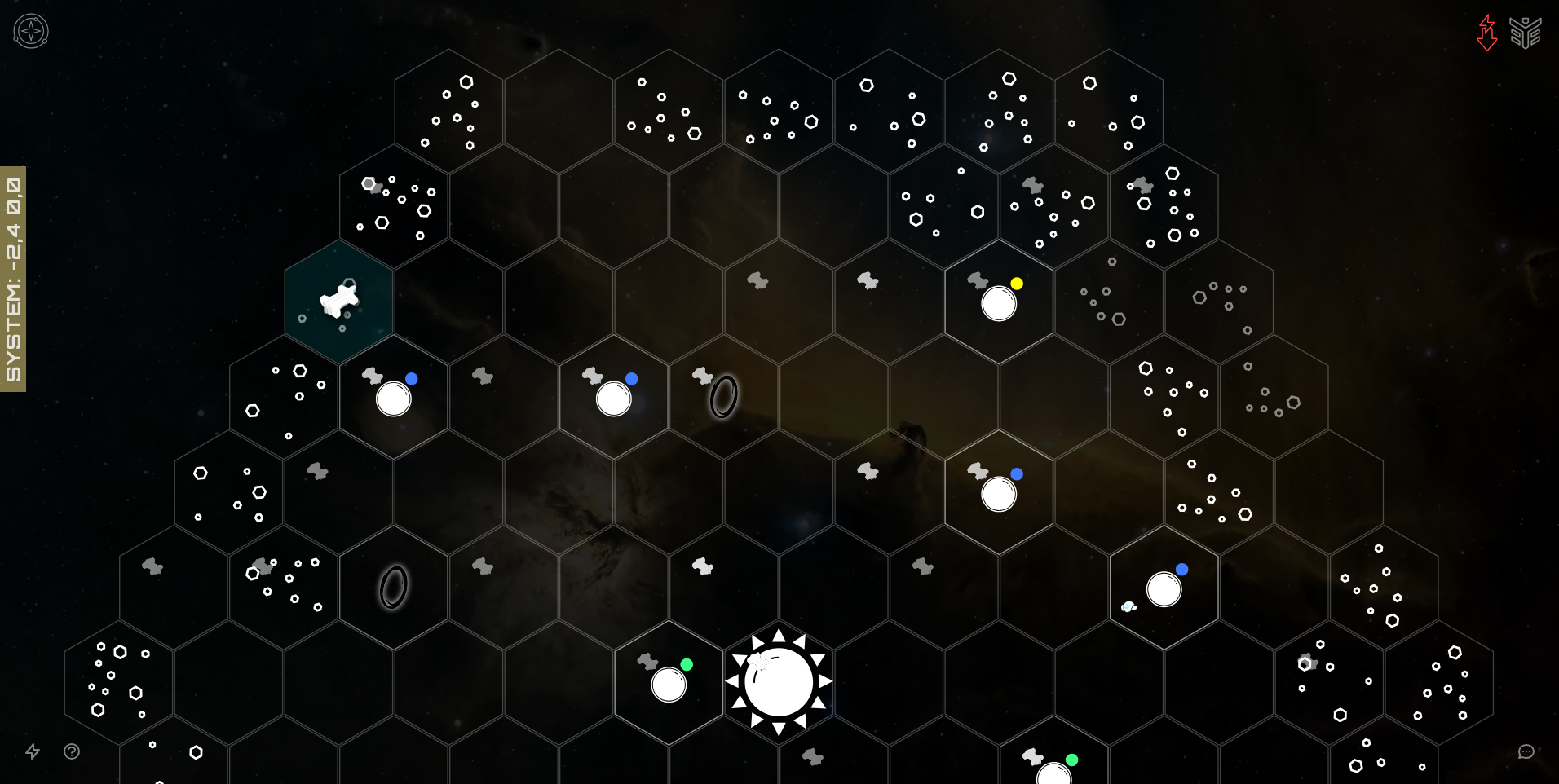 click 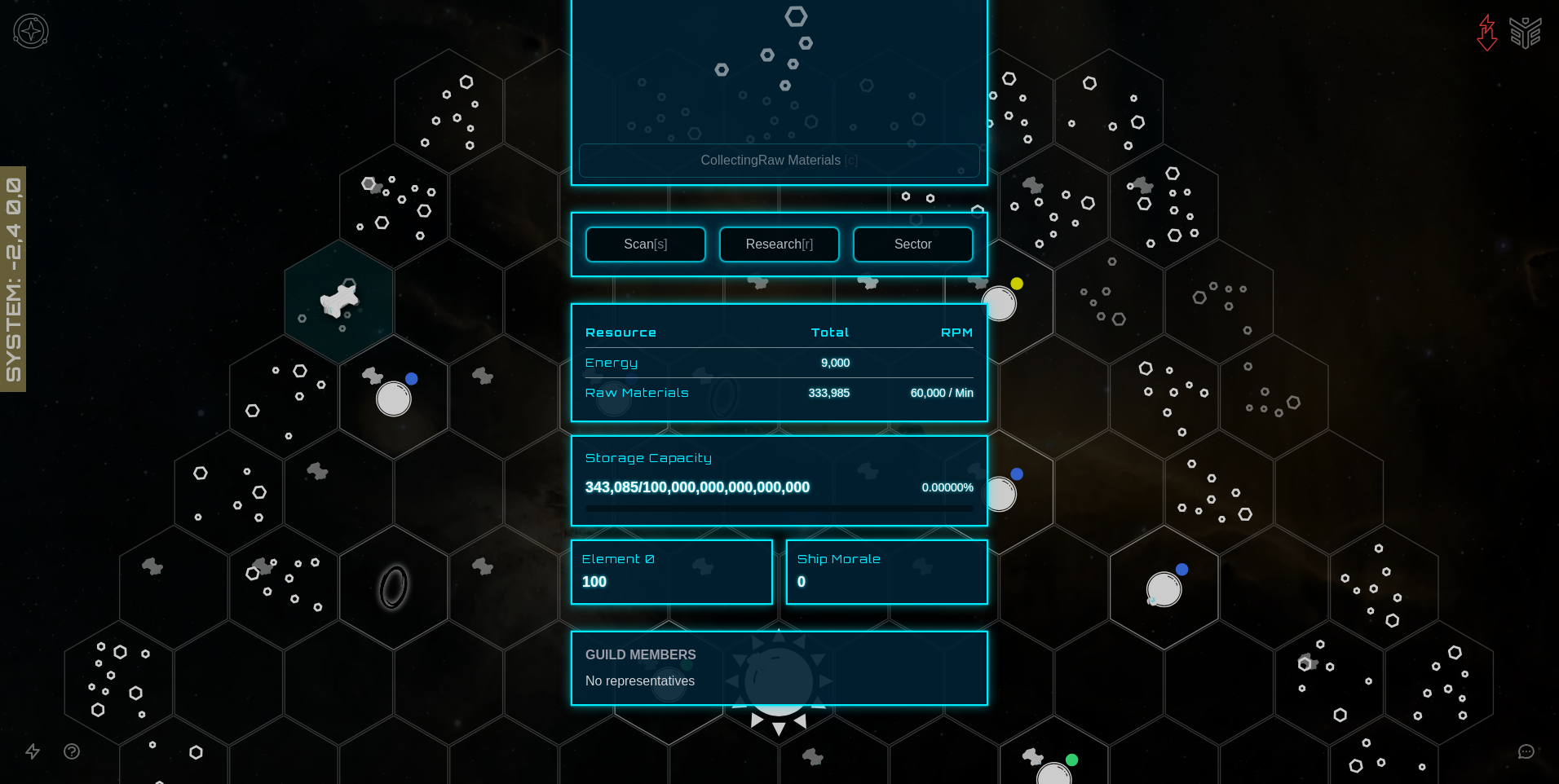 scroll, scrollTop: 3, scrollLeft: 0, axis: vertical 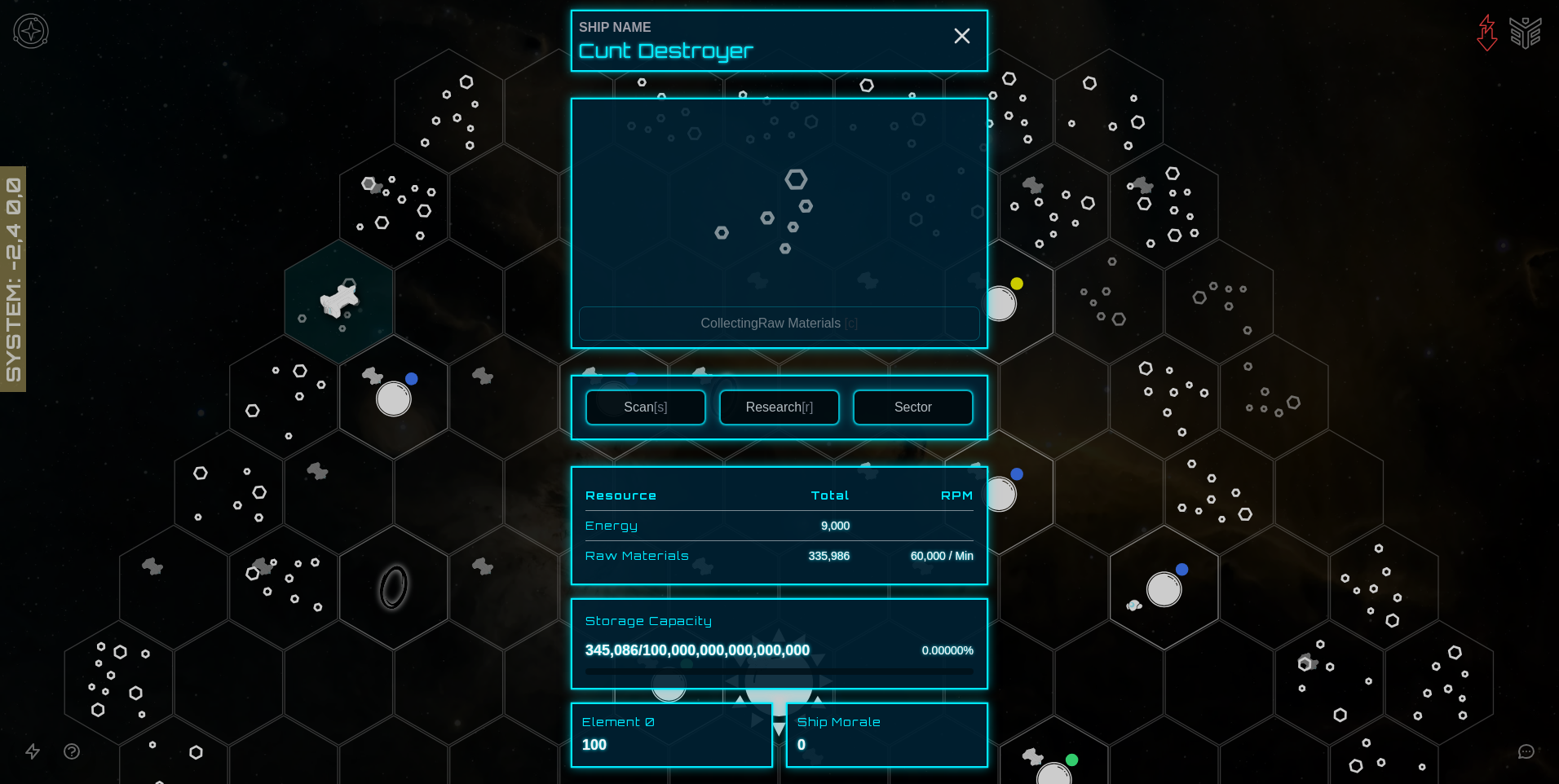 click on "Research  [r]" at bounding box center (780, 407) 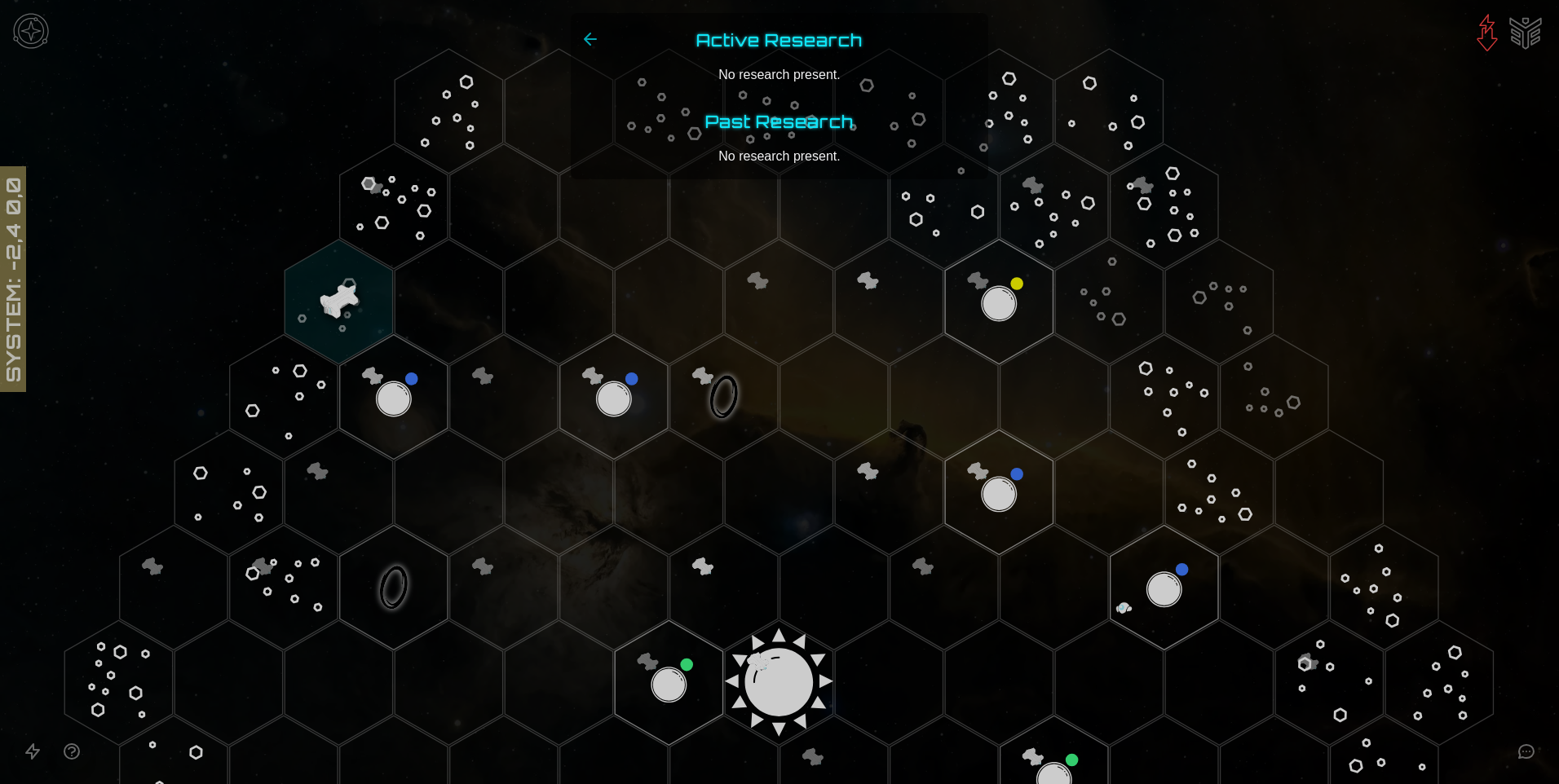 click on "No research present." at bounding box center [780, 75] 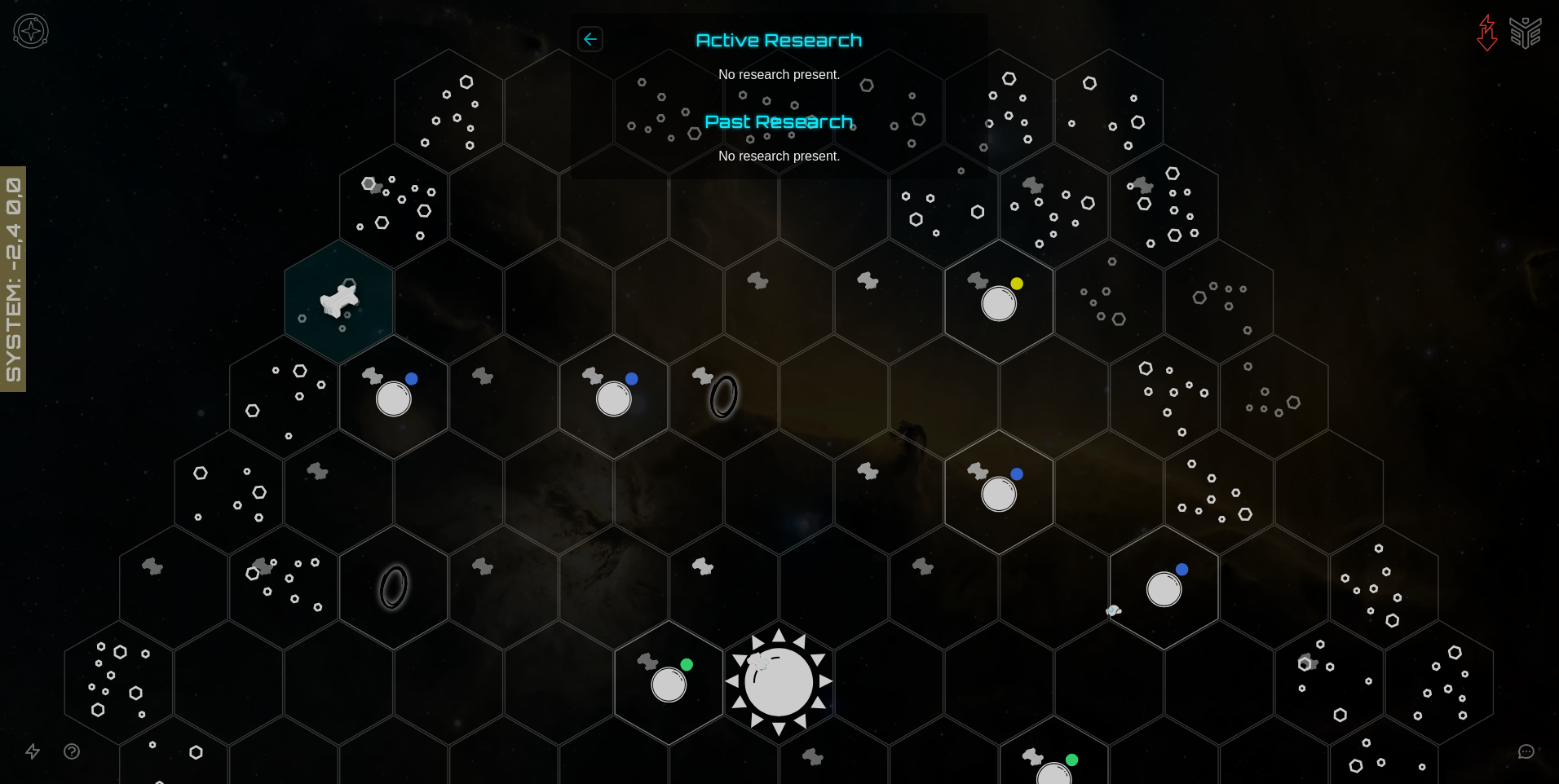 click 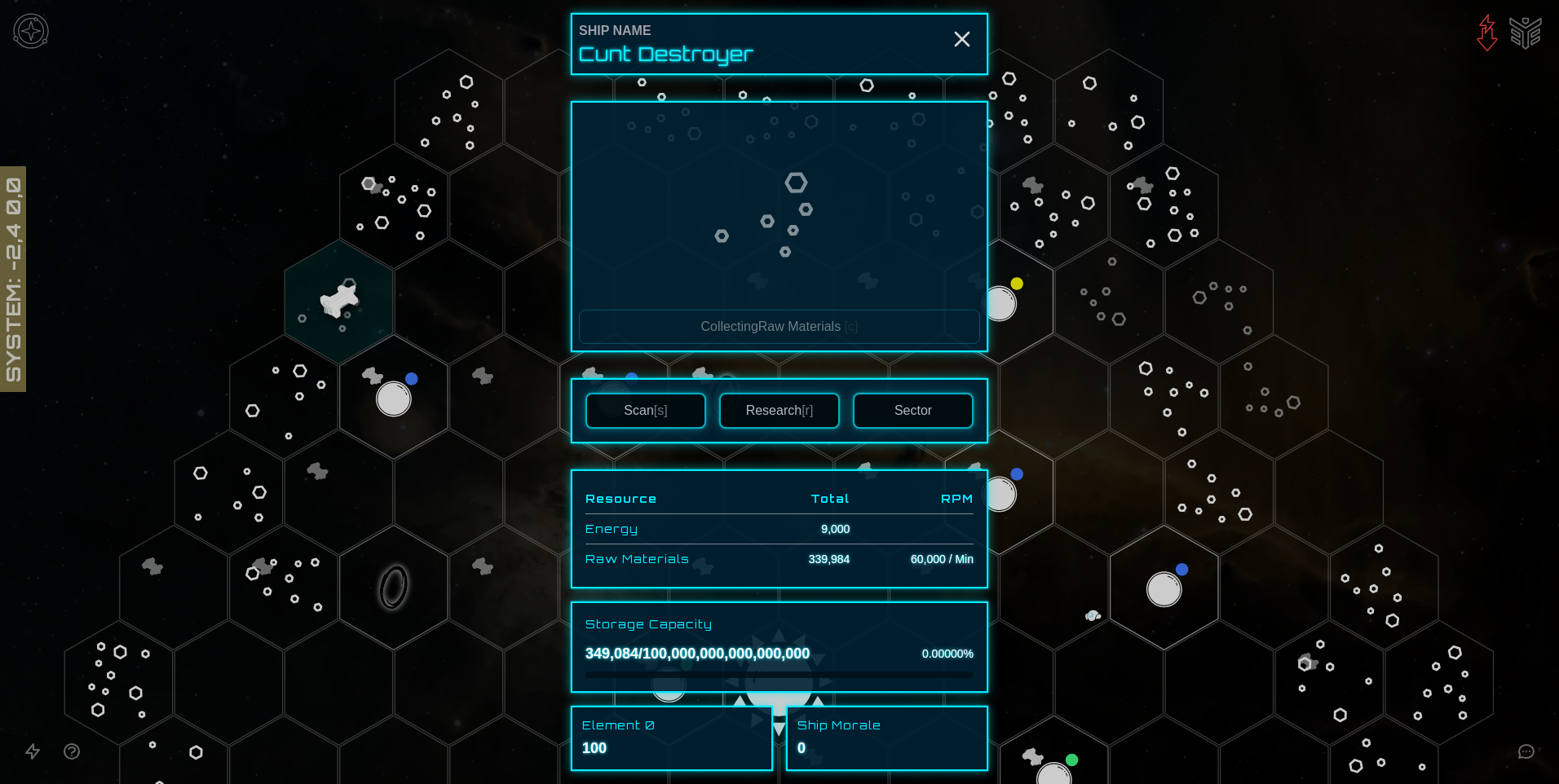 click on "Scan  [s]" at bounding box center [646, 411] 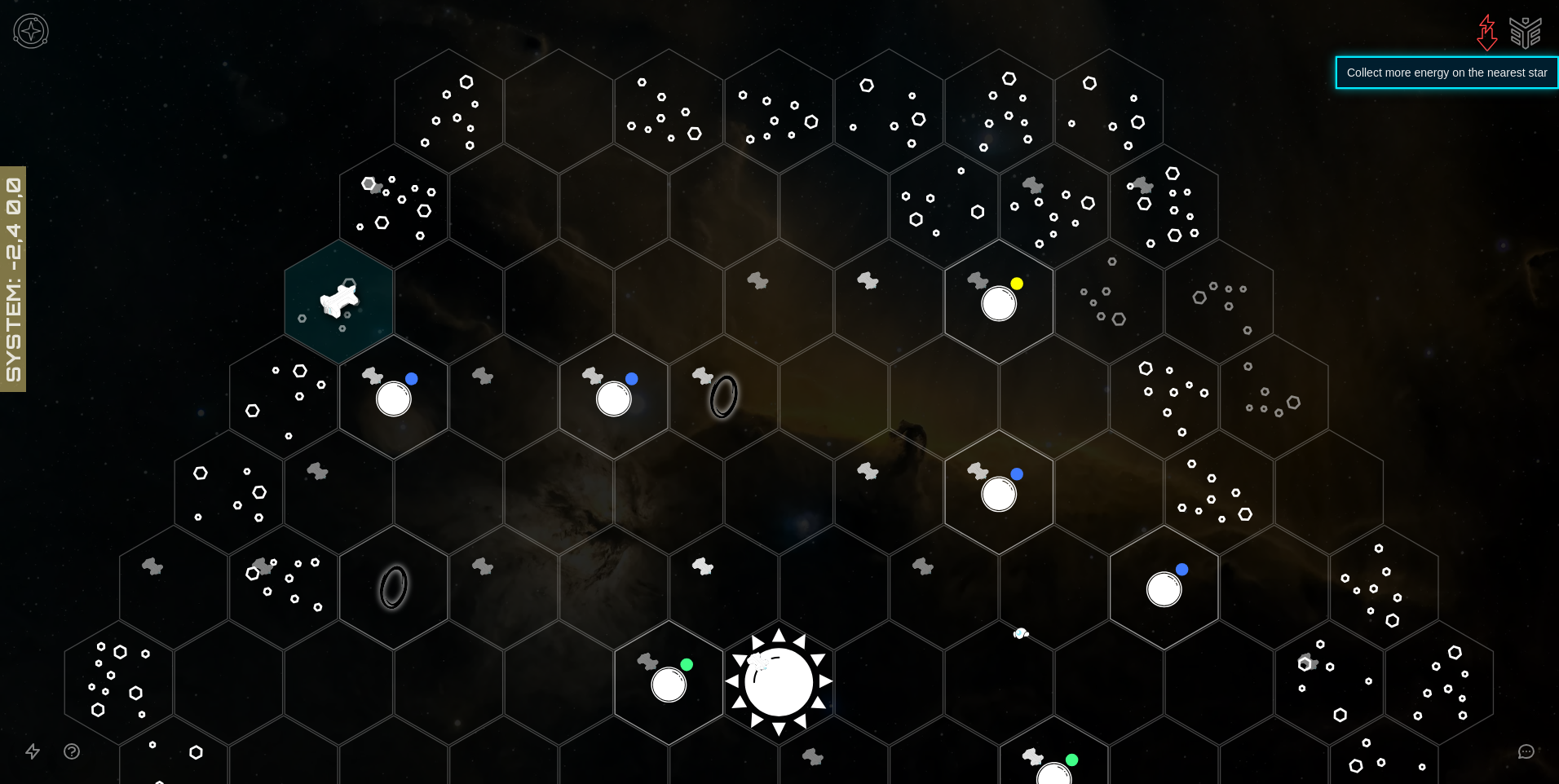 click at bounding box center [1487, 33] 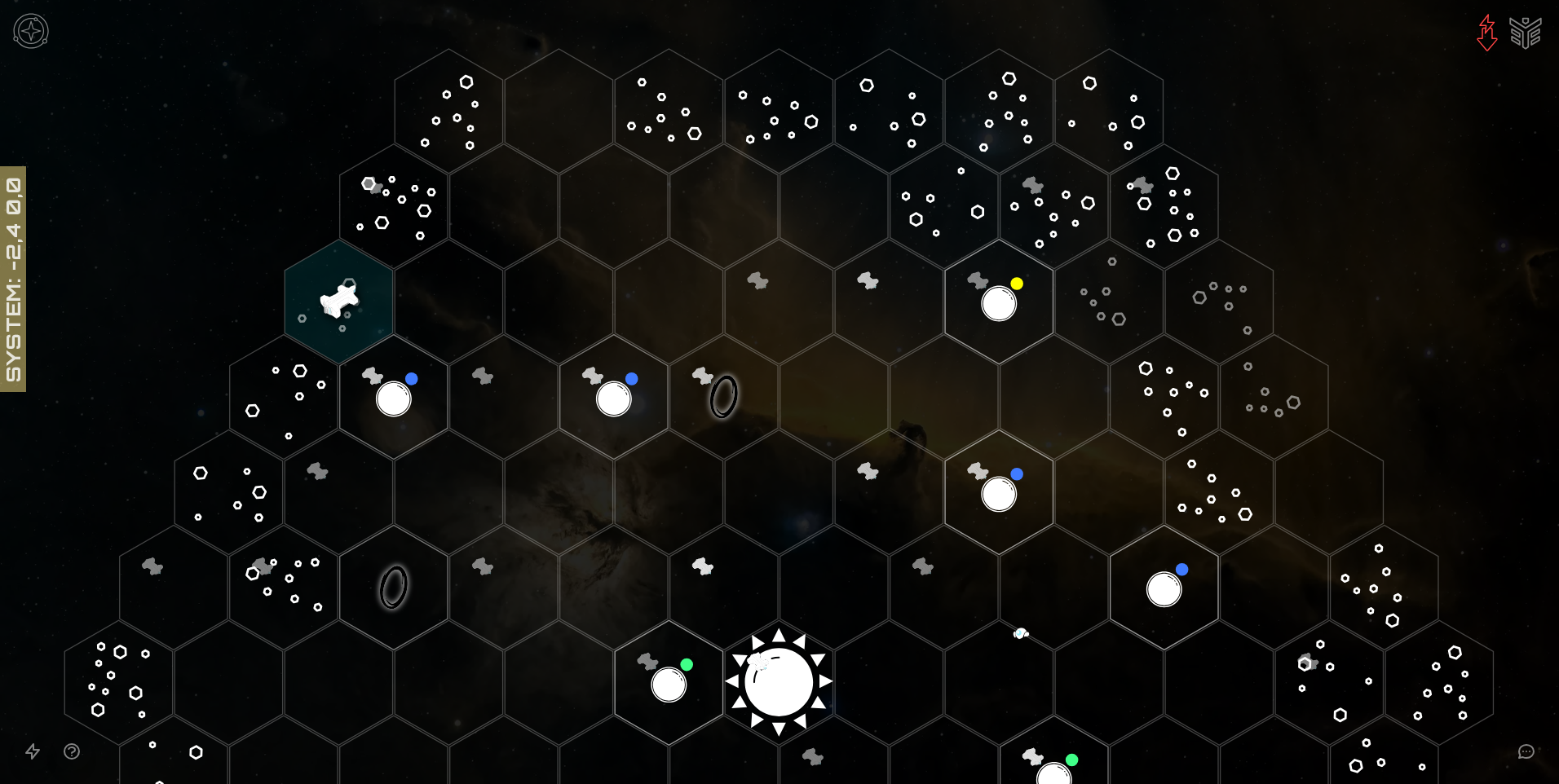 click at bounding box center (1487, 33) 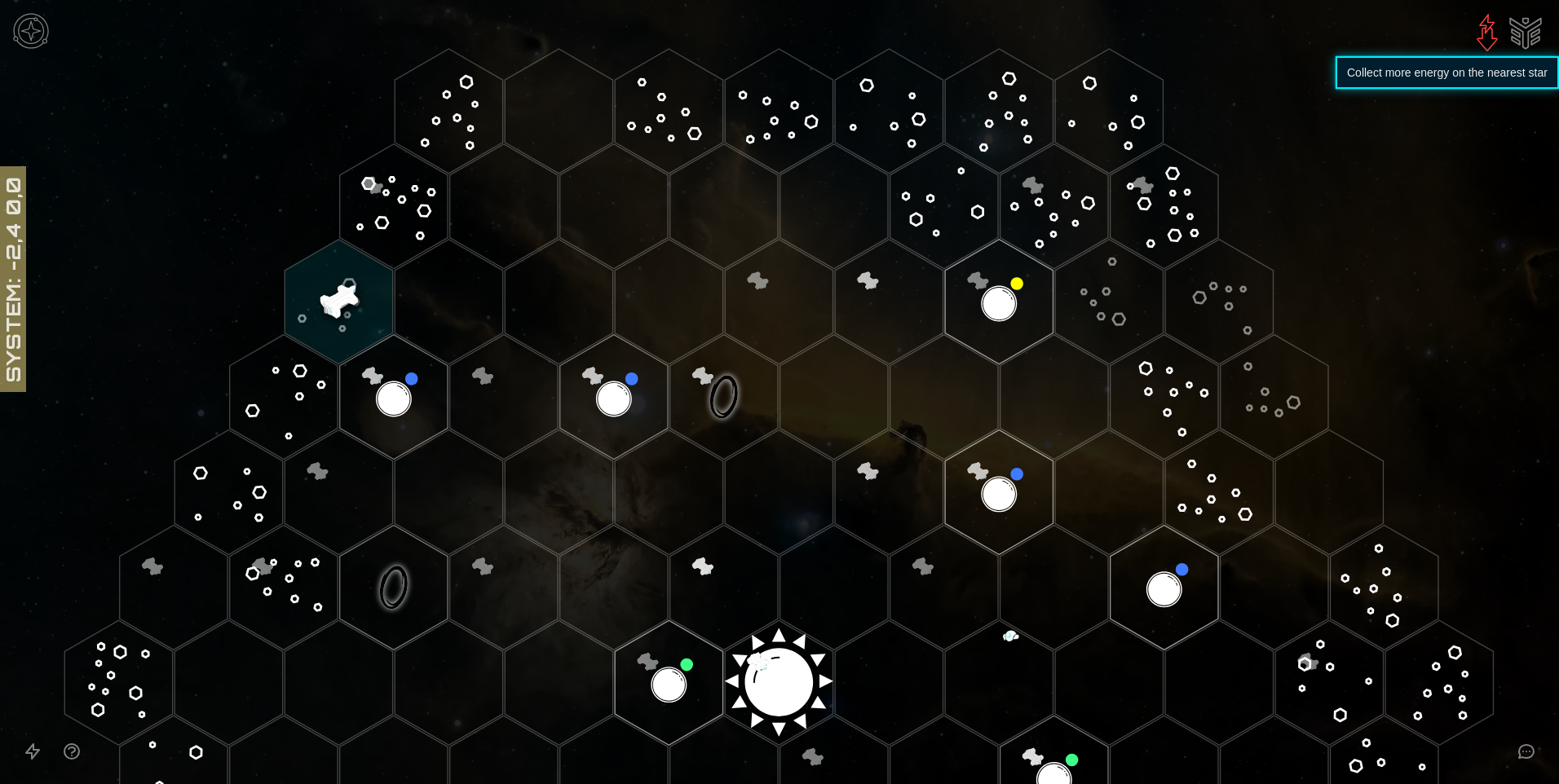 click at bounding box center (1526, 32) 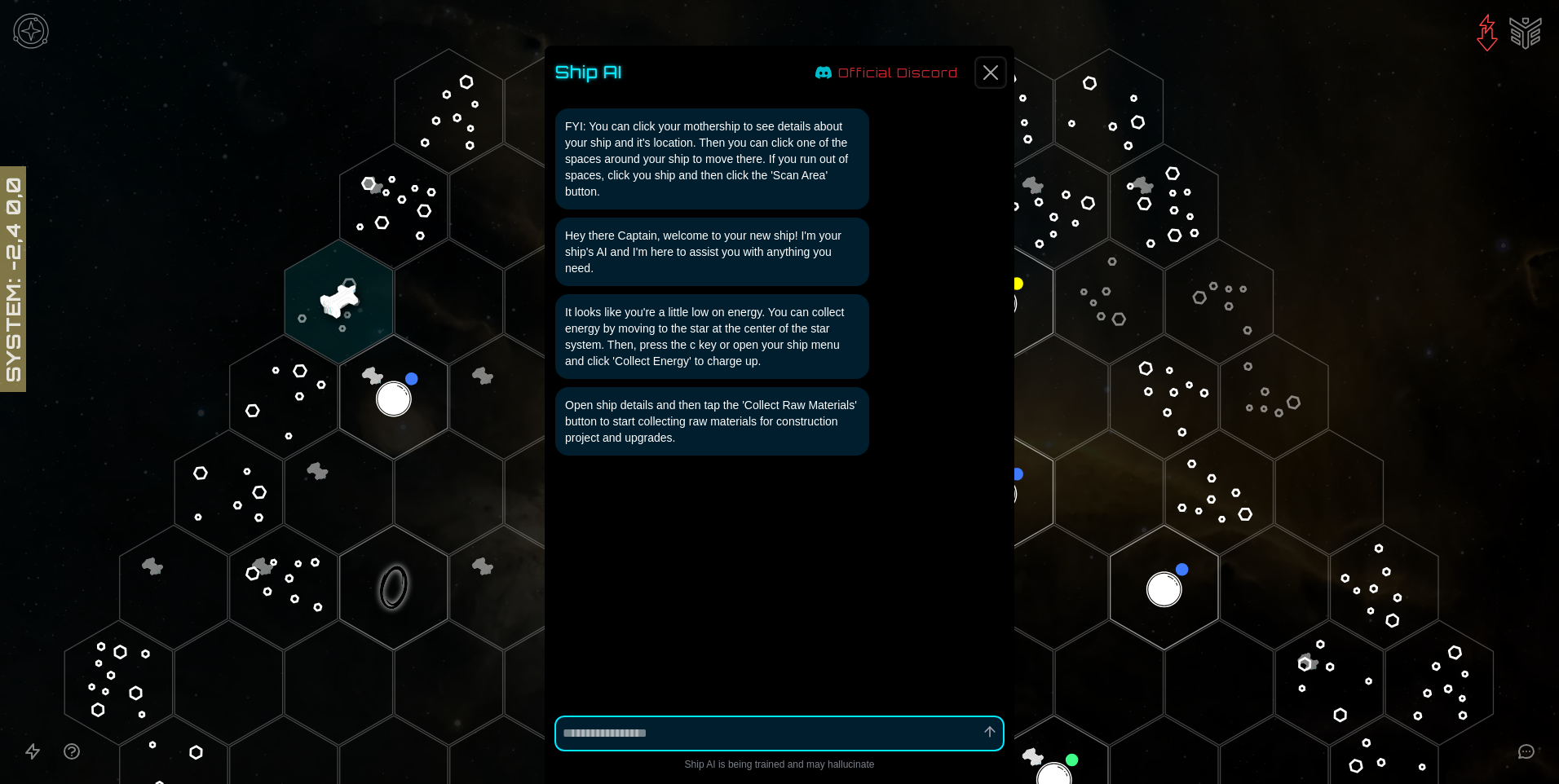 click 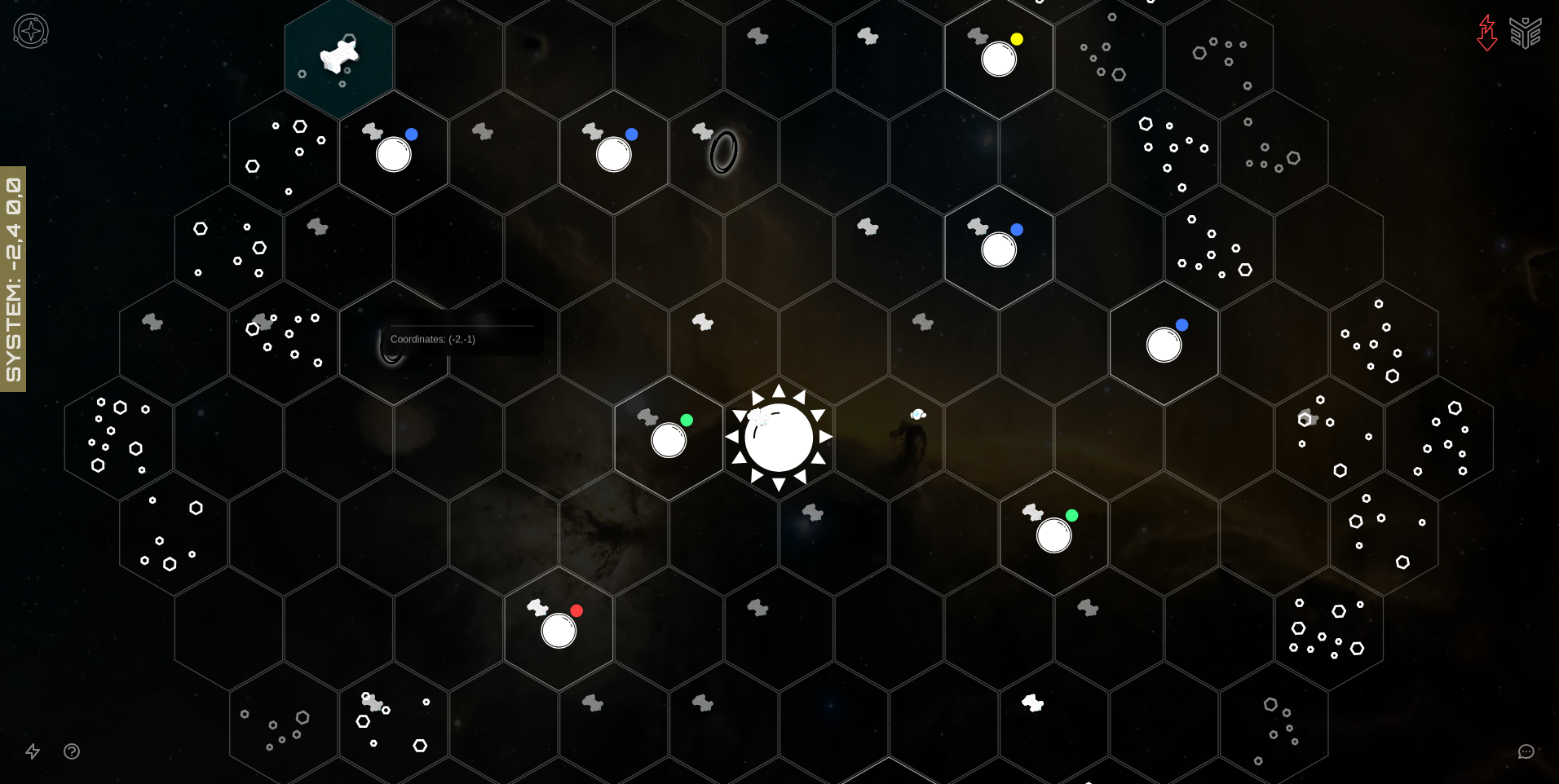 scroll, scrollTop: 81, scrollLeft: 0, axis: vertical 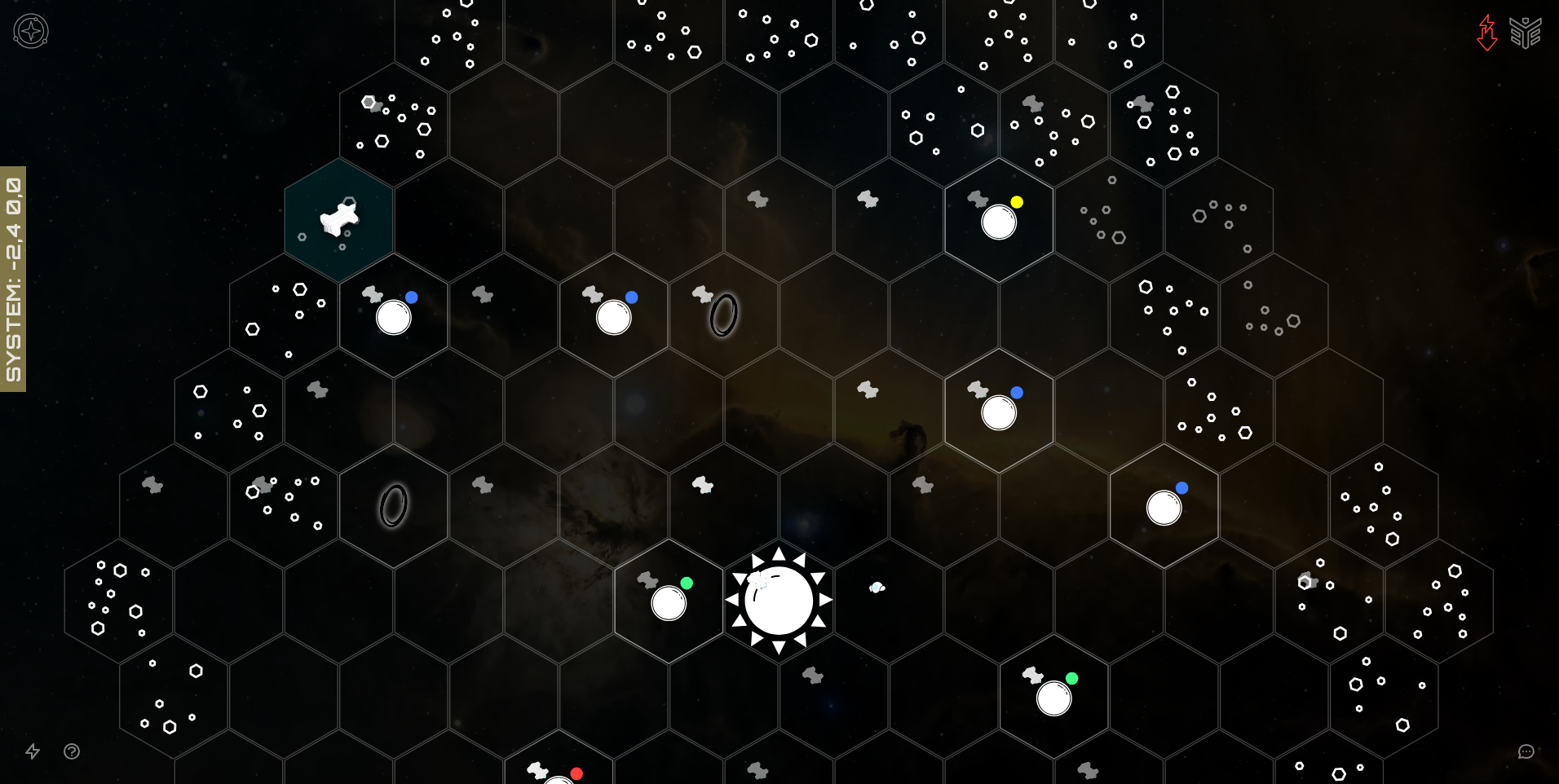 click 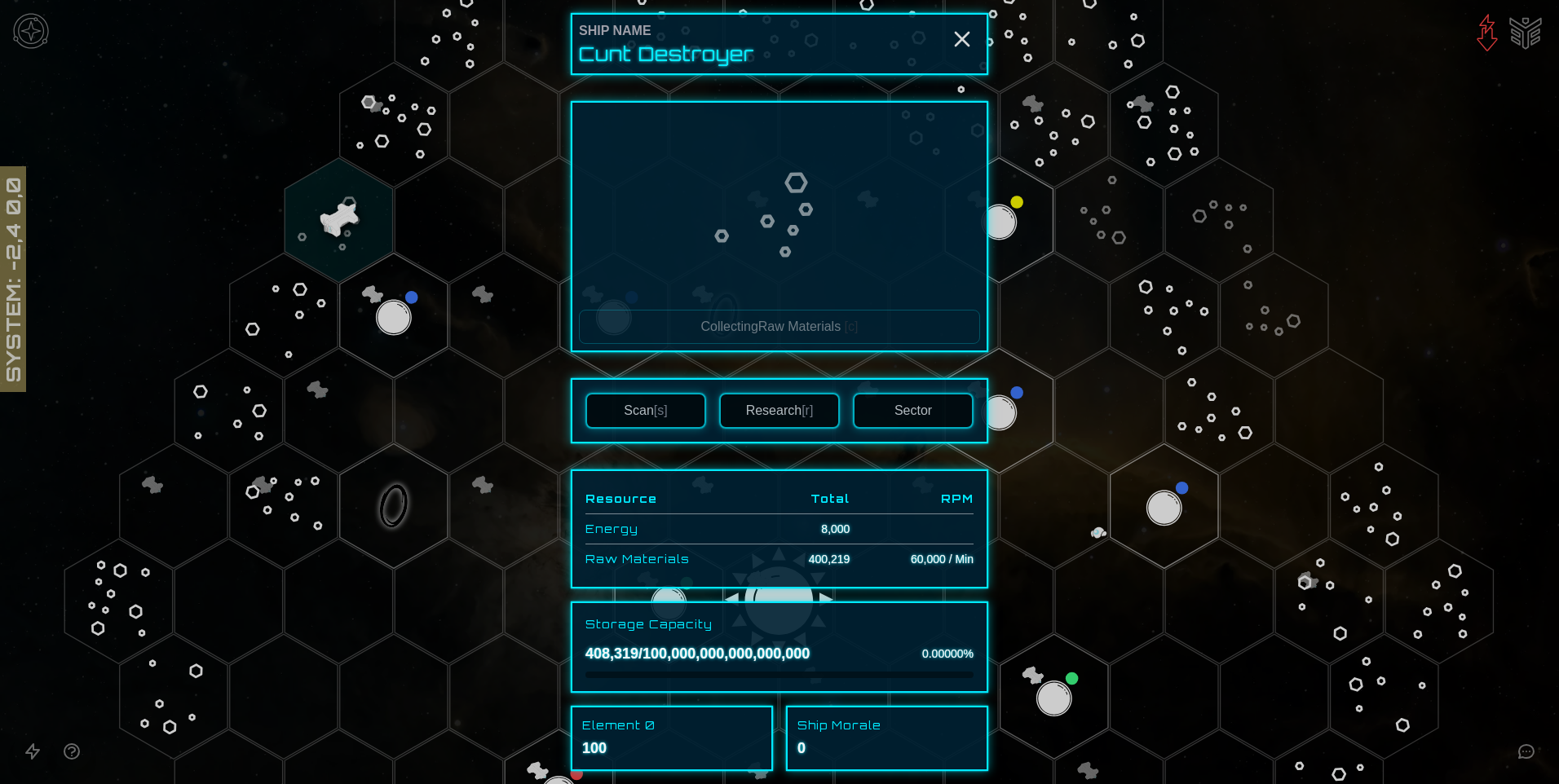 click at bounding box center [780, 392] 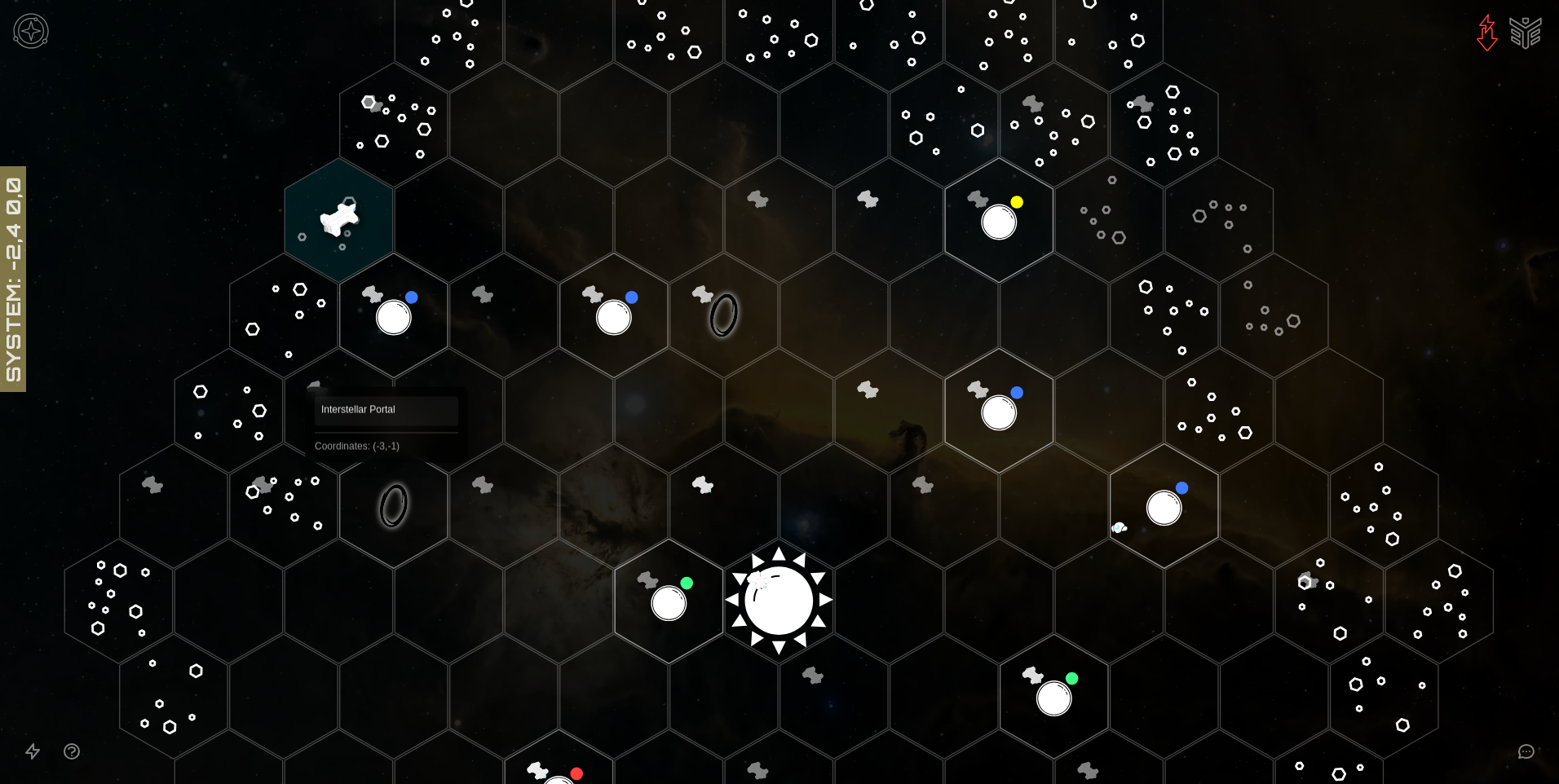 click 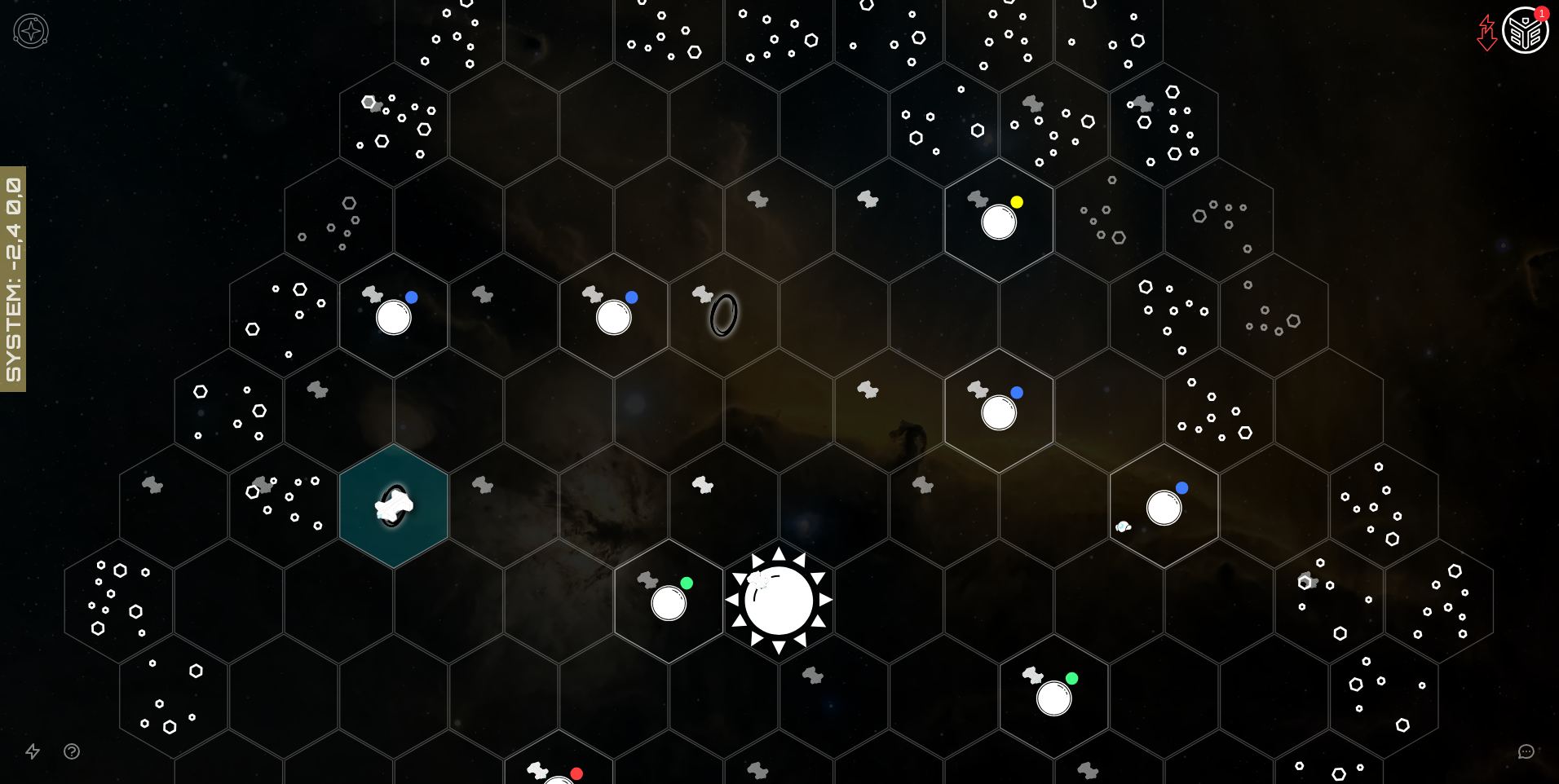 click 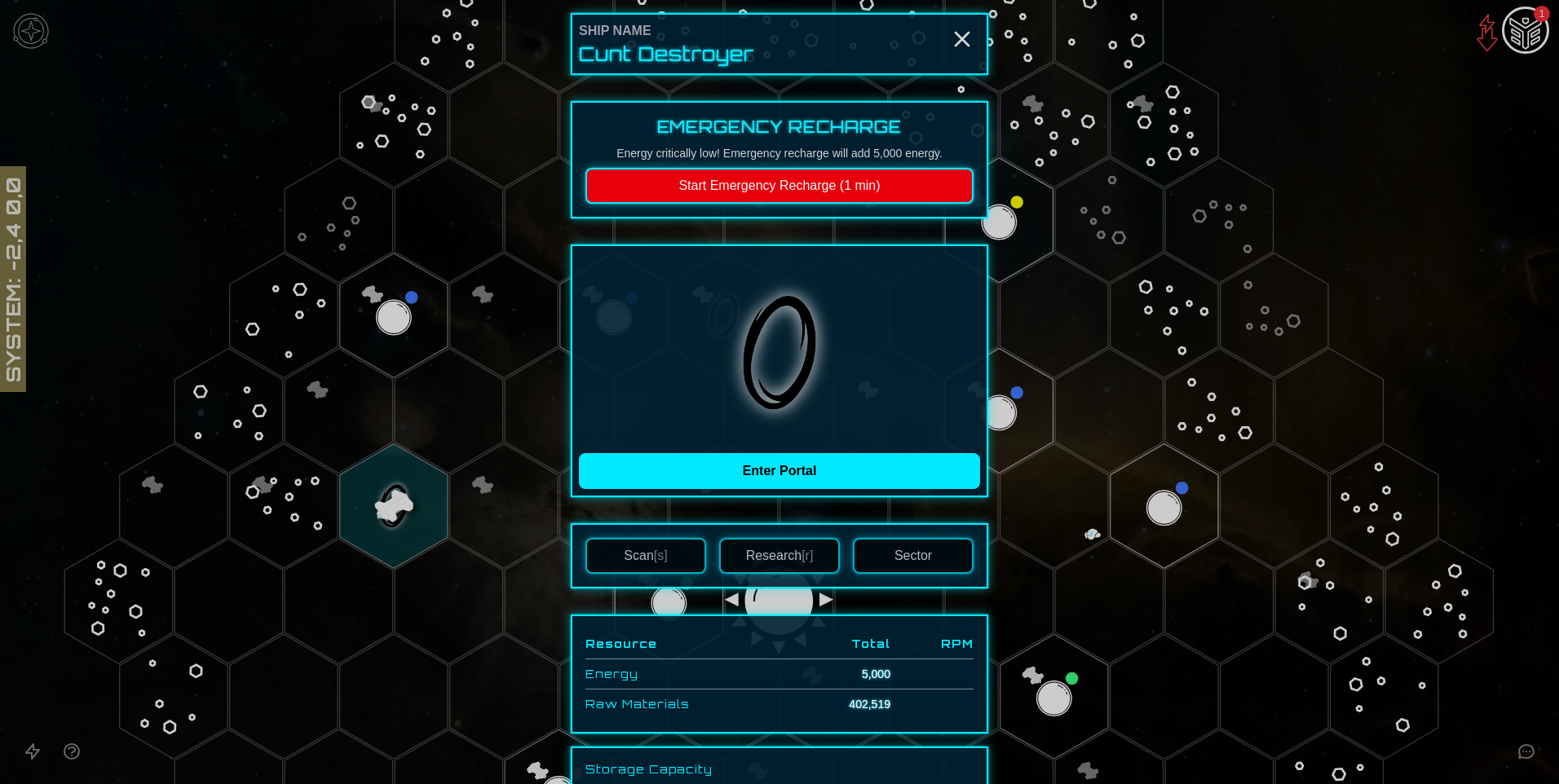 click on "Start Emergency Recharge (1 min)" at bounding box center [780, 186] 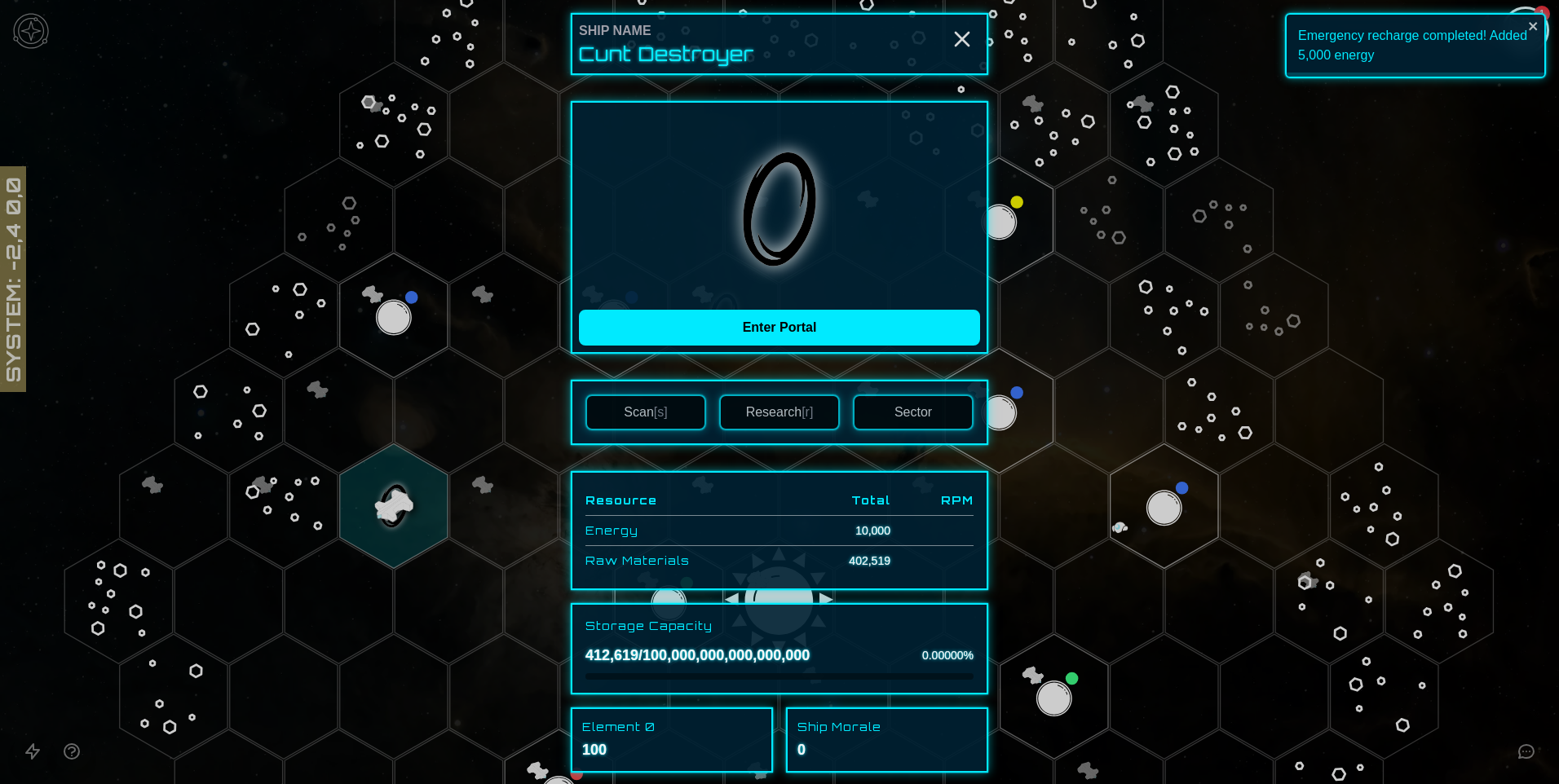 click on "Research  [r]" at bounding box center [780, 412] 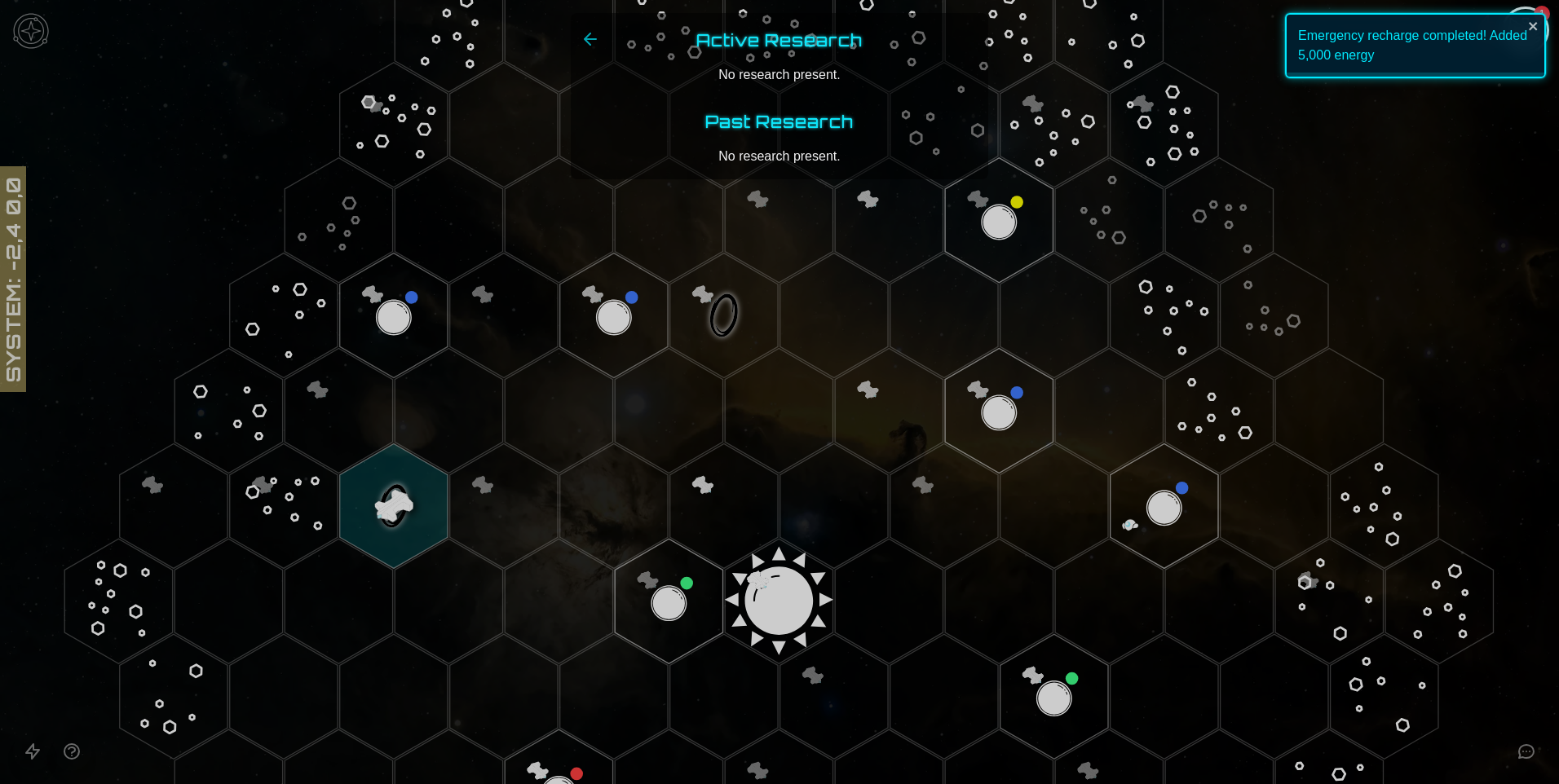 click on "Active Research No research present. Past Research No research present." at bounding box center (780, 96) 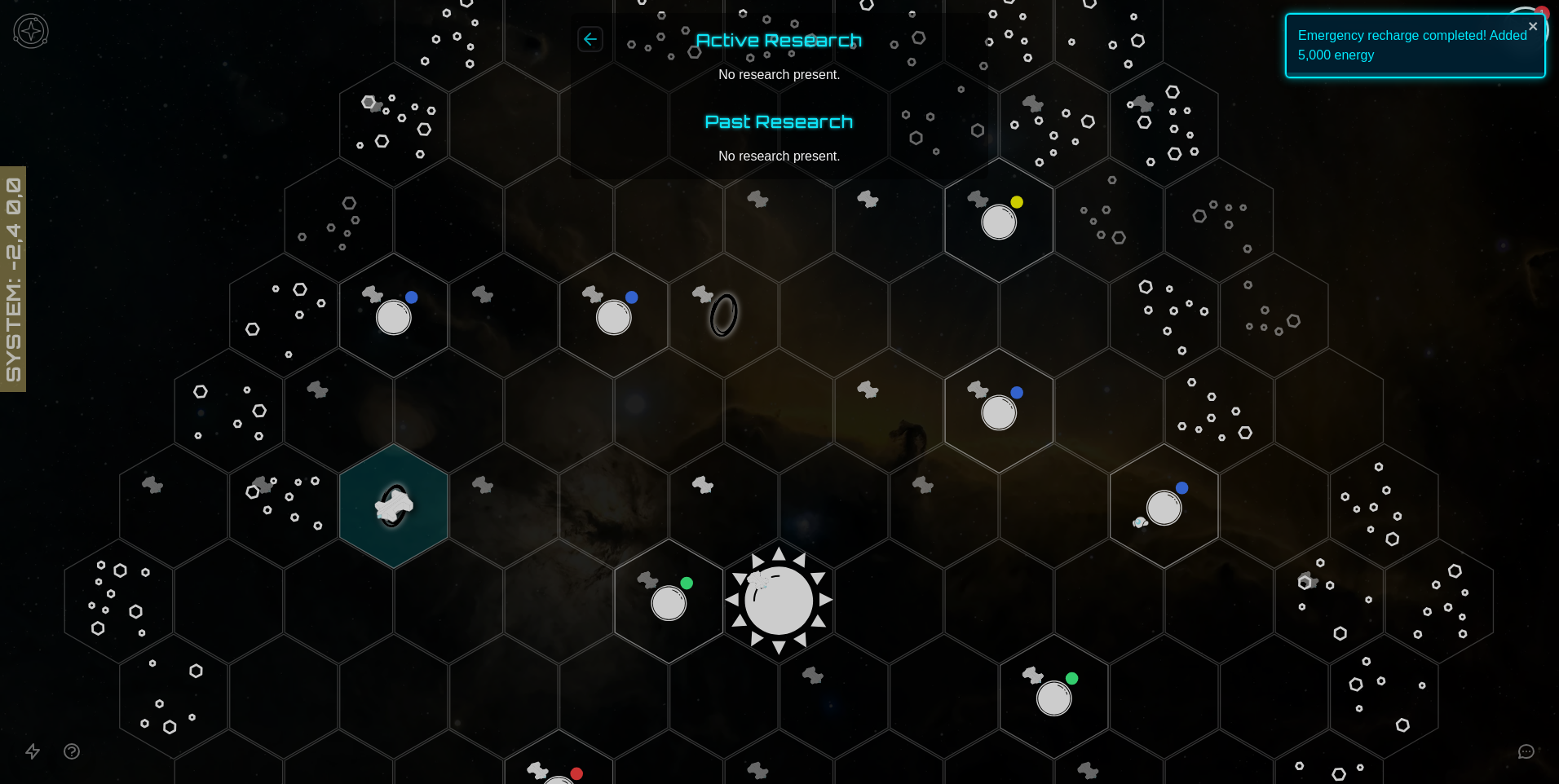 click 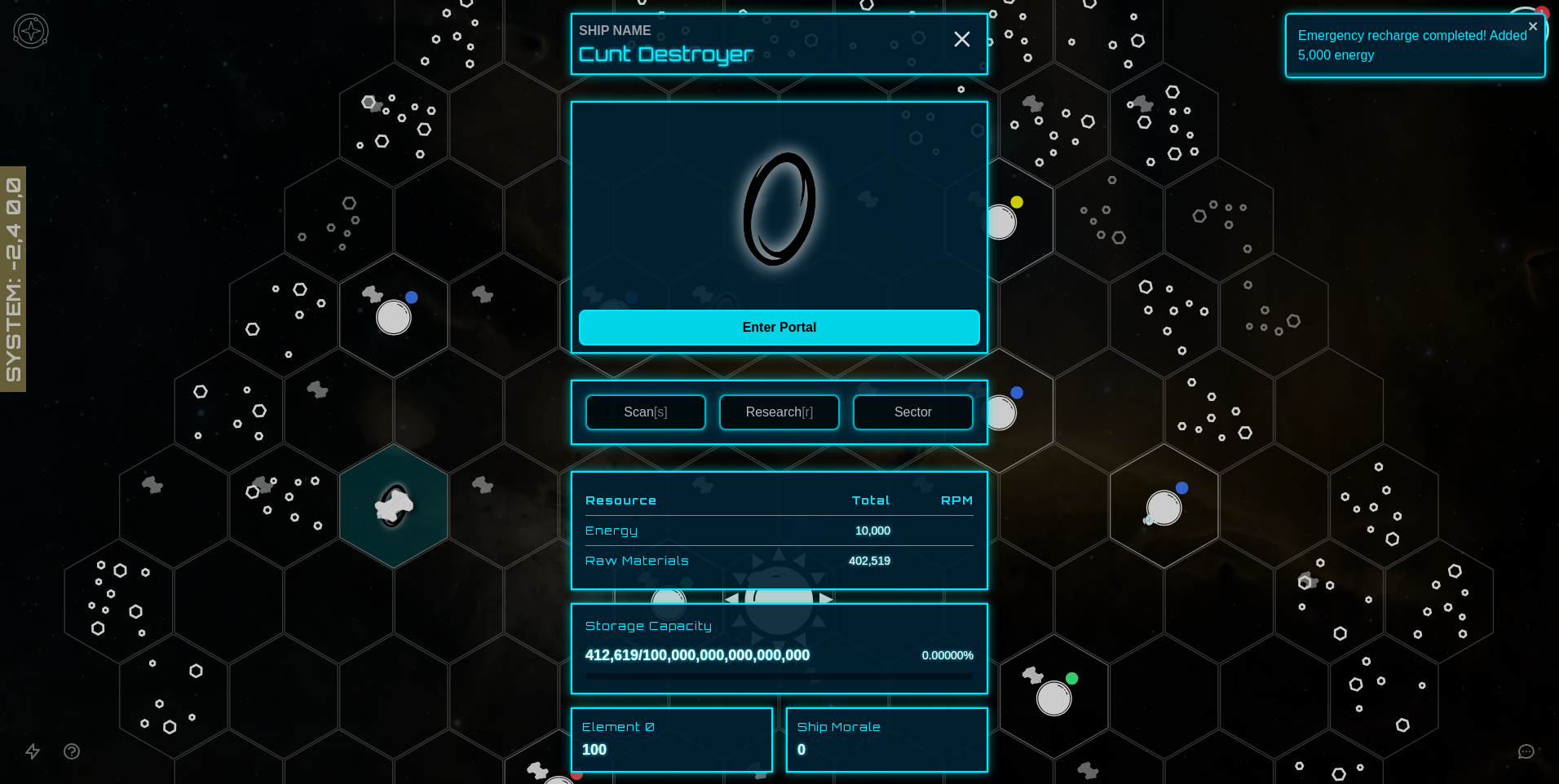 click on "Enter Portal" at bounding box center (780, 328) 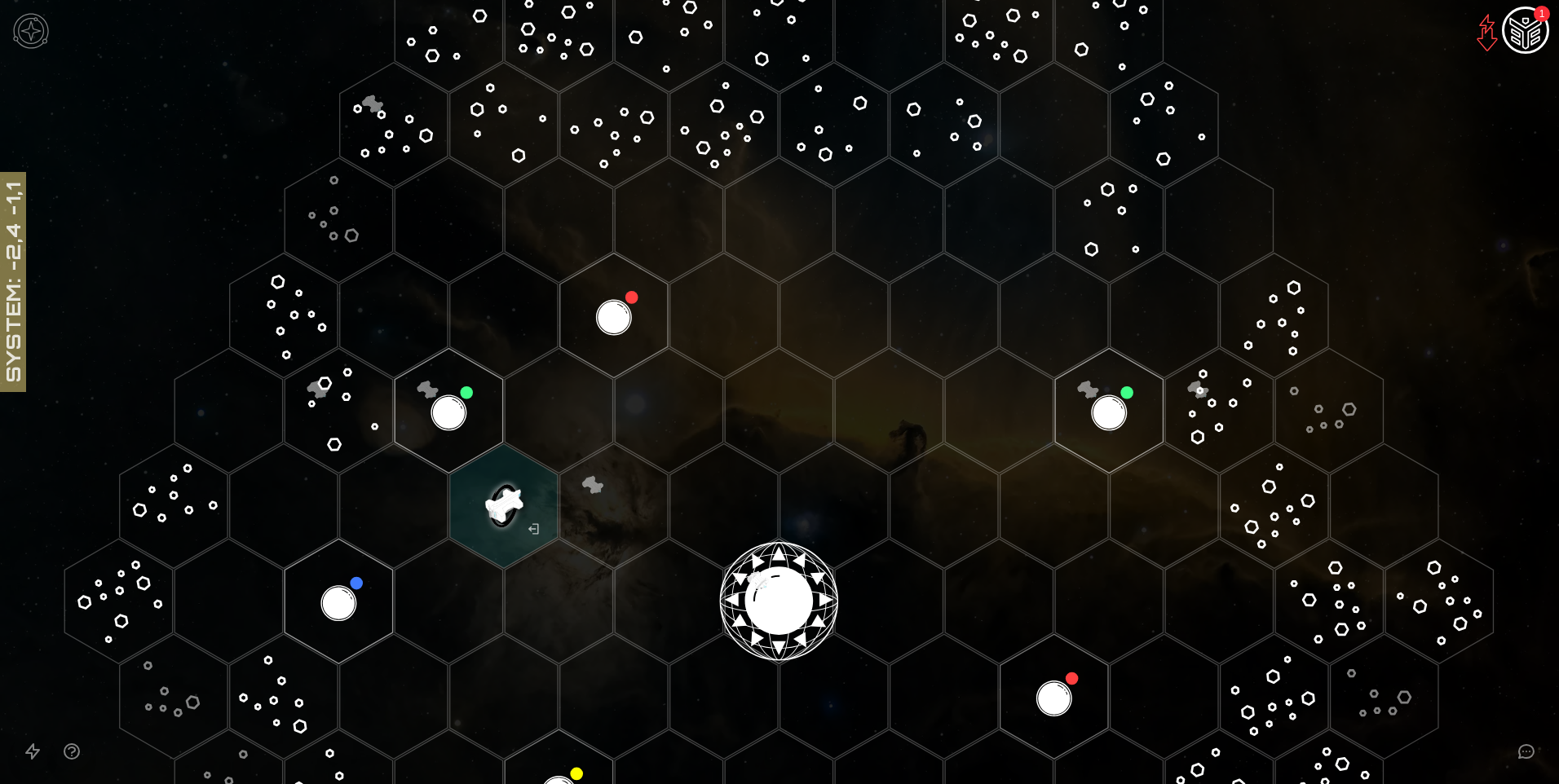 click 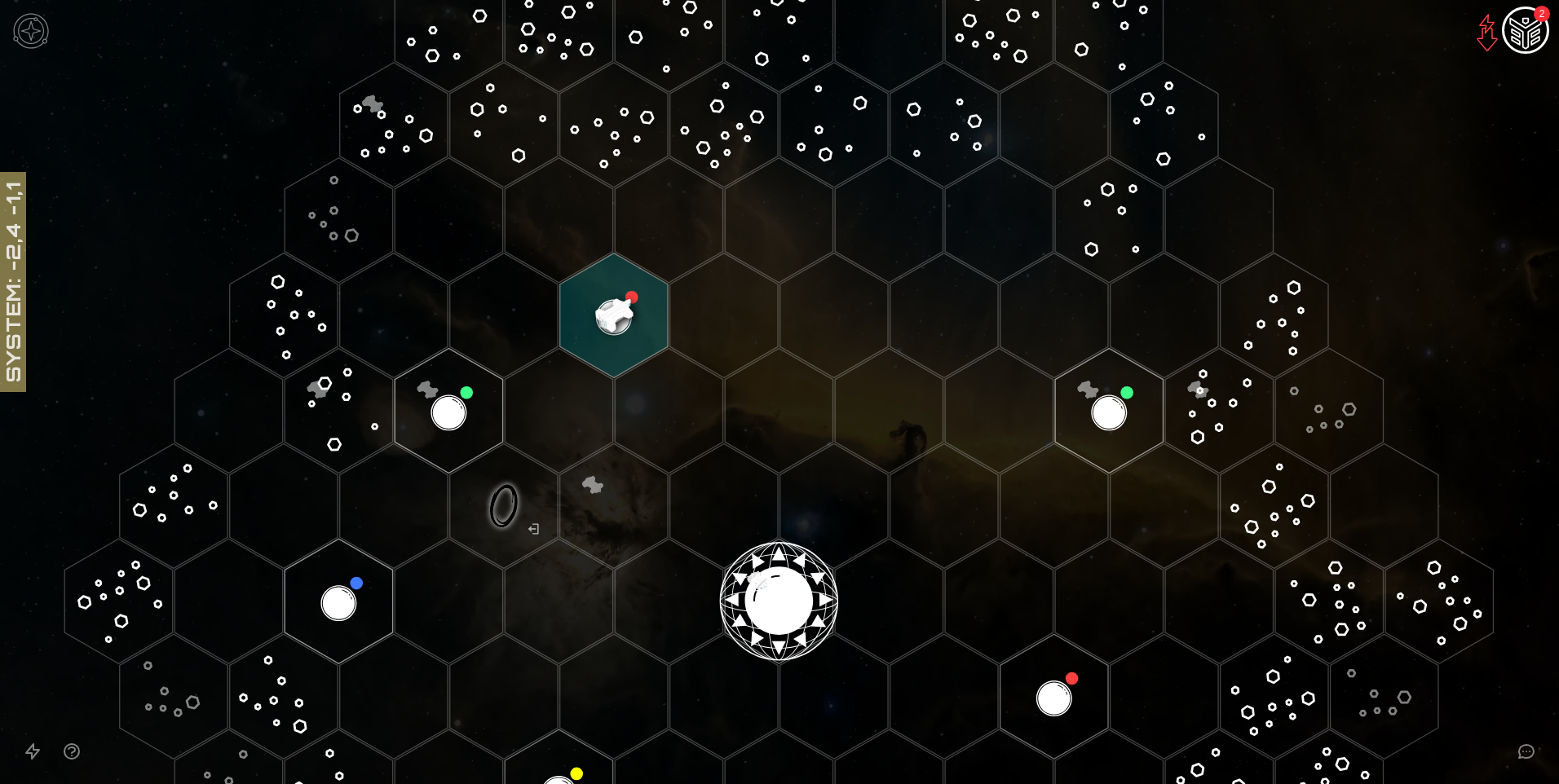 click 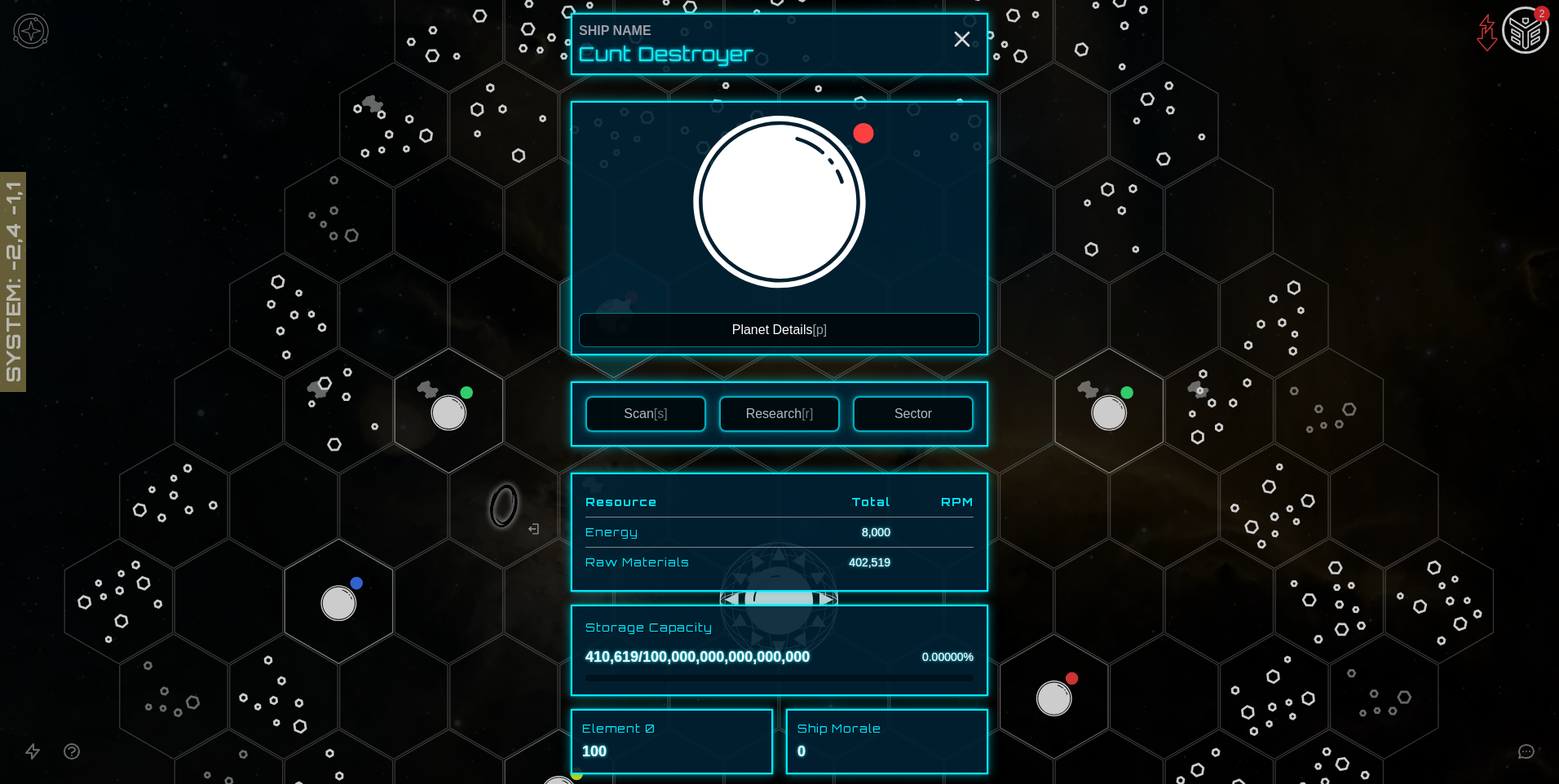 click on "Planet Details  [p]" at bounding box center [780, 330] 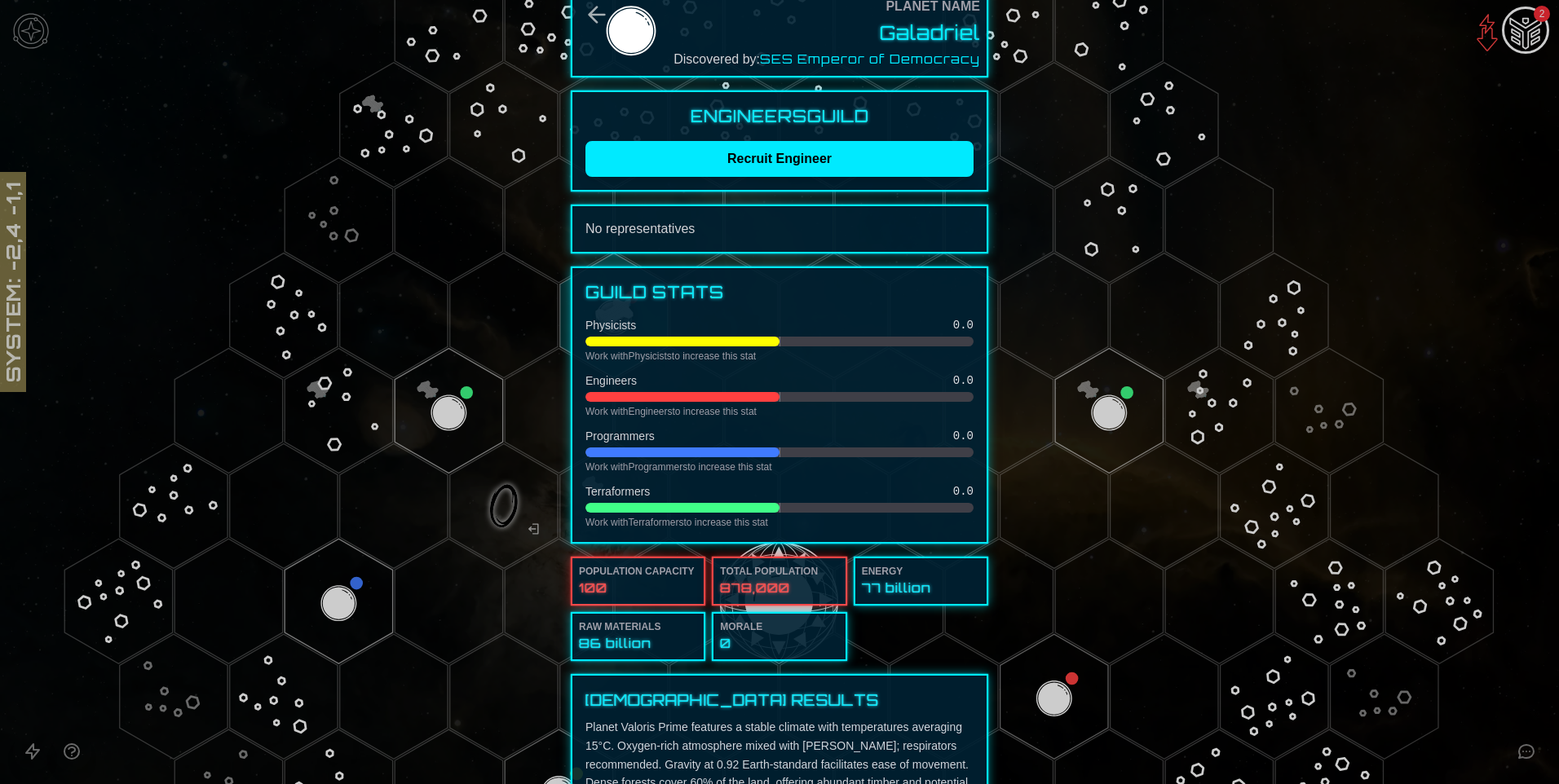 scroll, scrollTop: 0, scrollLeft: 0, axis: both 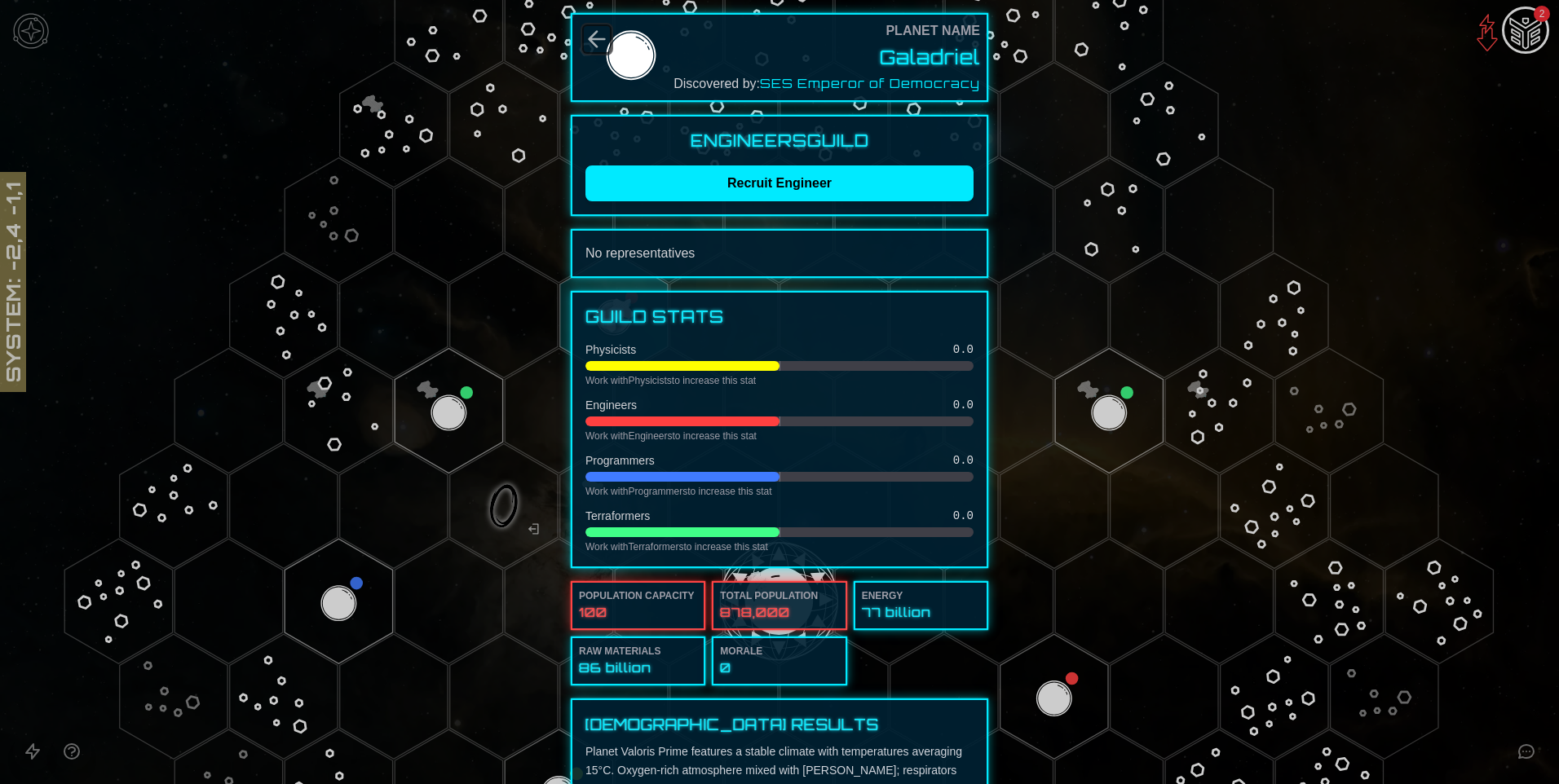 click 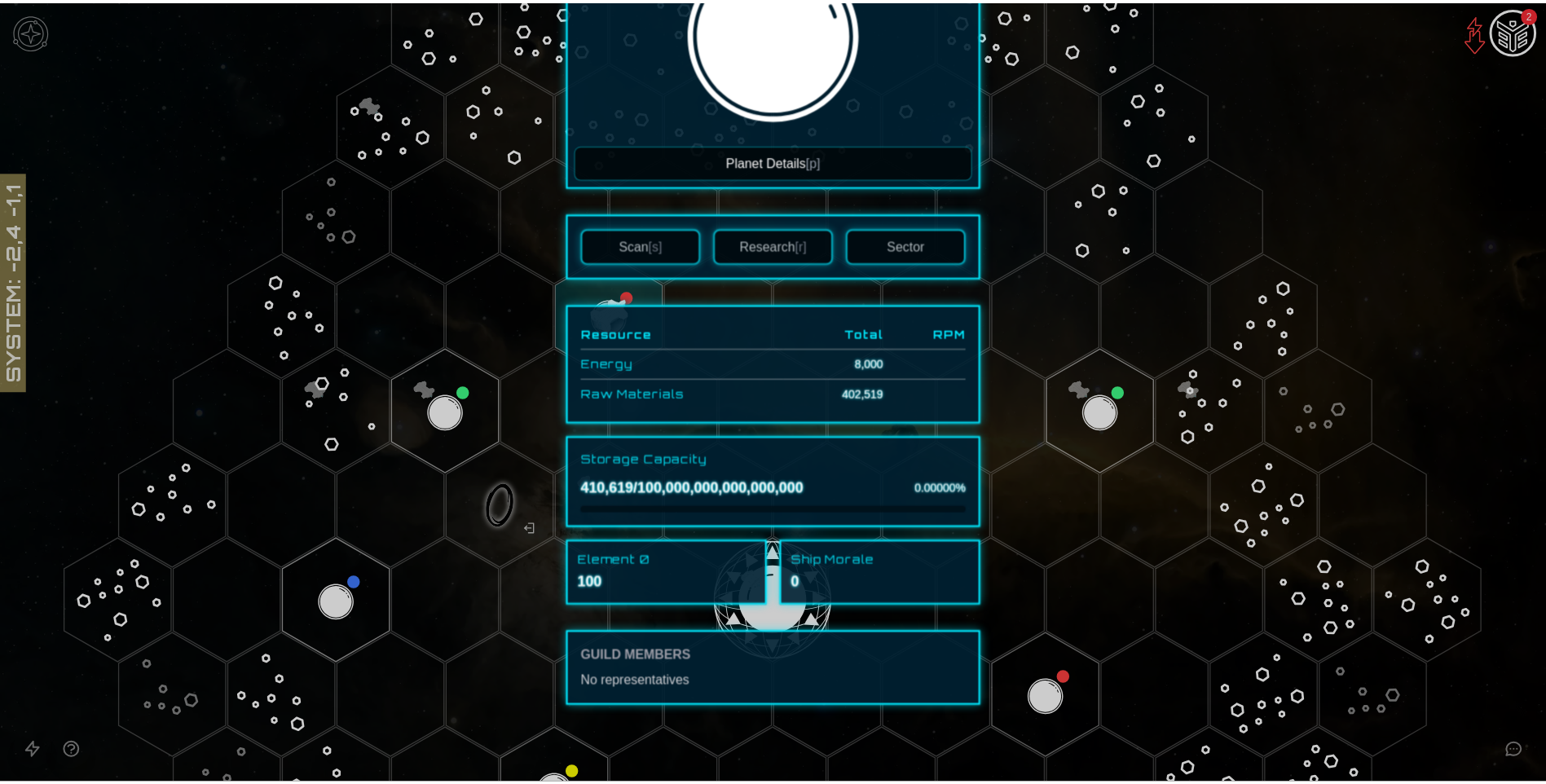 scroll, scrollTop: 170, scrollLeft: 0, axis: vertical 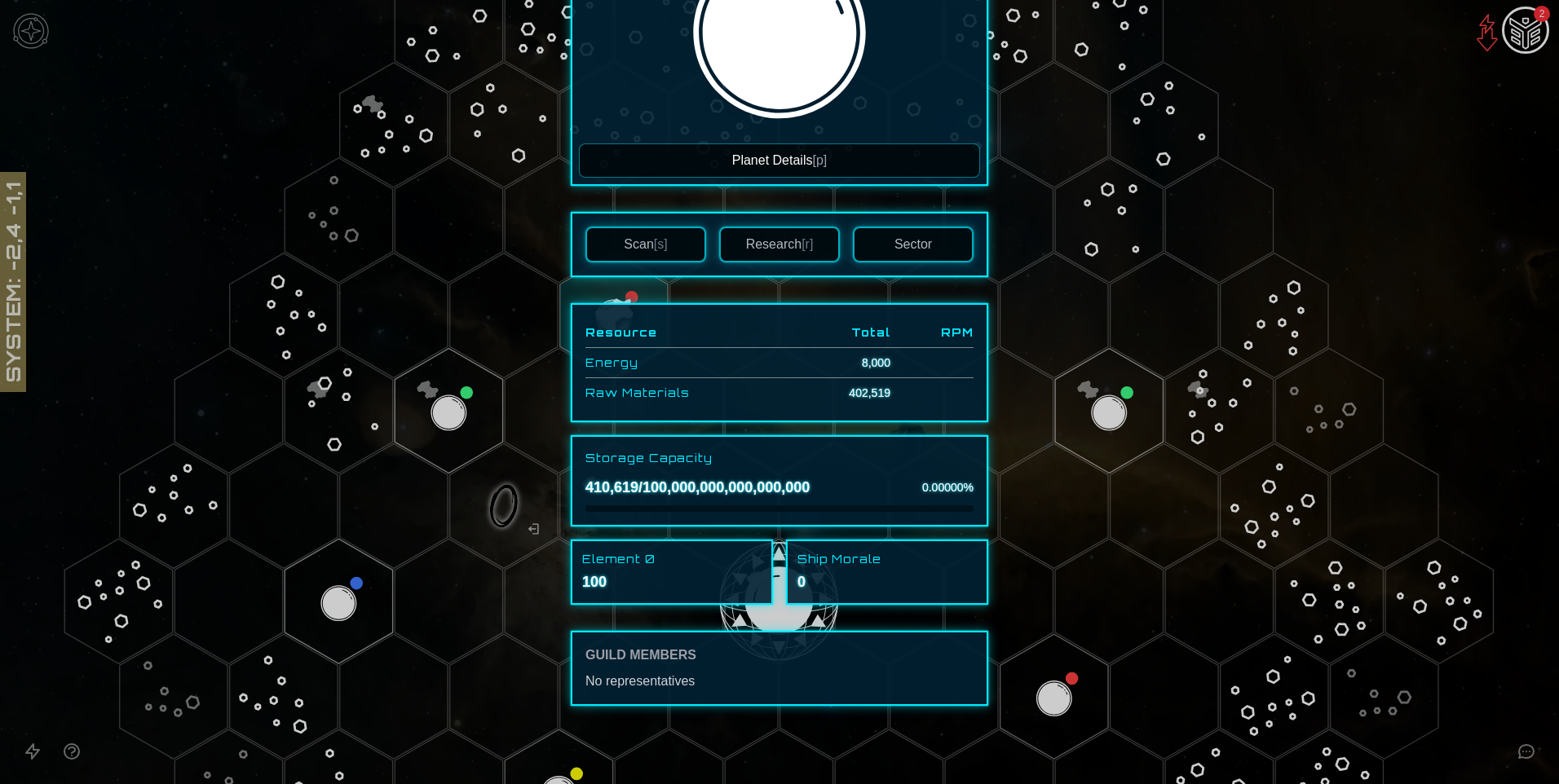 click on "Sector" at bounding box center [913, 244] 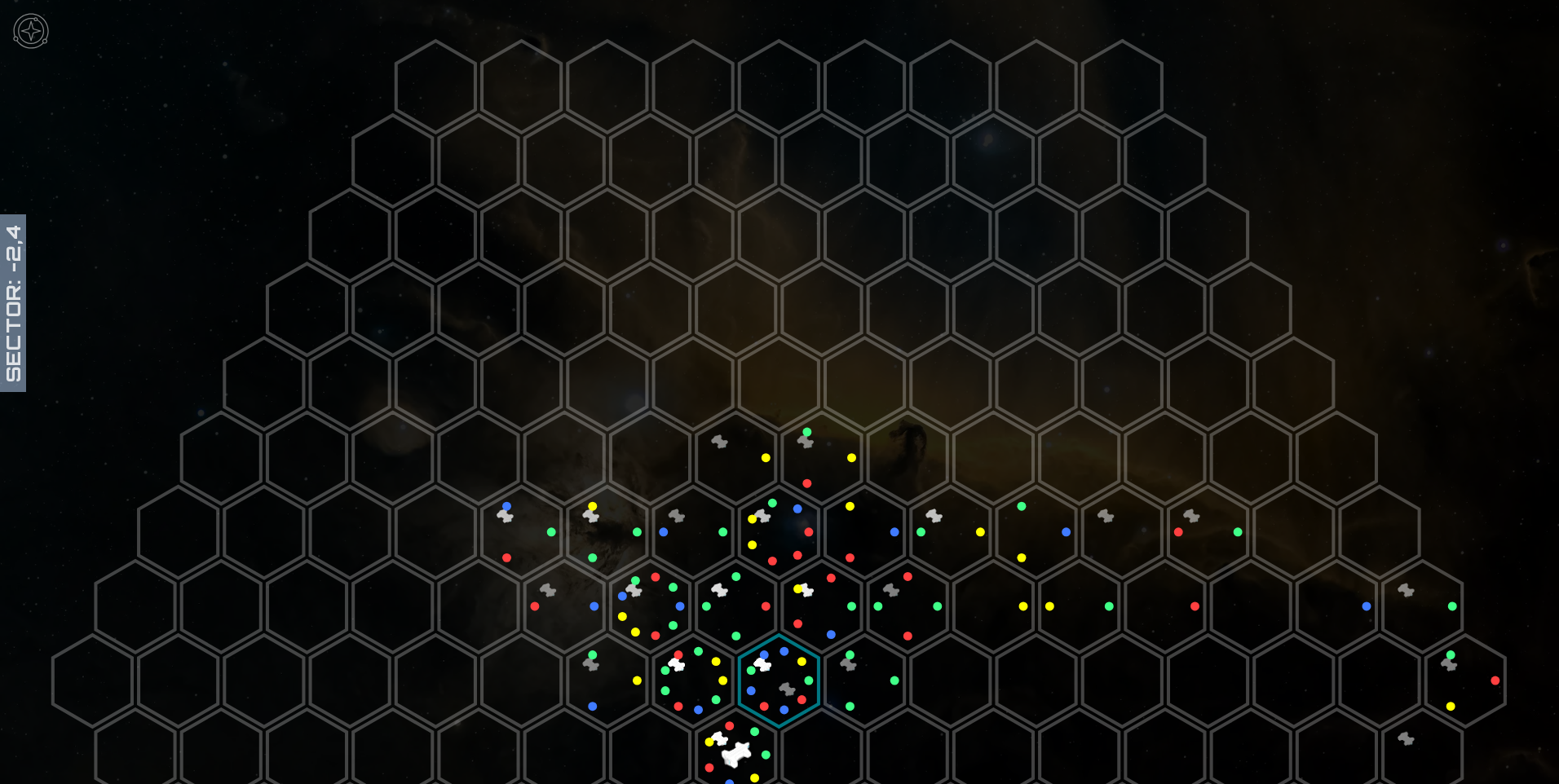 click 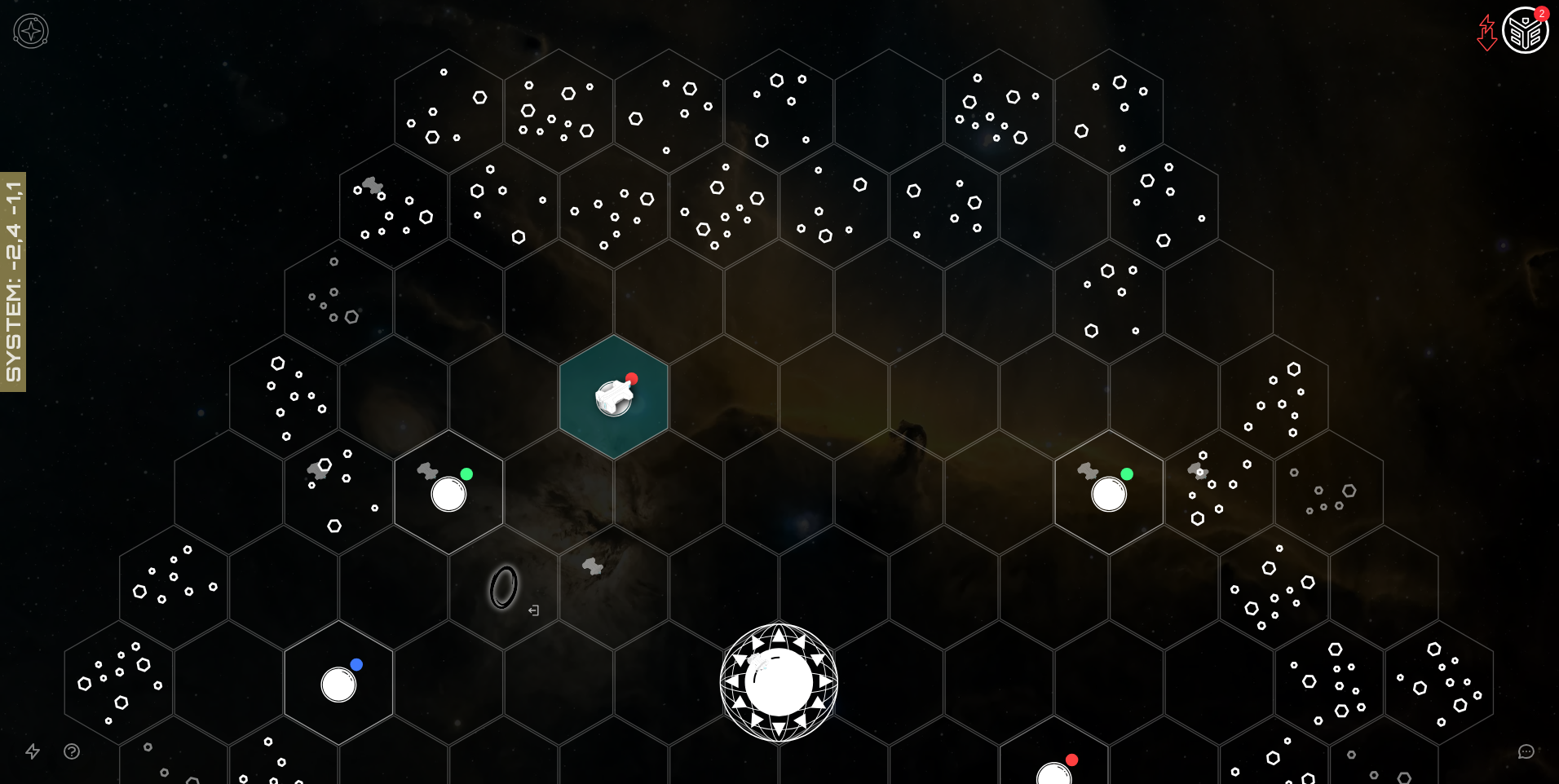 click 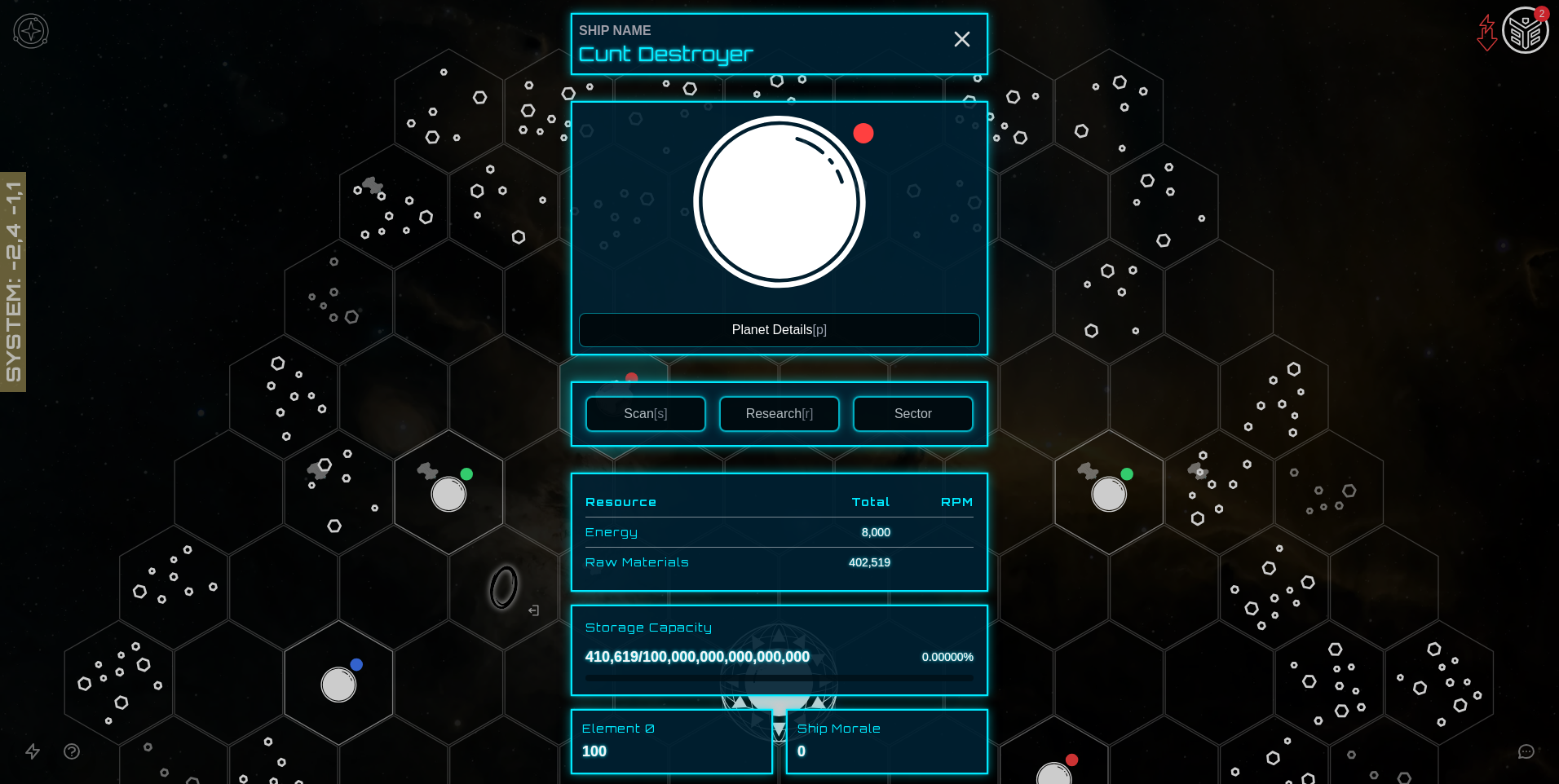 click on "Energy" at bounding box center [687, 532] 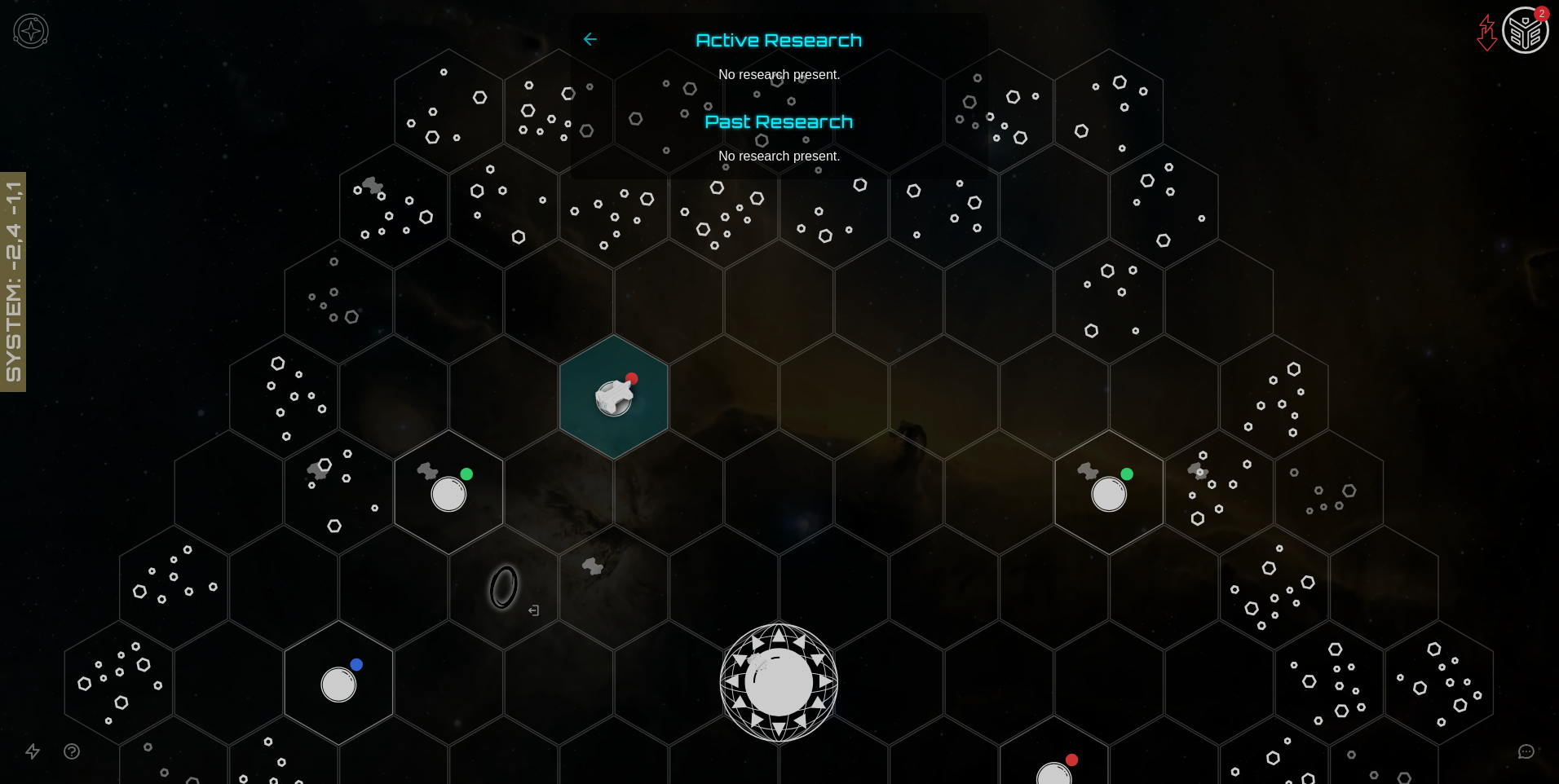 click at bounding box center (780, 392) 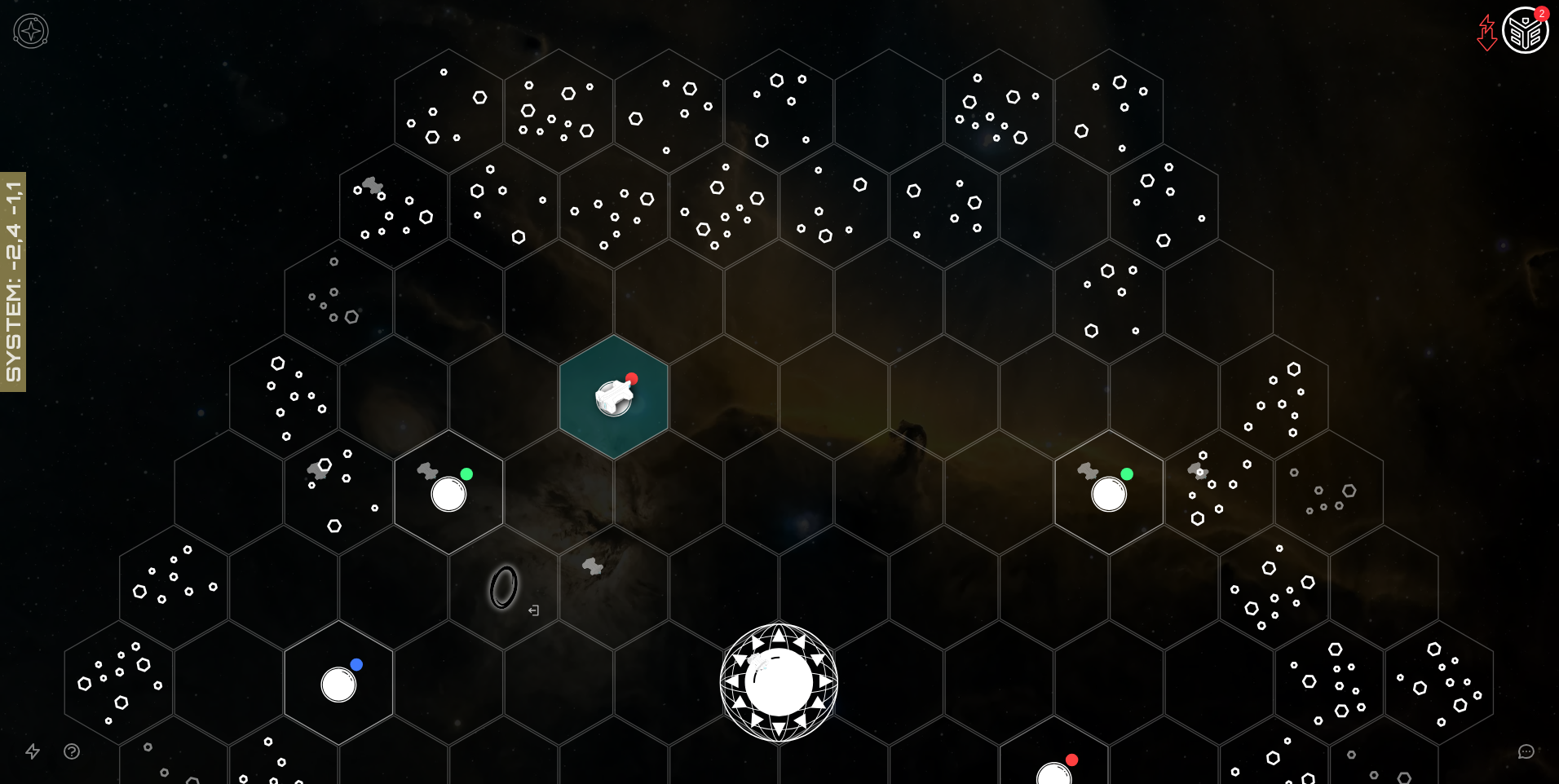 click 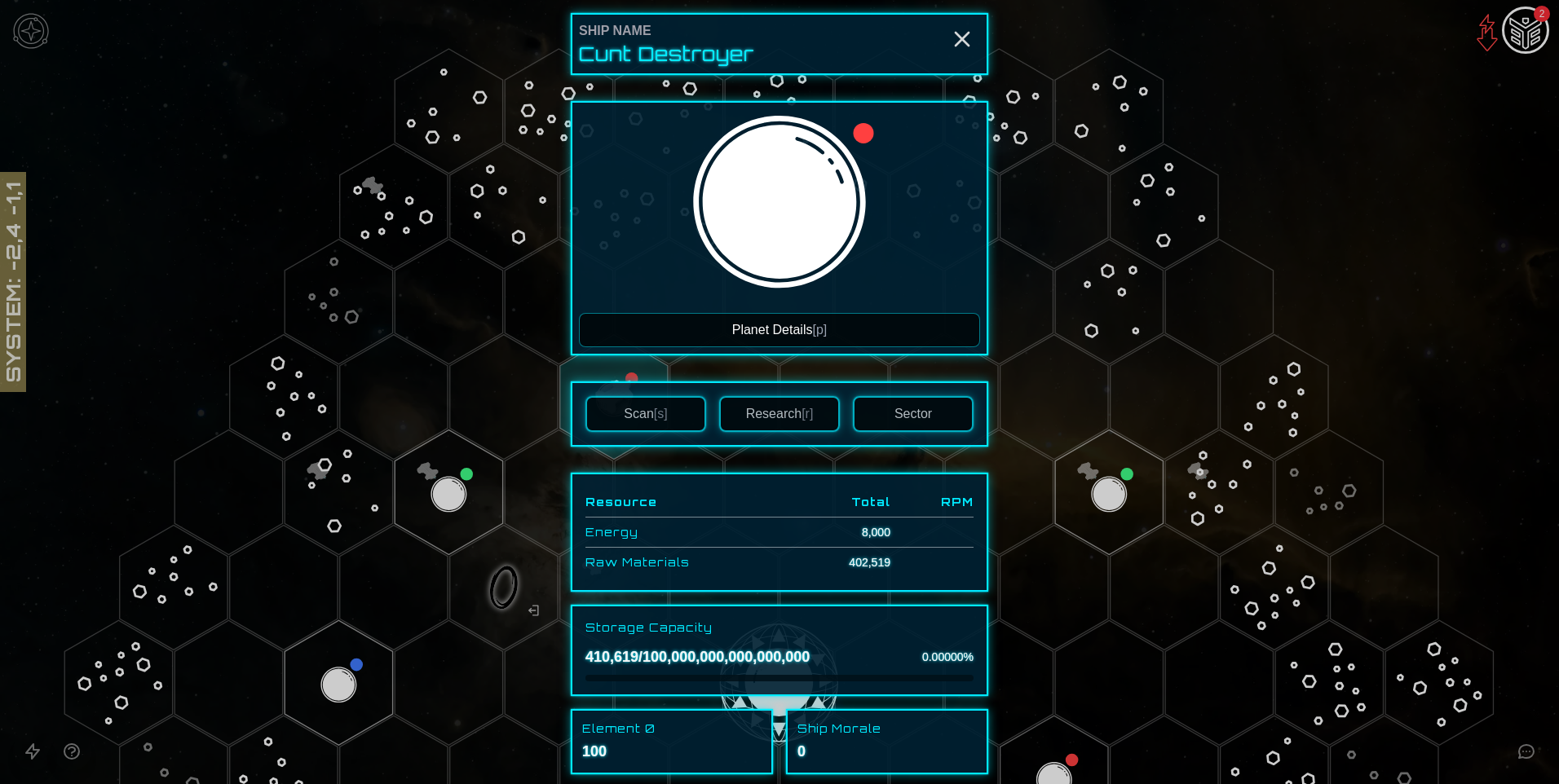 click on "Scan  [s]" at bounding box center (646, 414) 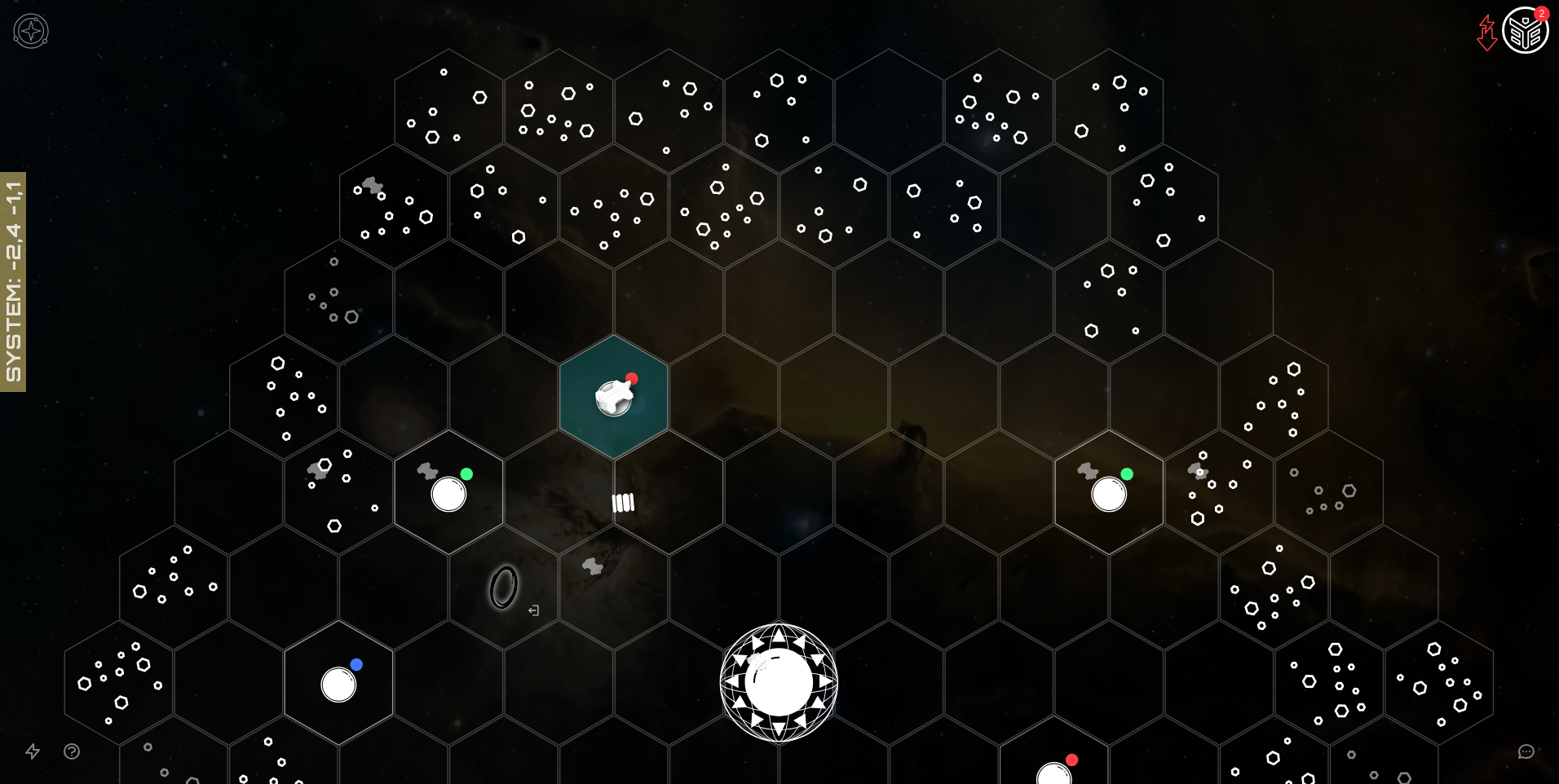 click 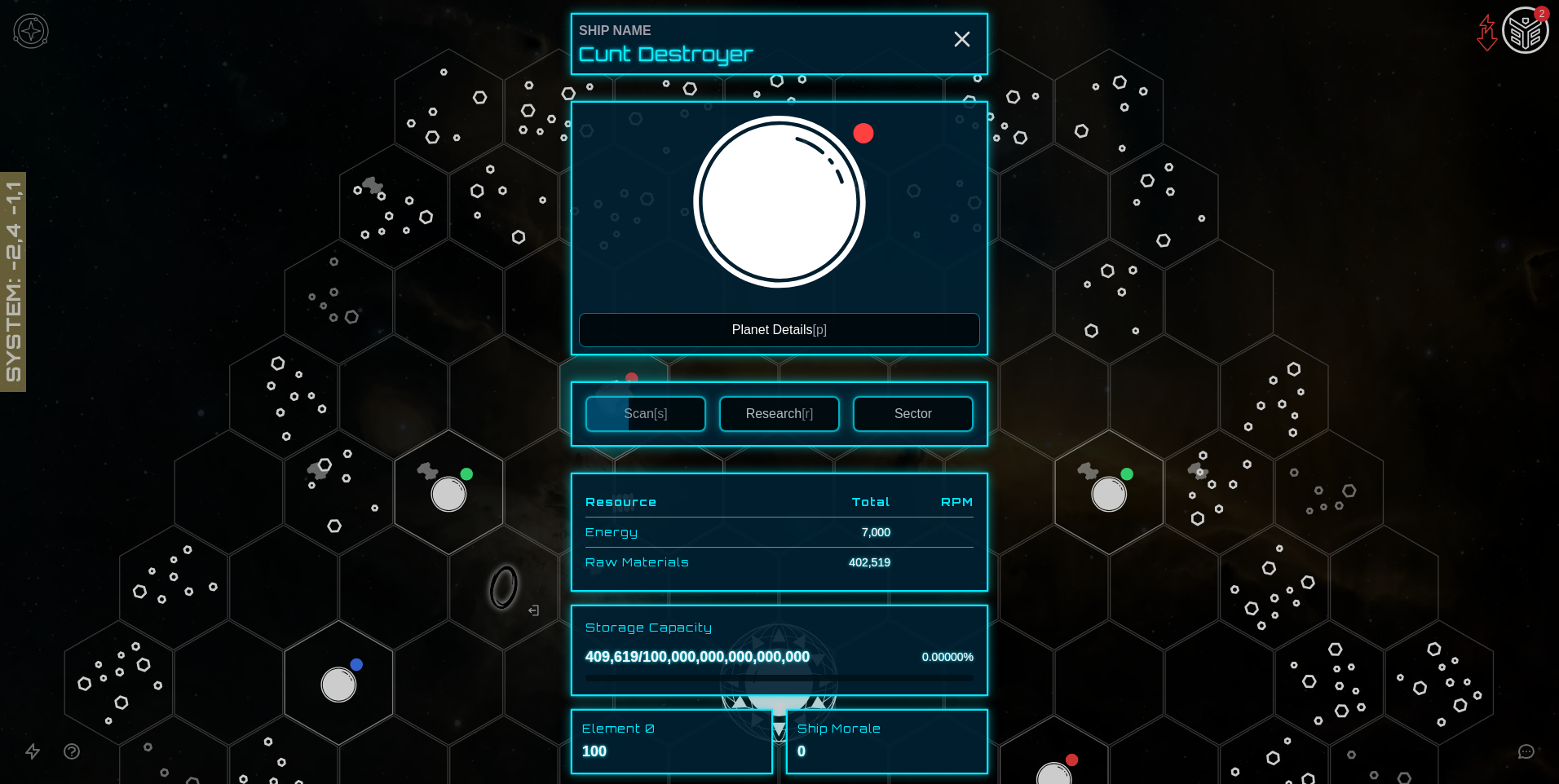 click at bounding box center (780, 392) 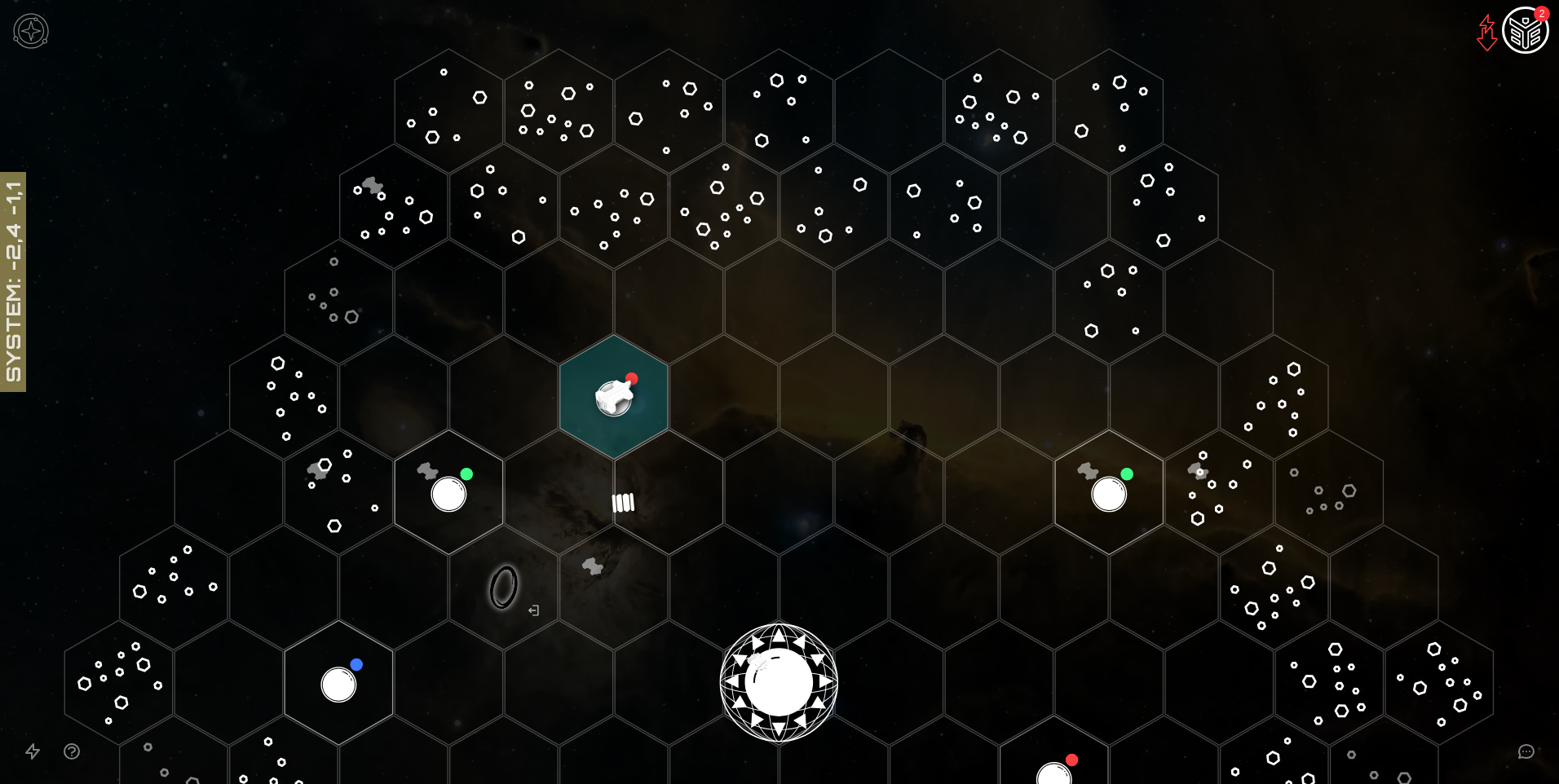 click 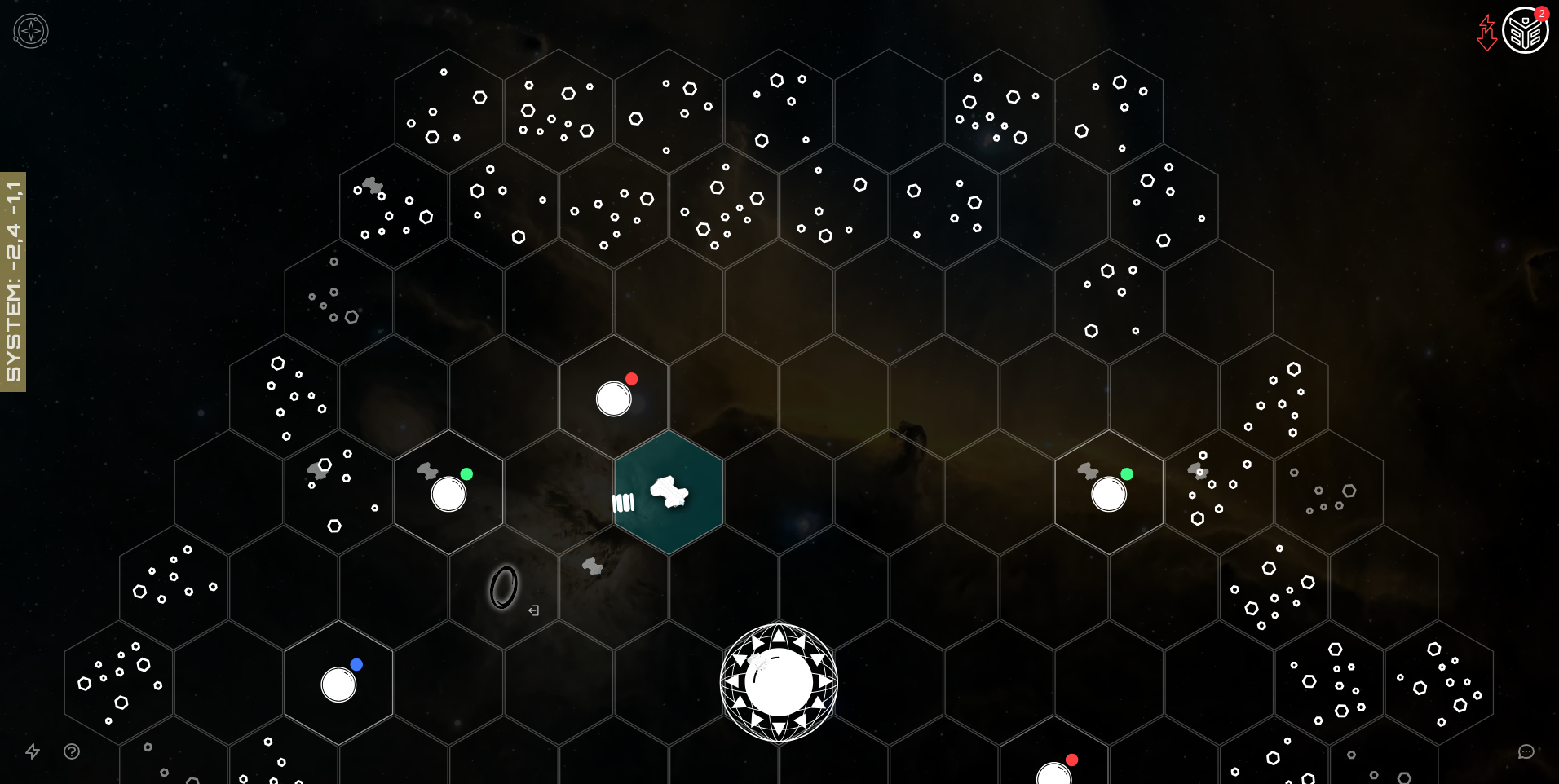 click 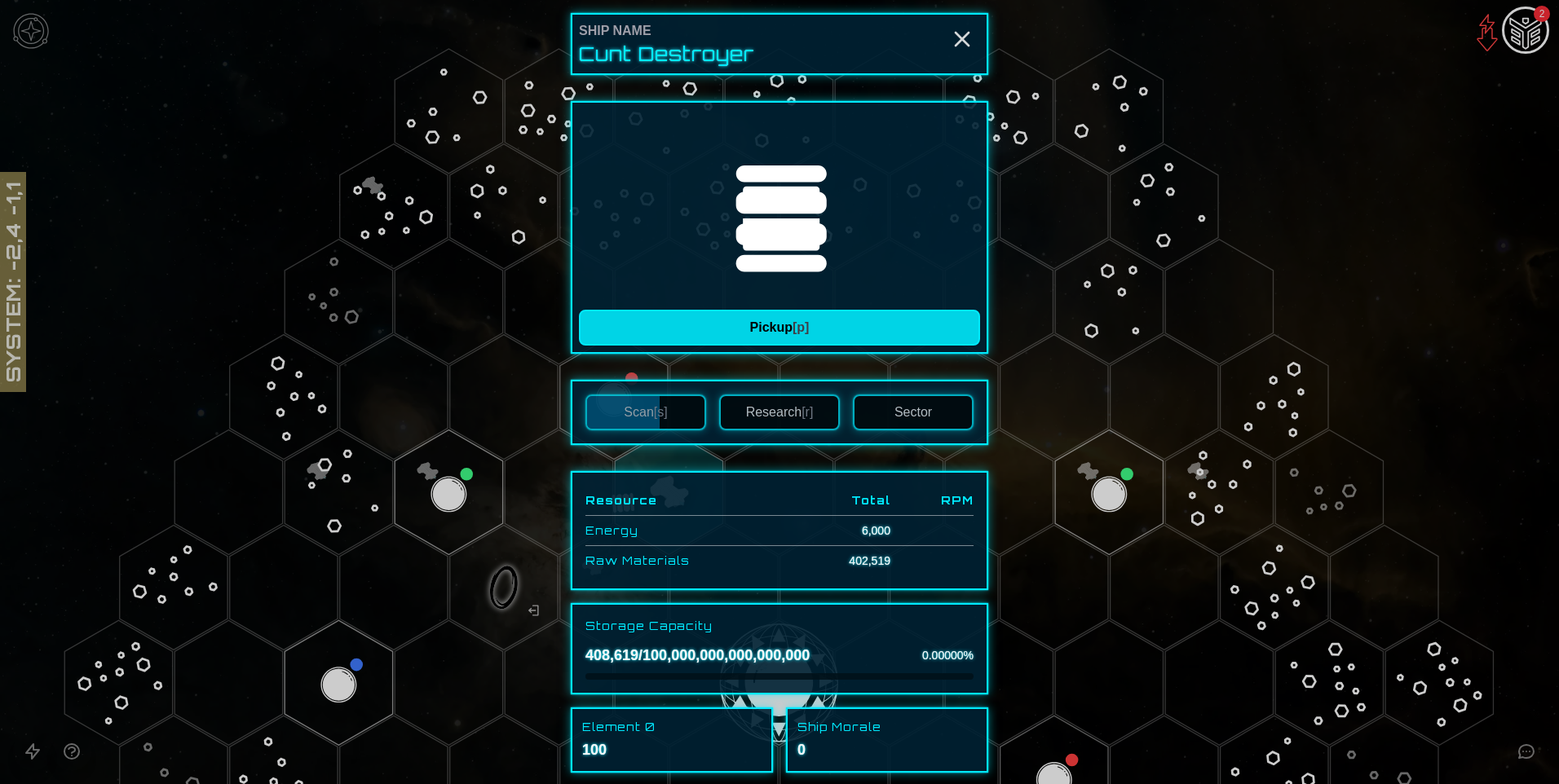 click on "Pickup  [p]" at bounding box center (780, 328) 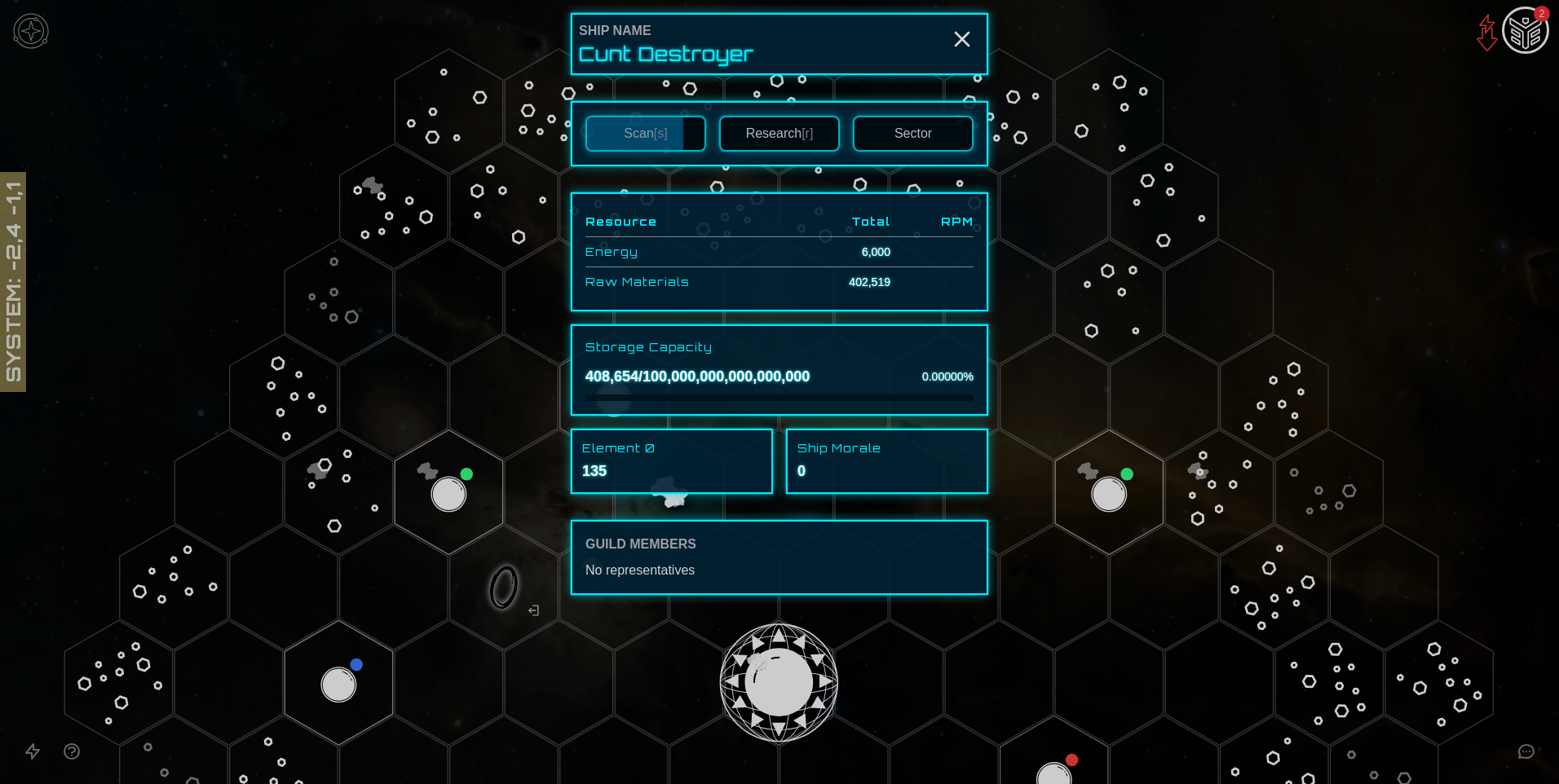 click at bounding box center (780, 392) 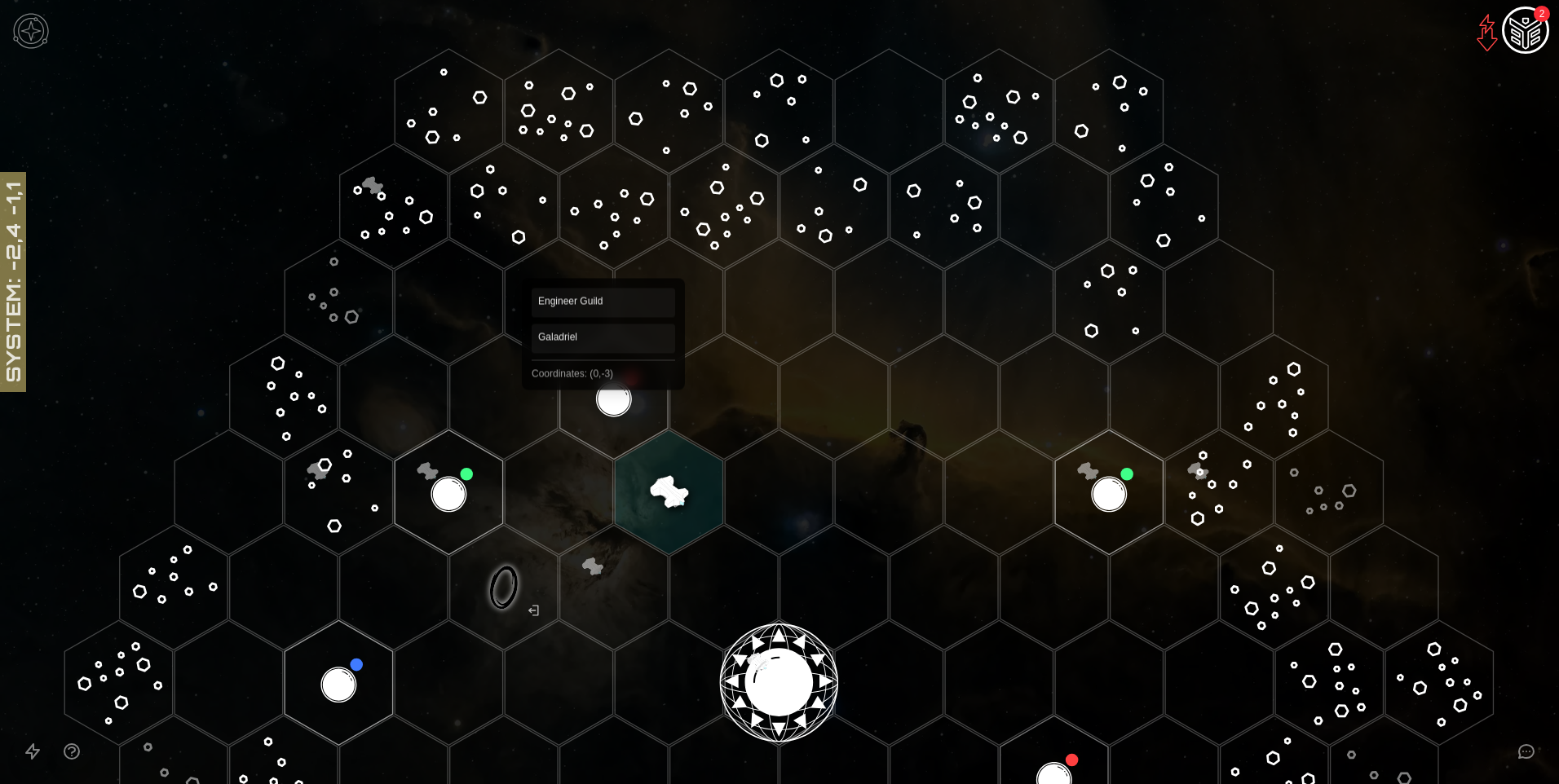 click 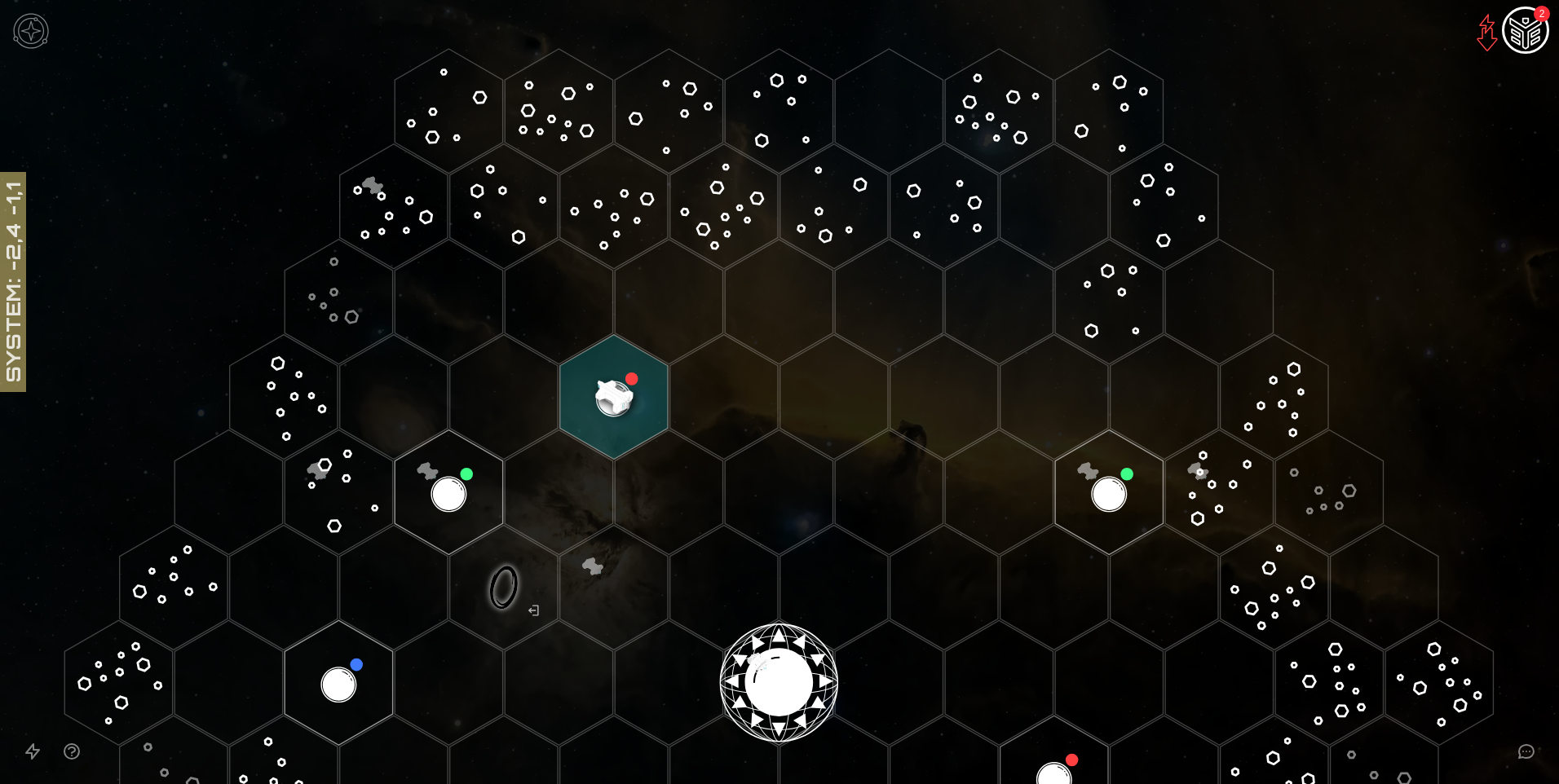 click at bounding box center [31, 31] 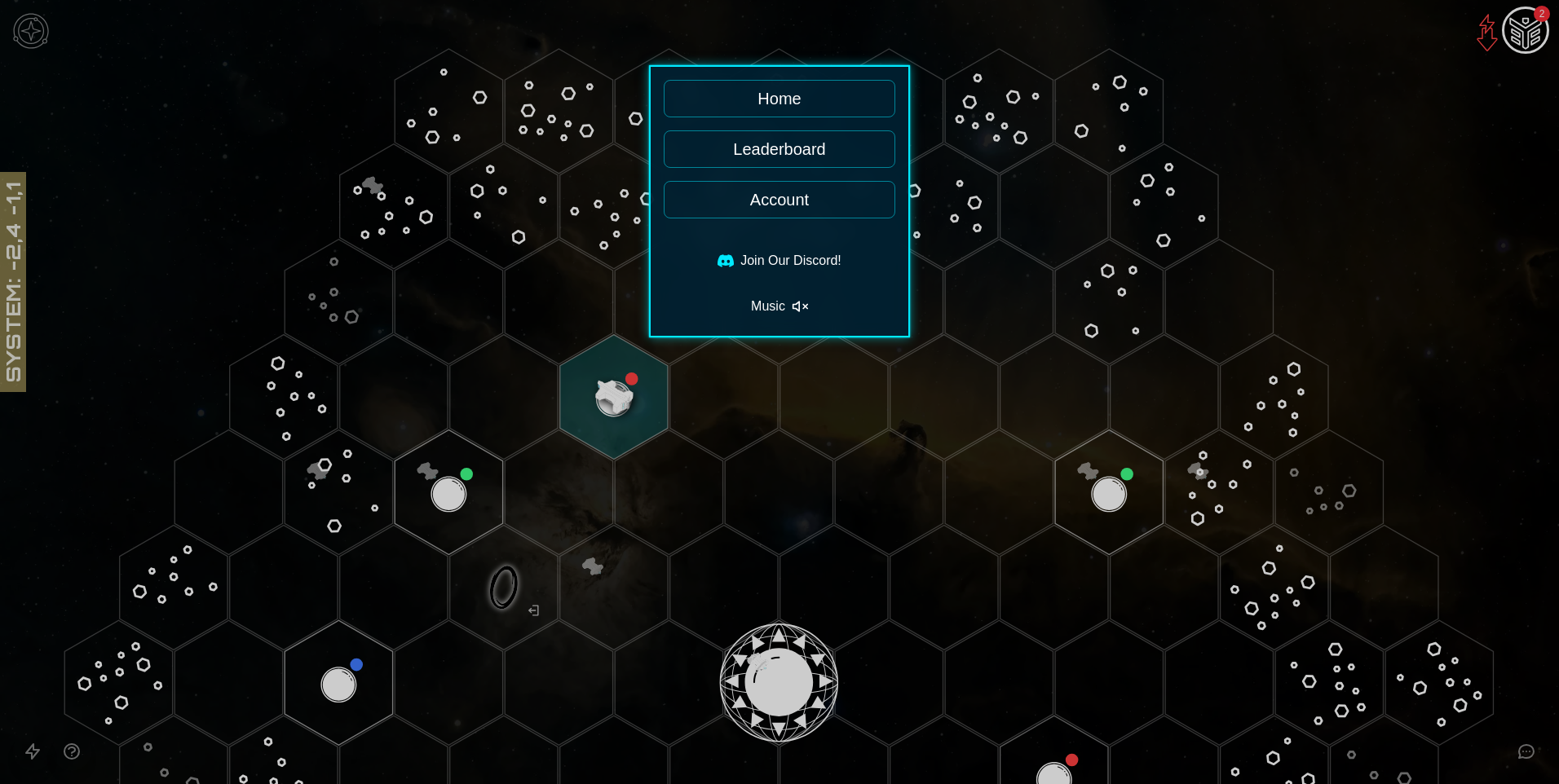 click on "Leaderboard" at bounding box center [780, 149] 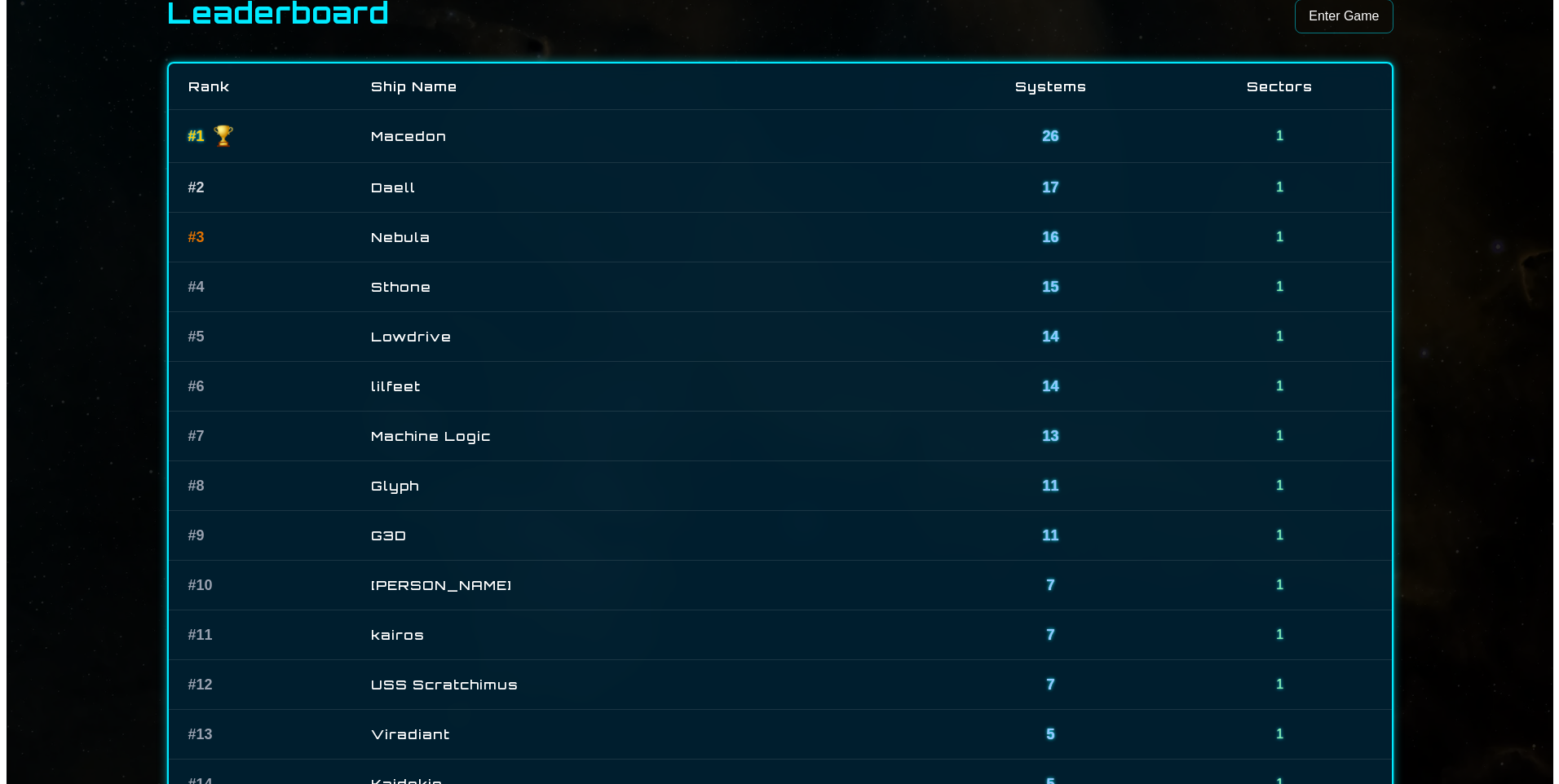 scroll, scrollTop: 0, scrollLeft: 0, axis: both 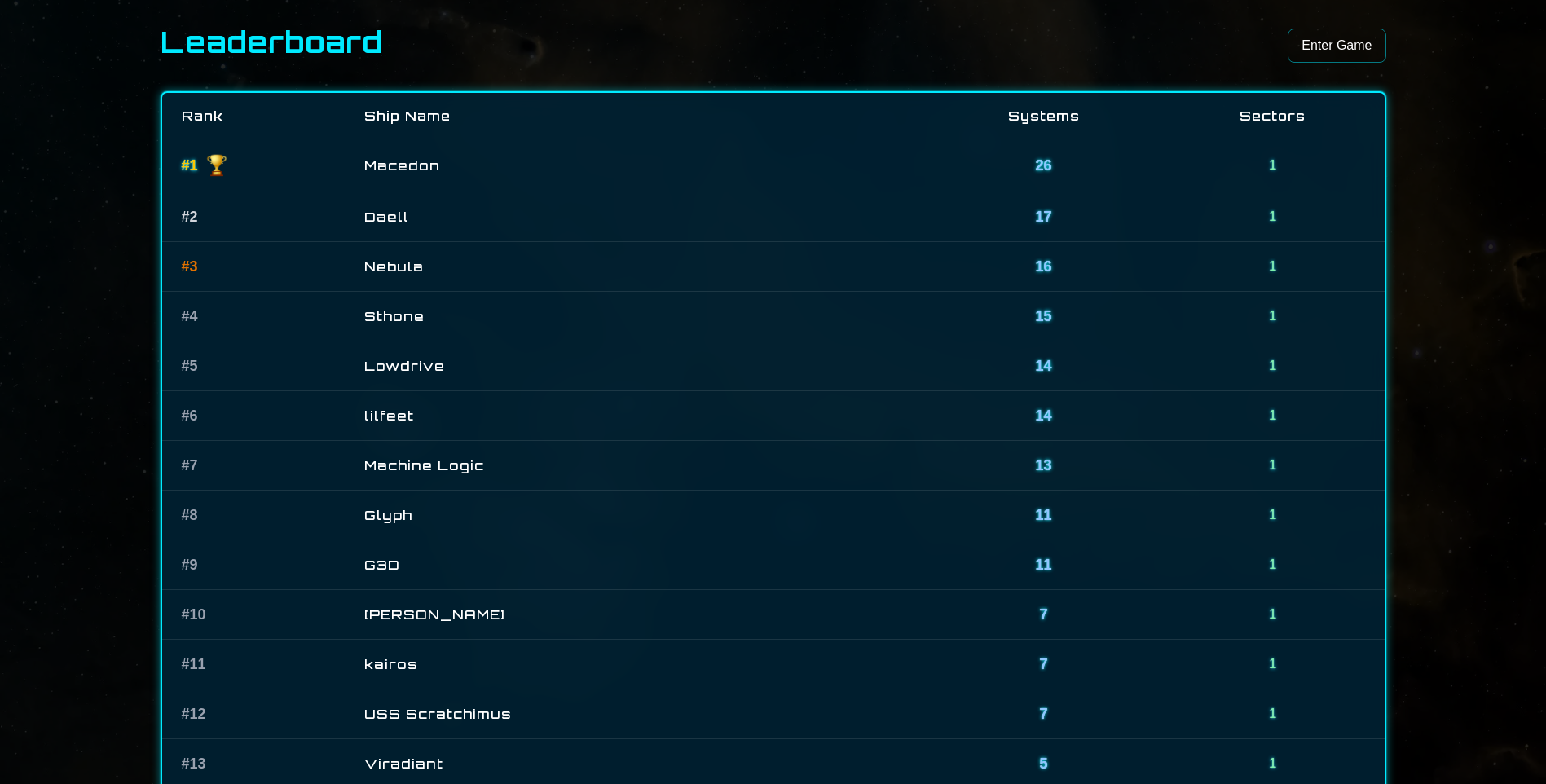 click on "Enter Game" at bounding box center [1337, 46] 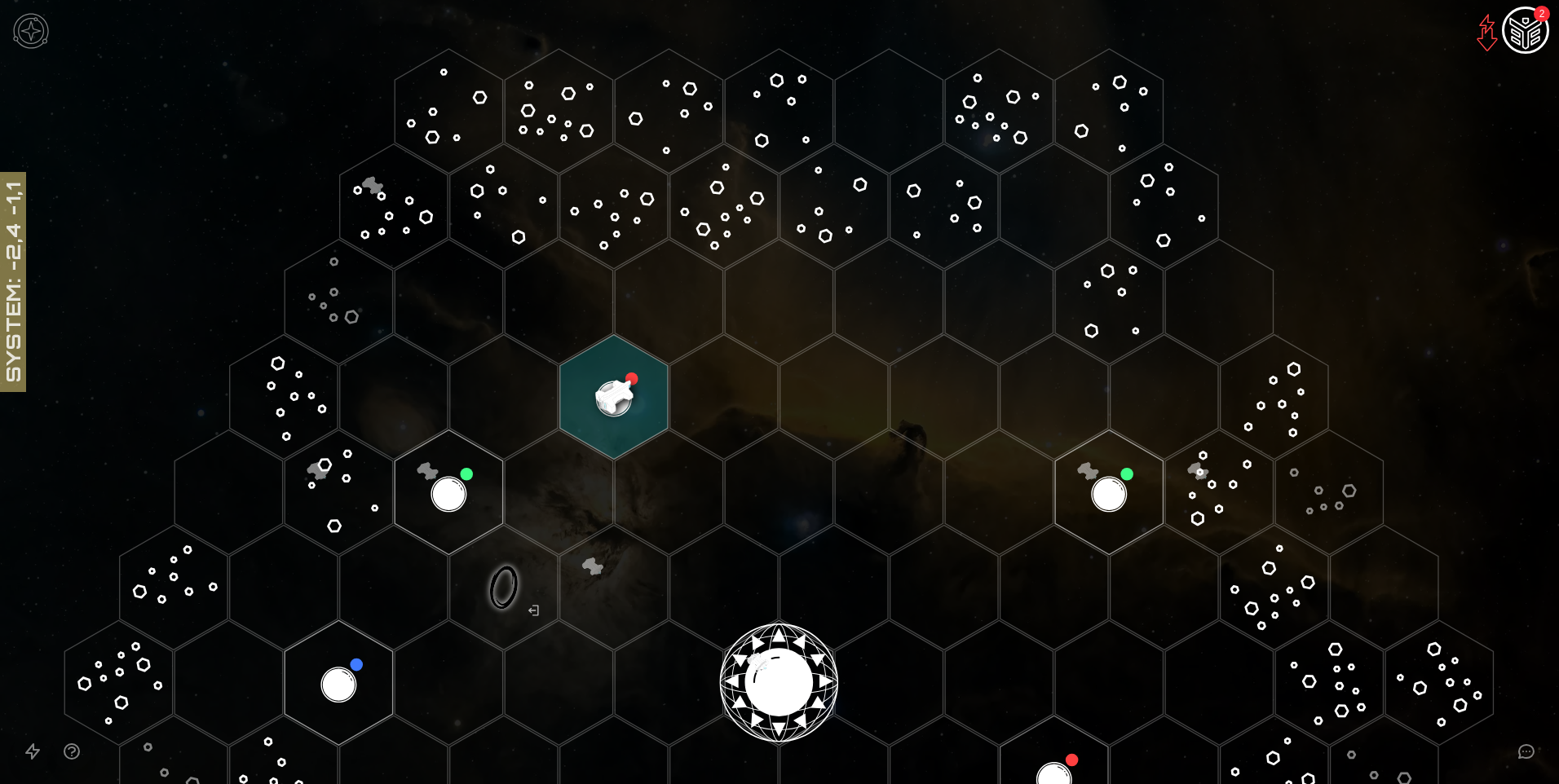click 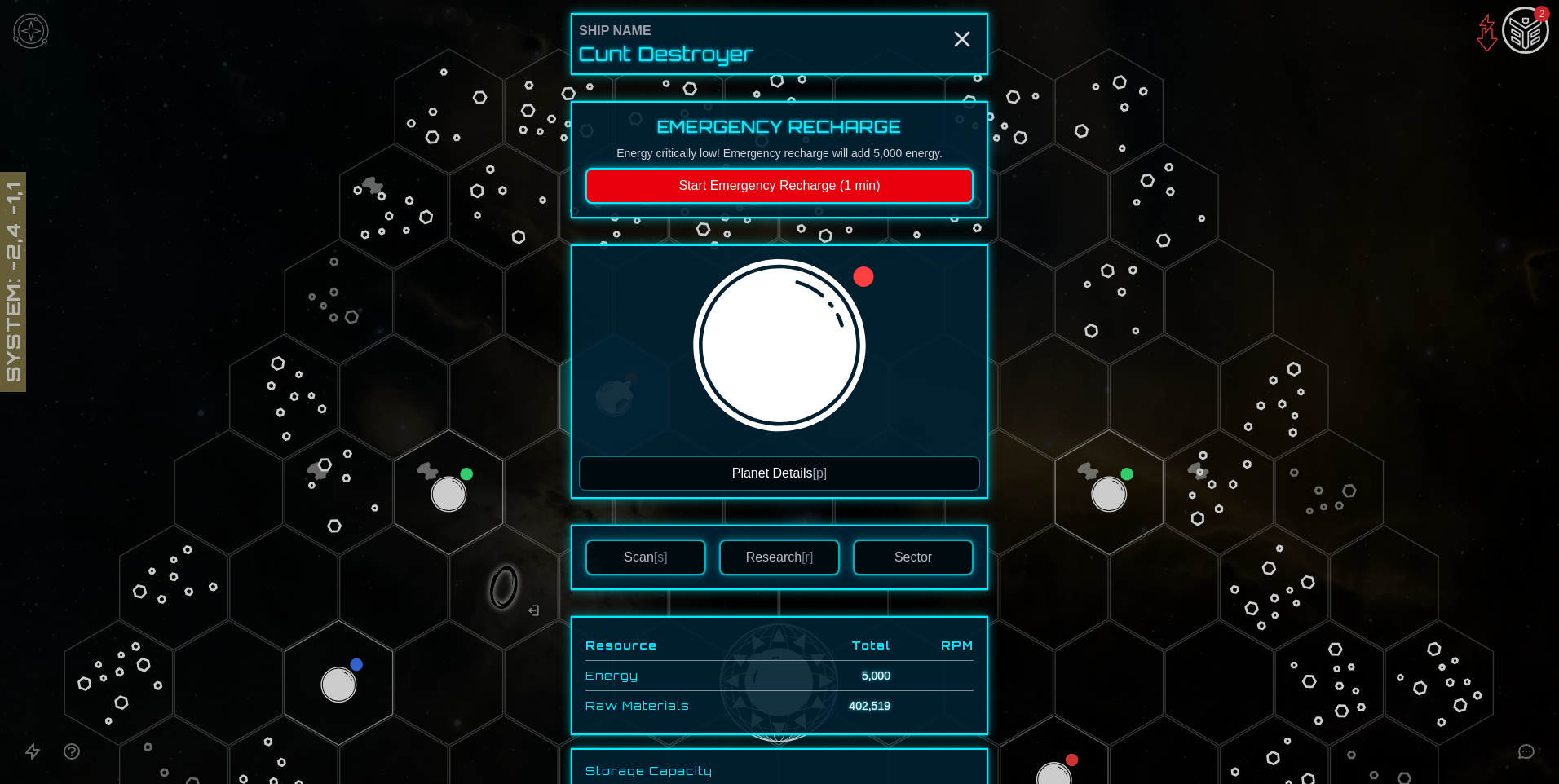 click on "[p]" at bounding box center (819, 473) 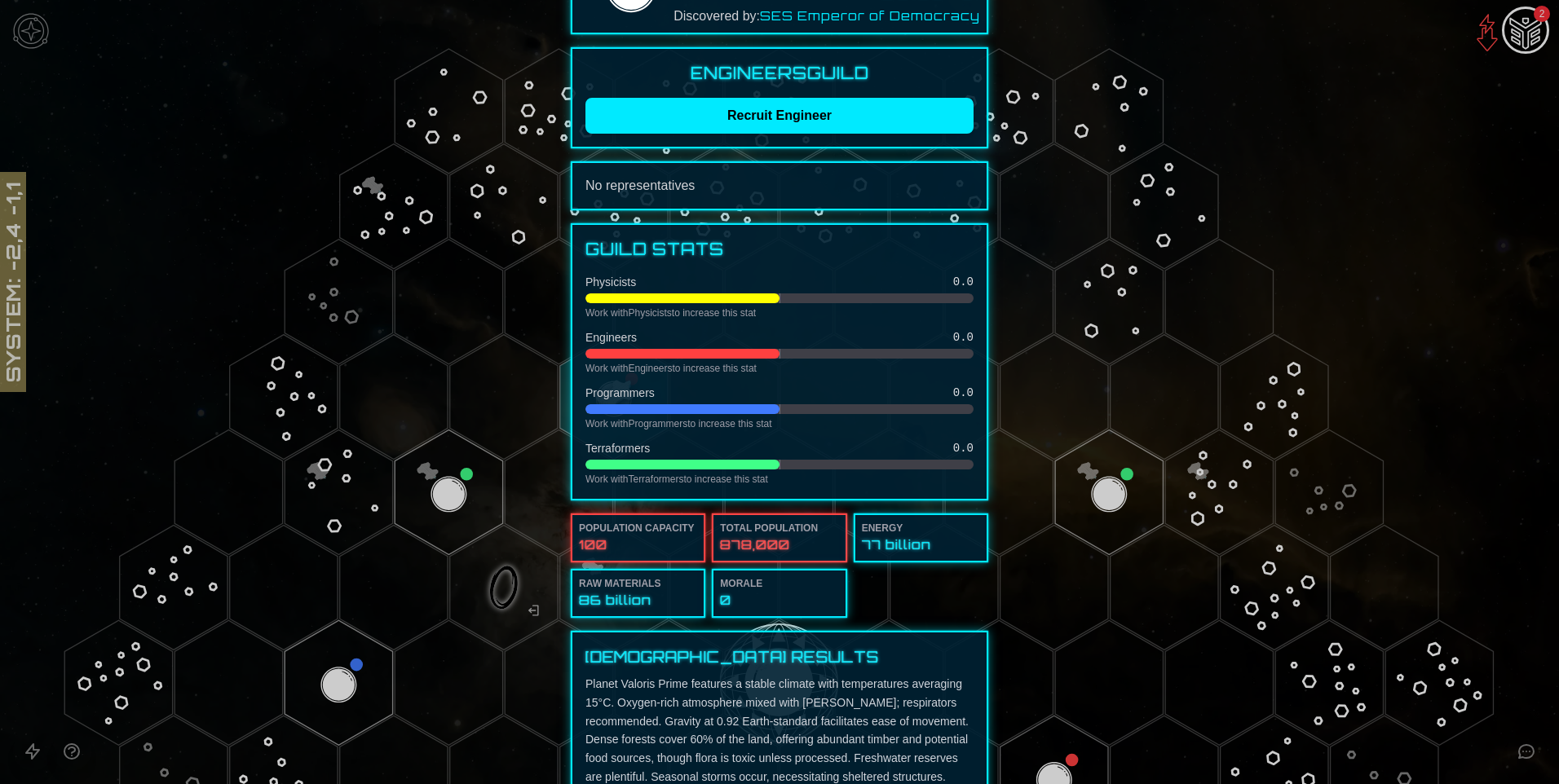 scroll, scrollTop: 0, scrollLeft: 0, axis: both 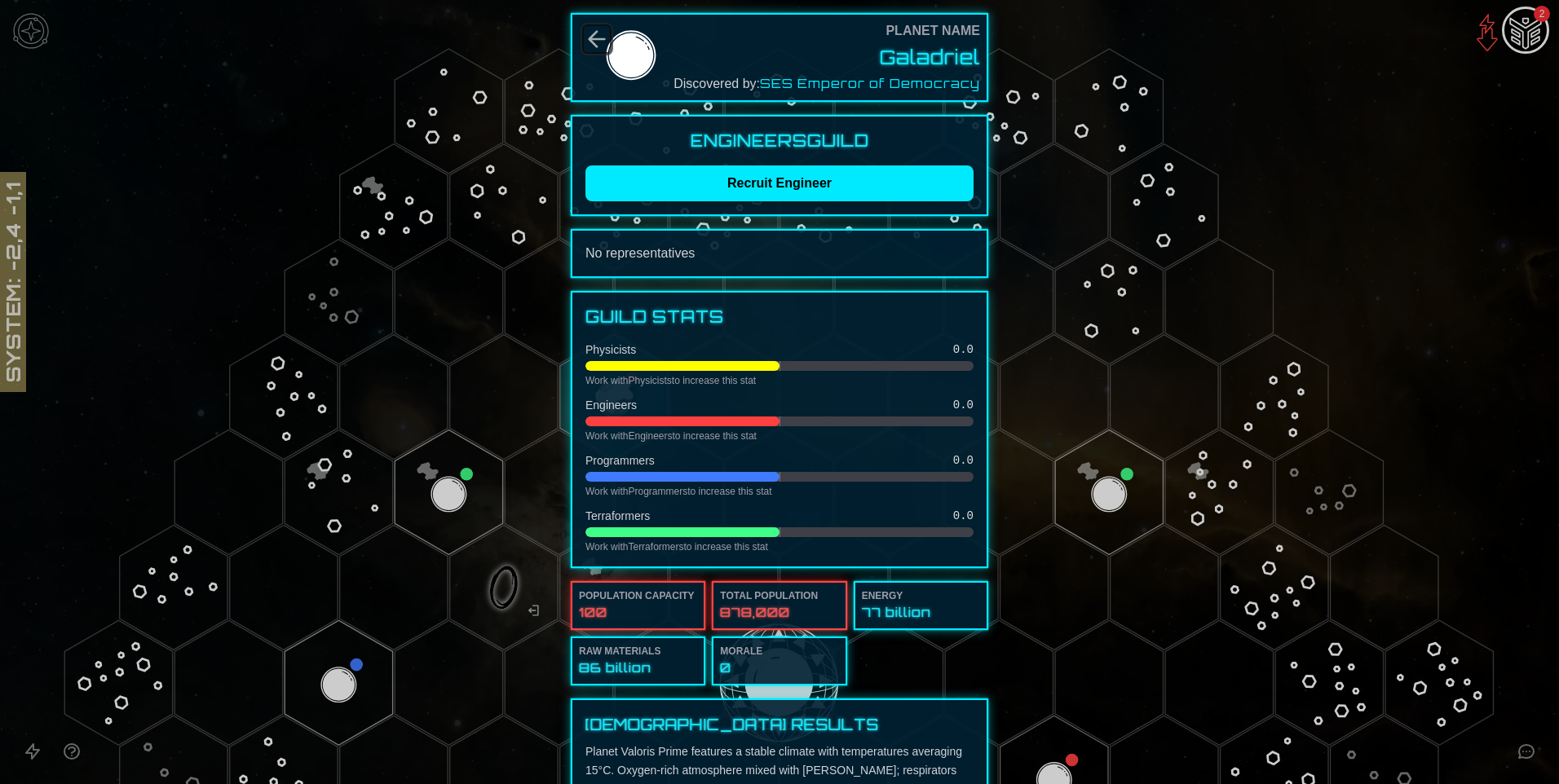 click 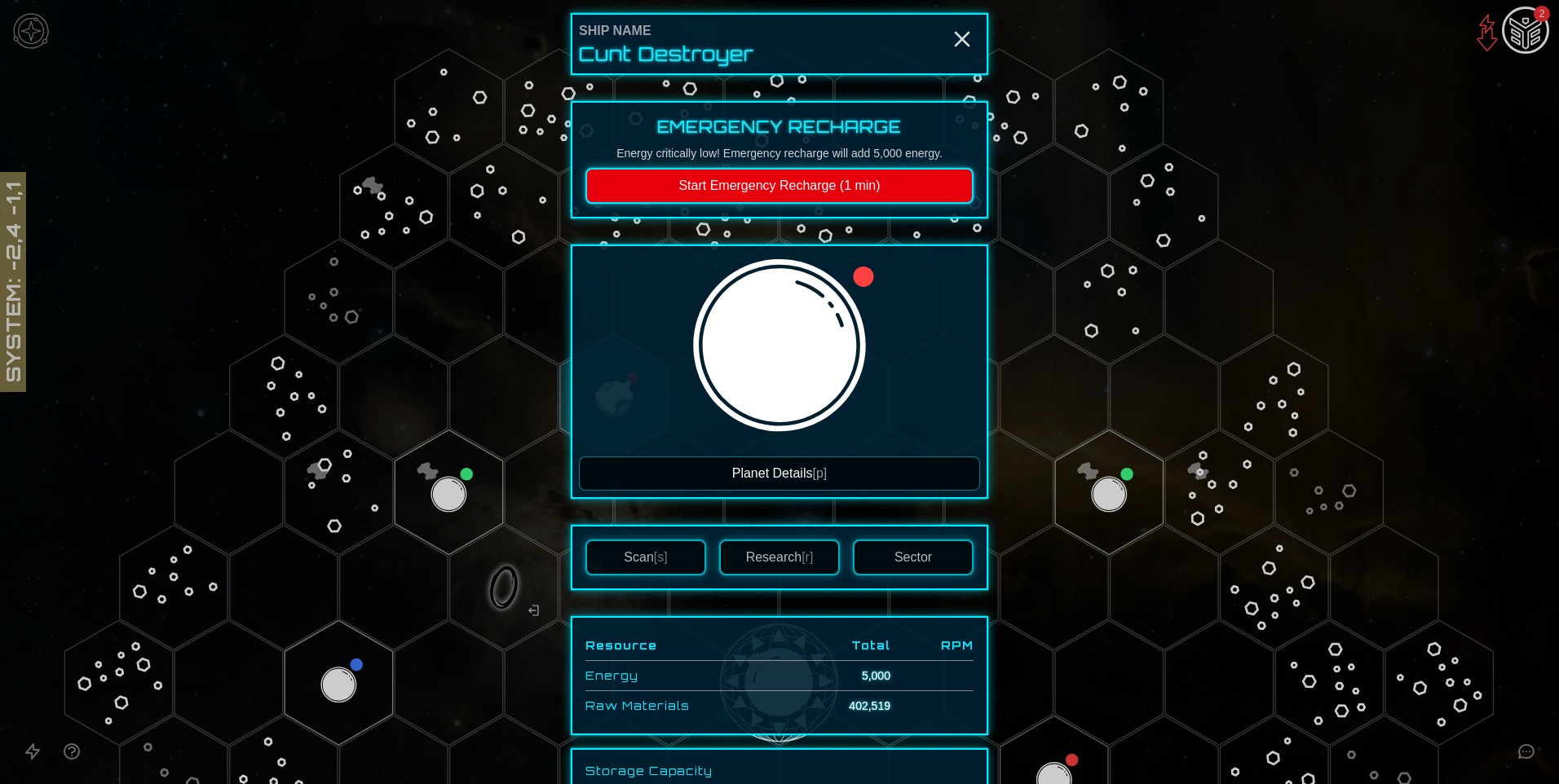 click at bounding box center [780, 392] 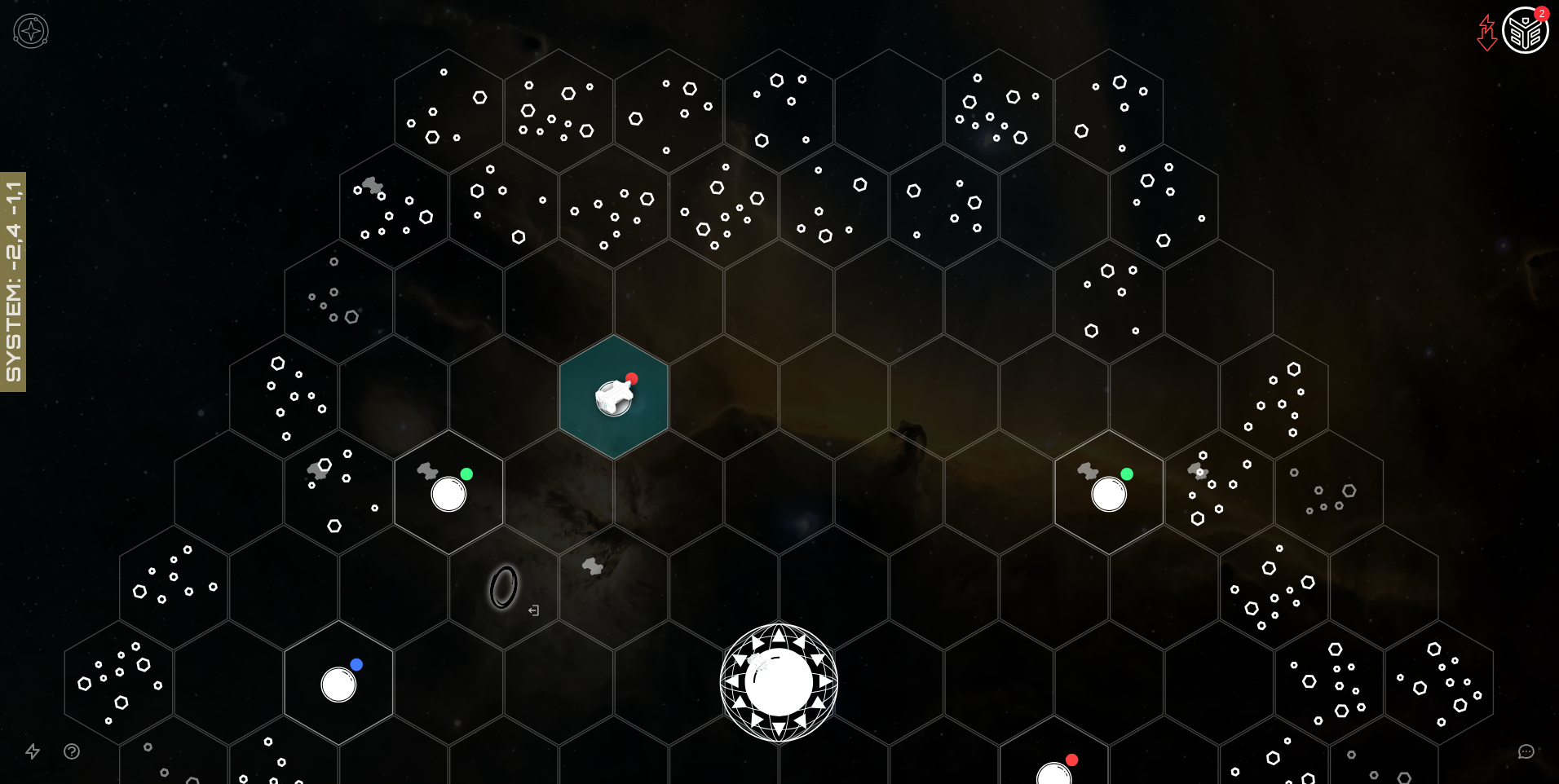 click 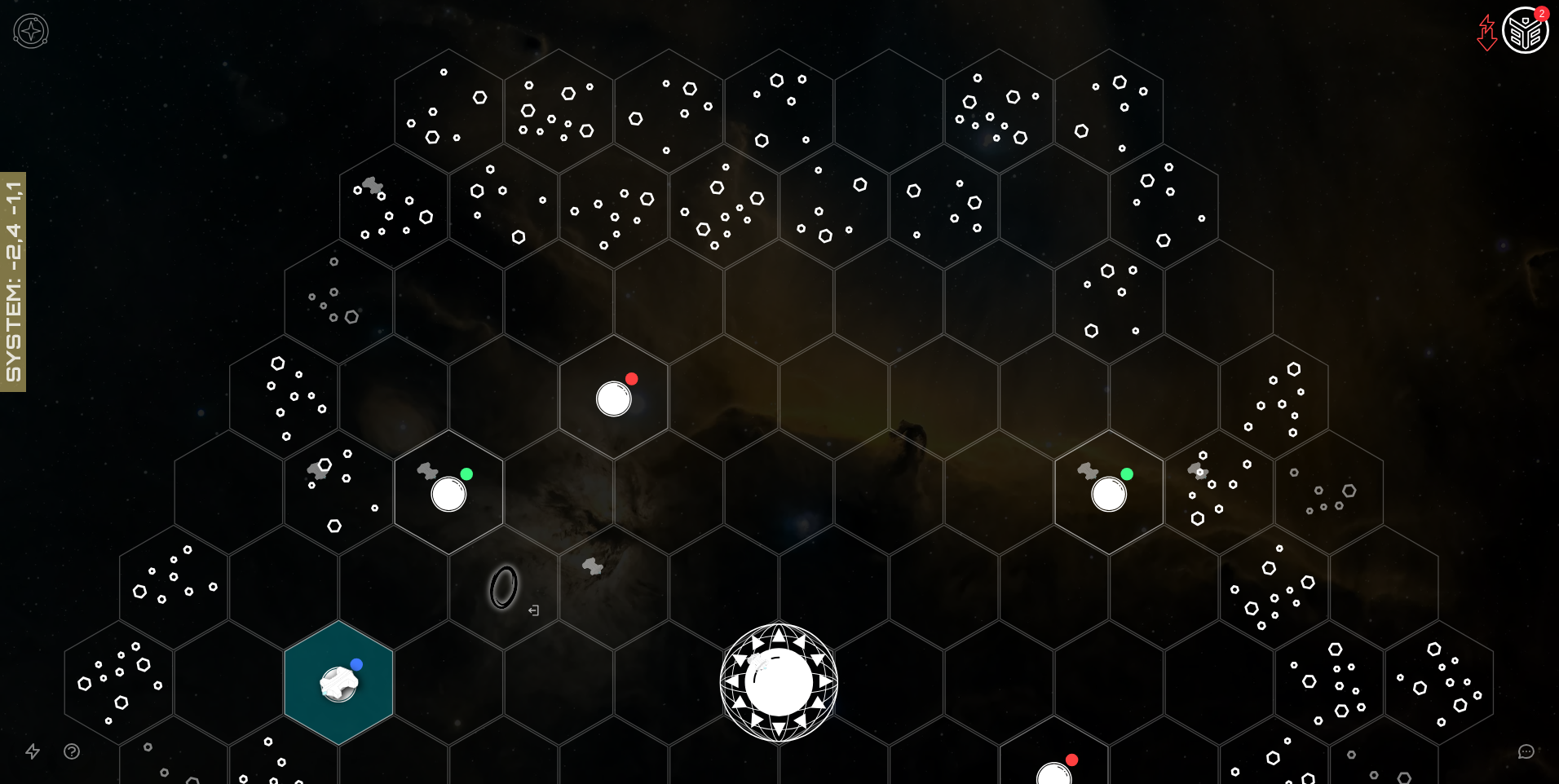 click 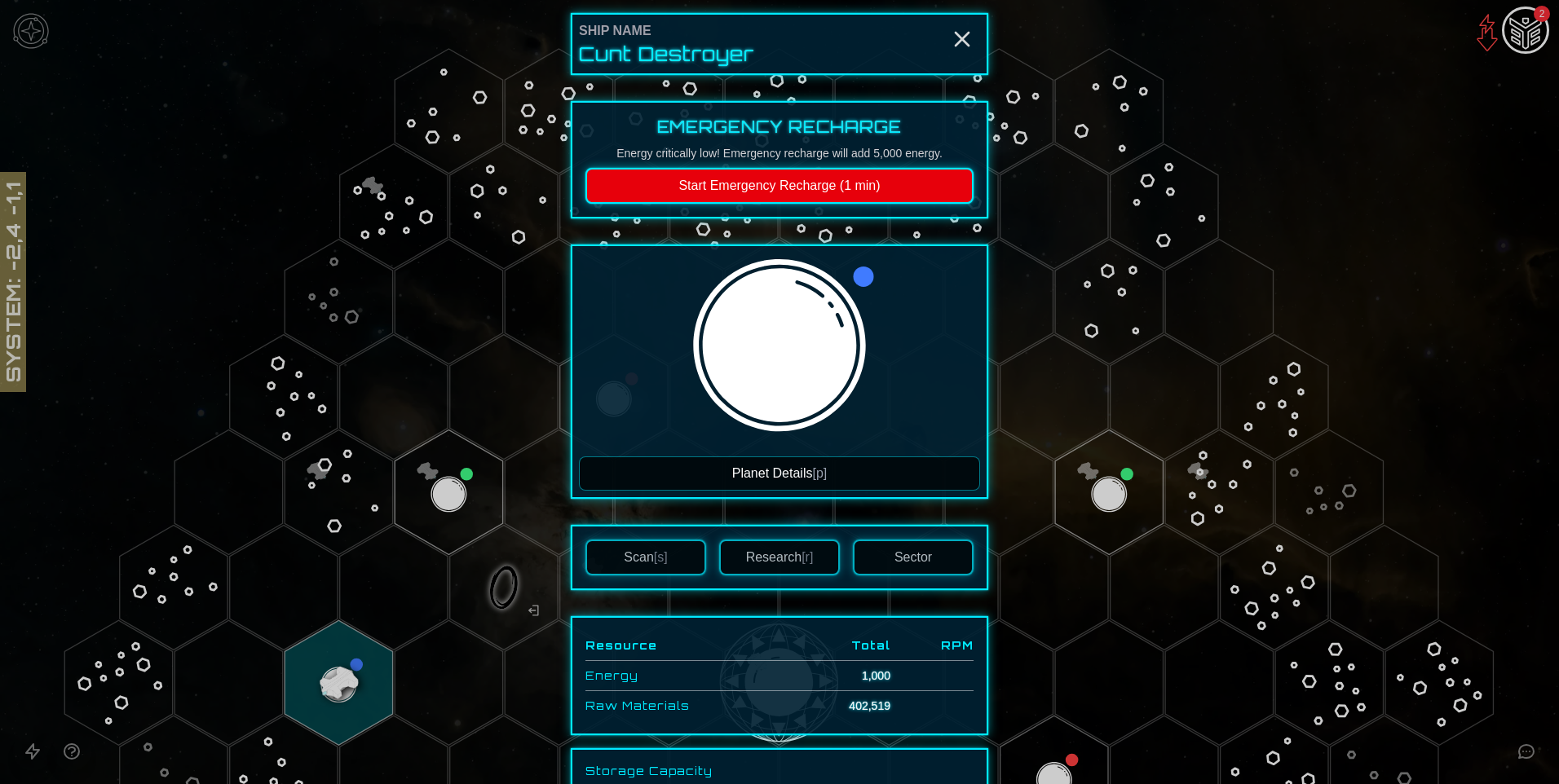 click on "Start Emergency Recharge (1 min)" at bounding box center [780, 186] 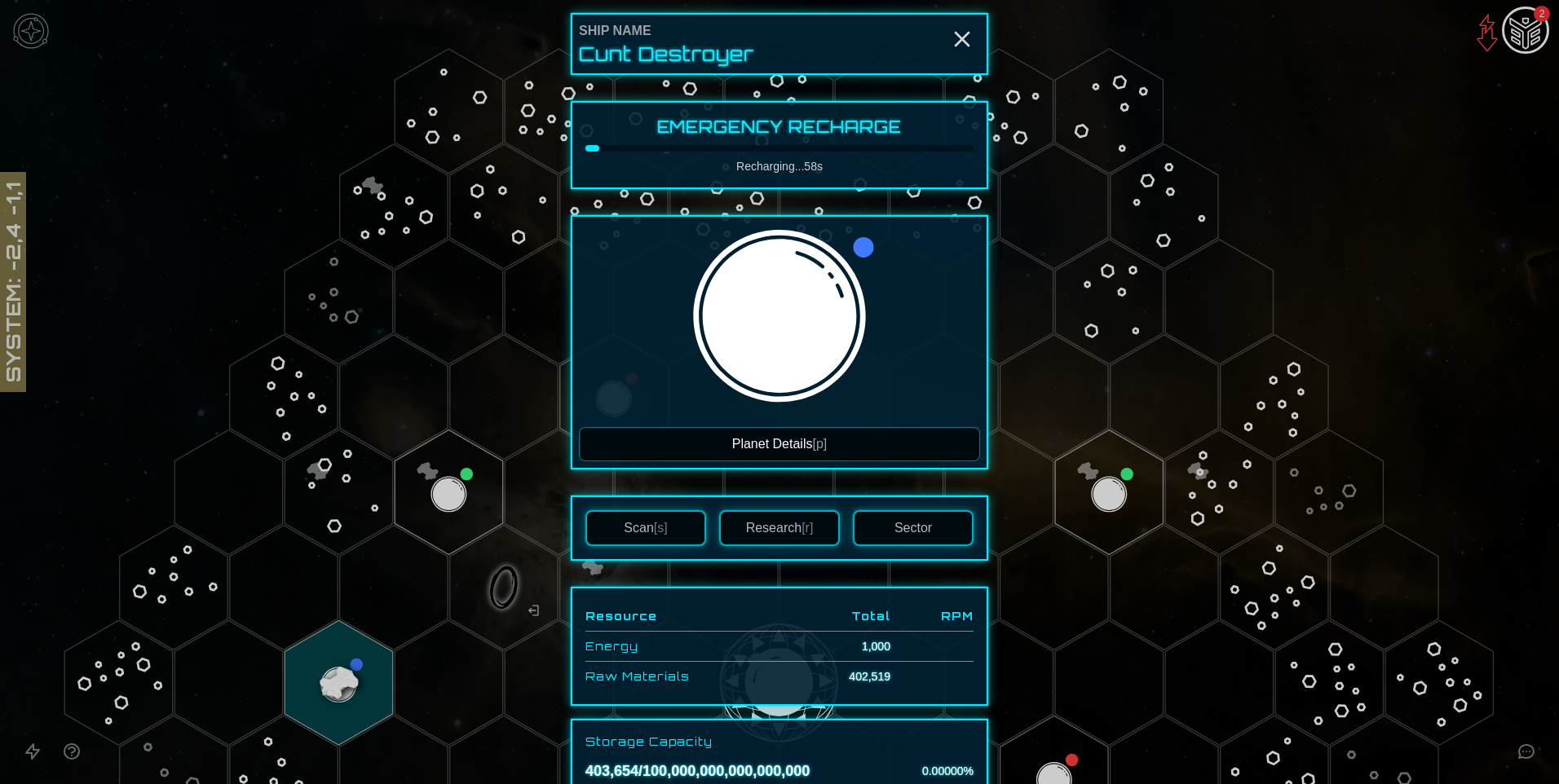 click on "Planet Details  [p]" at bounding box center [780, 444] 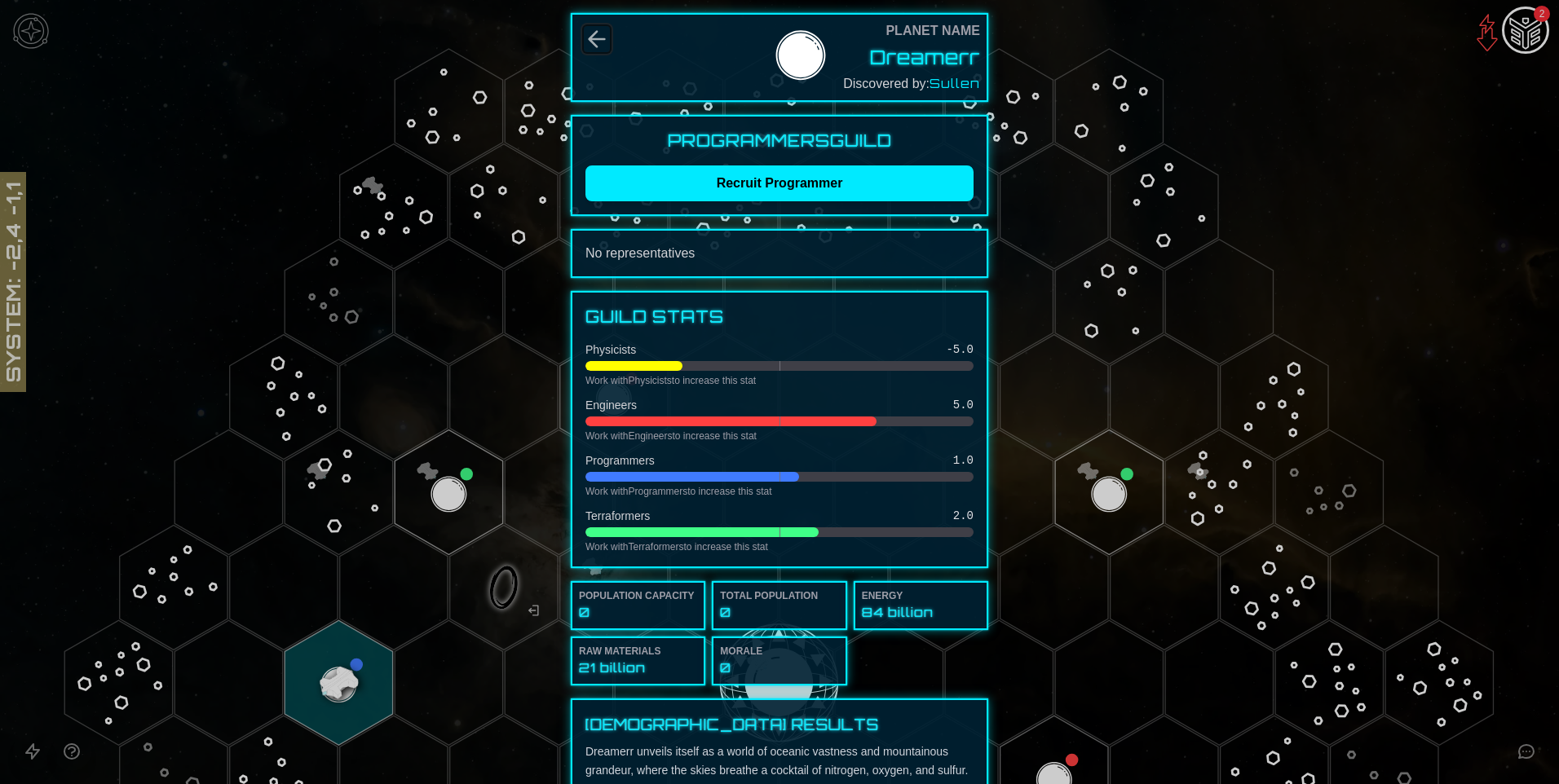 click 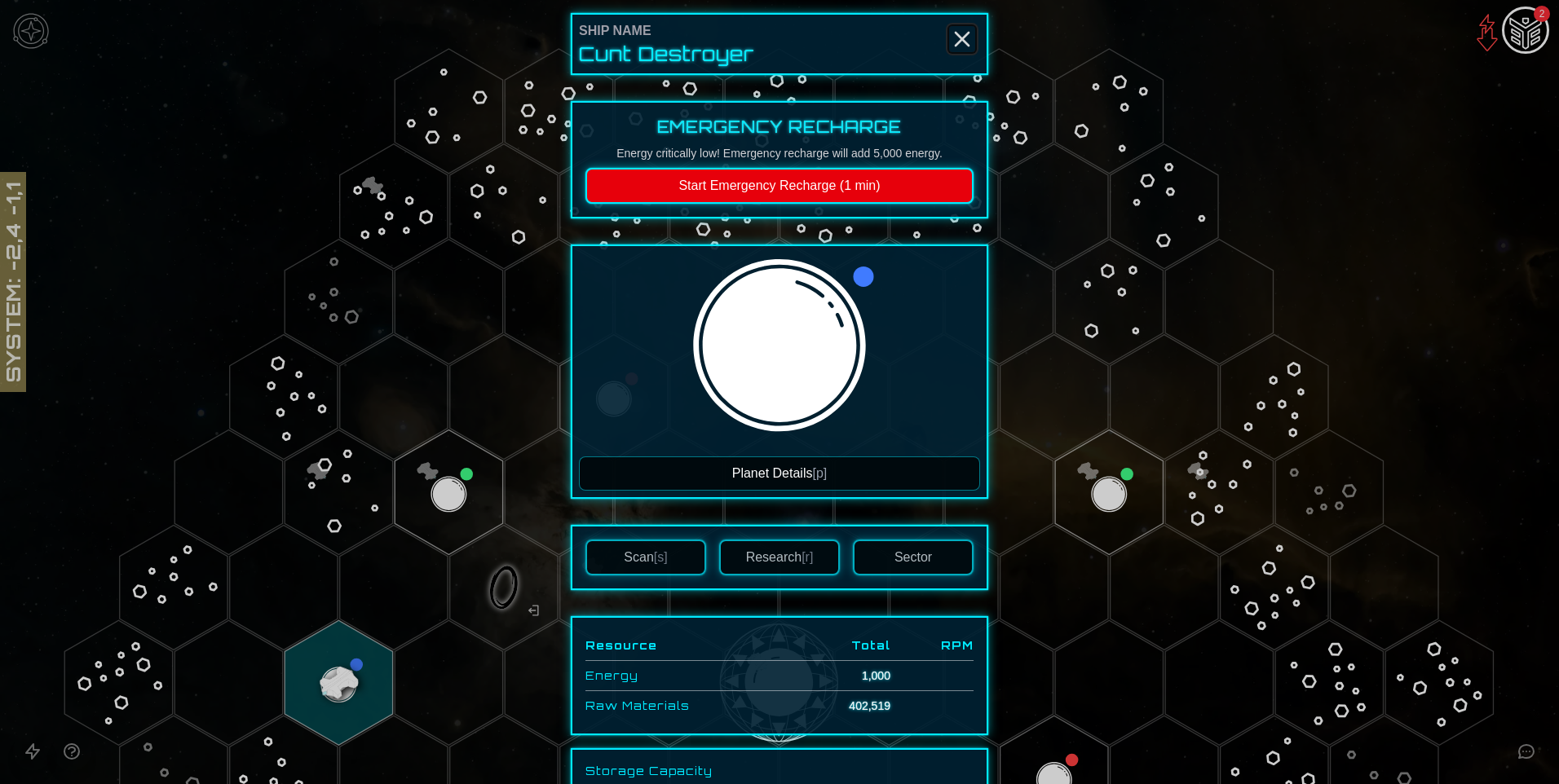 click 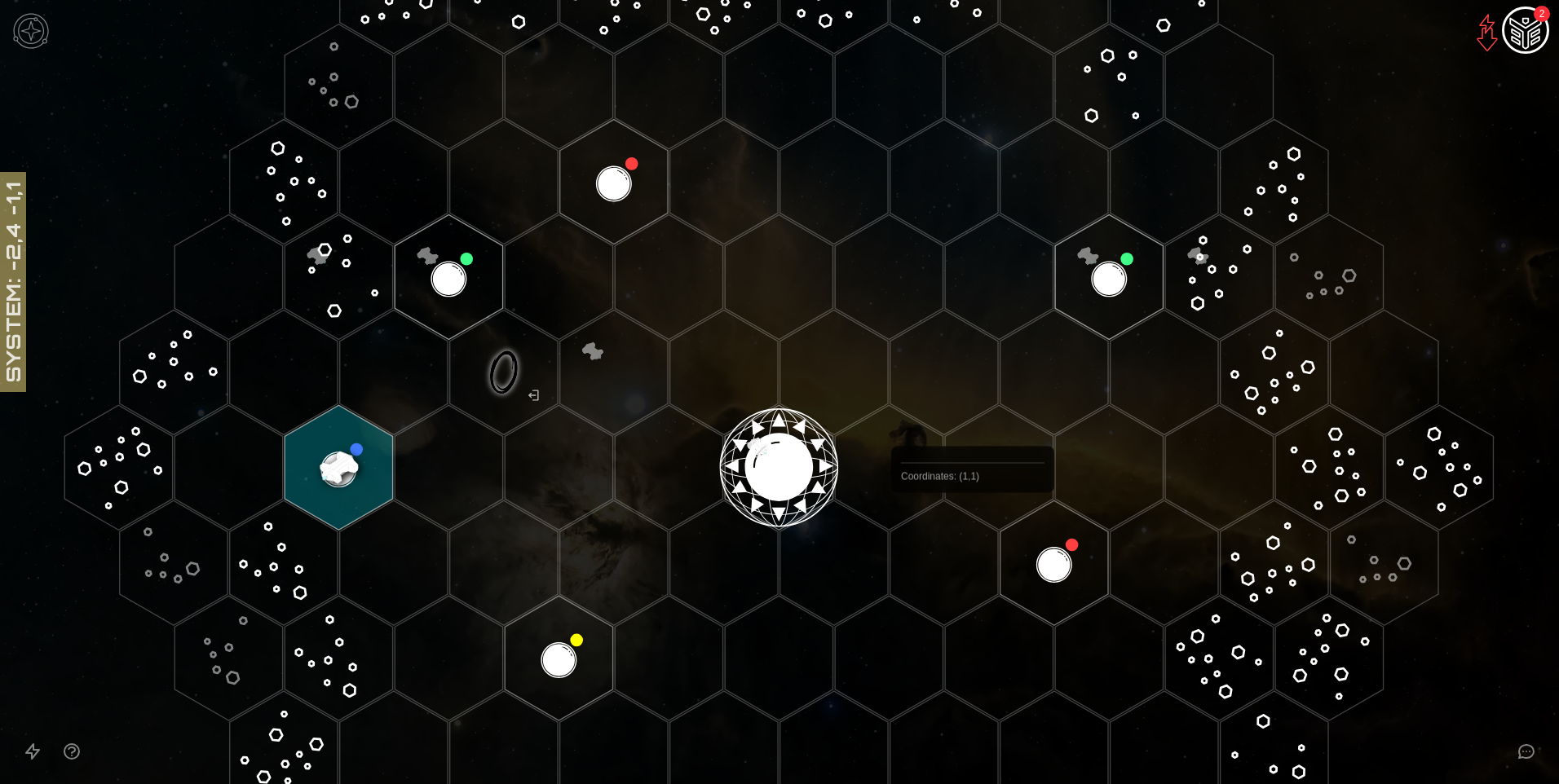 scroll, scrollTop: 244, scrollLeft: 0, axis: vertical 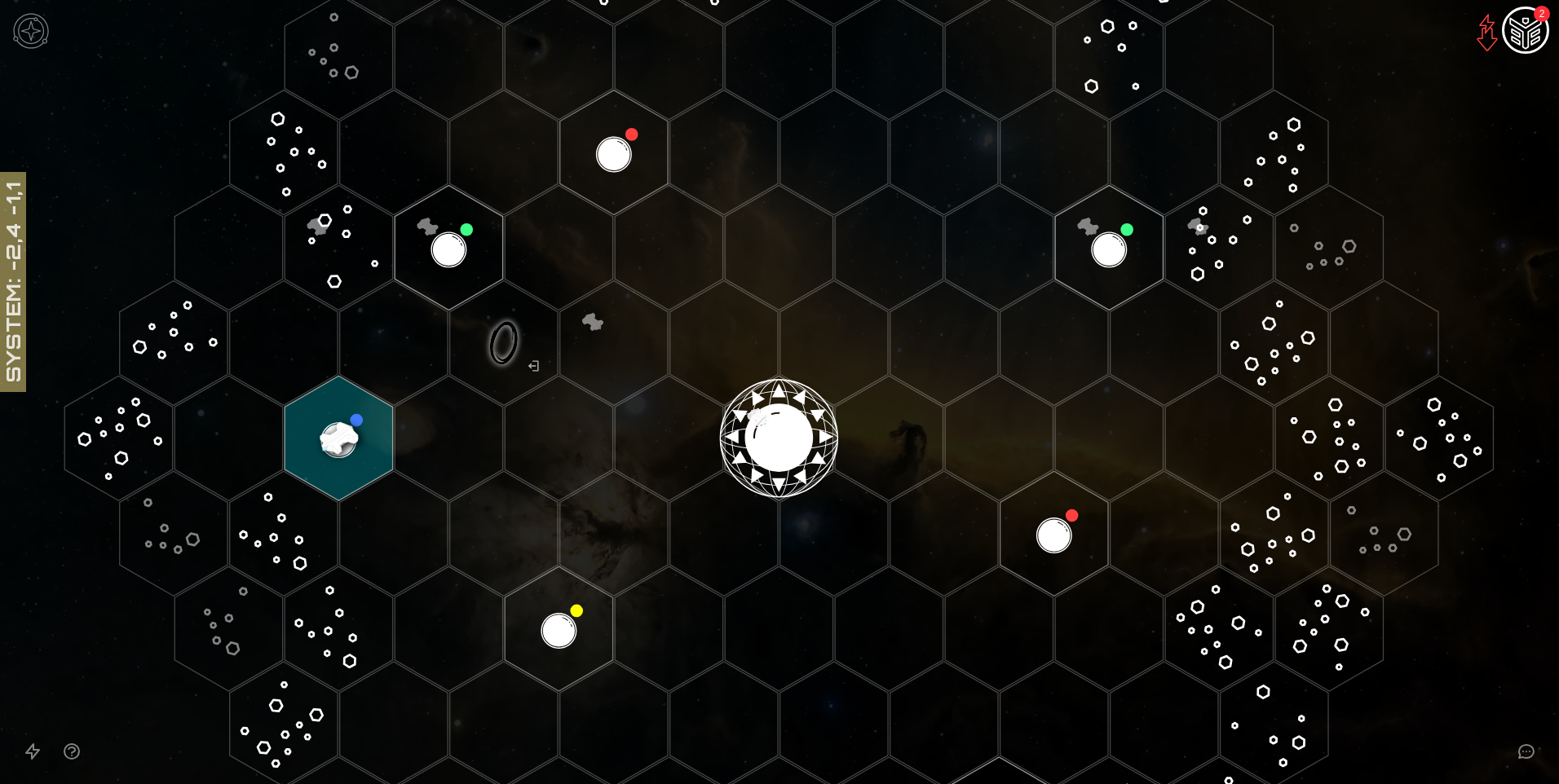 click 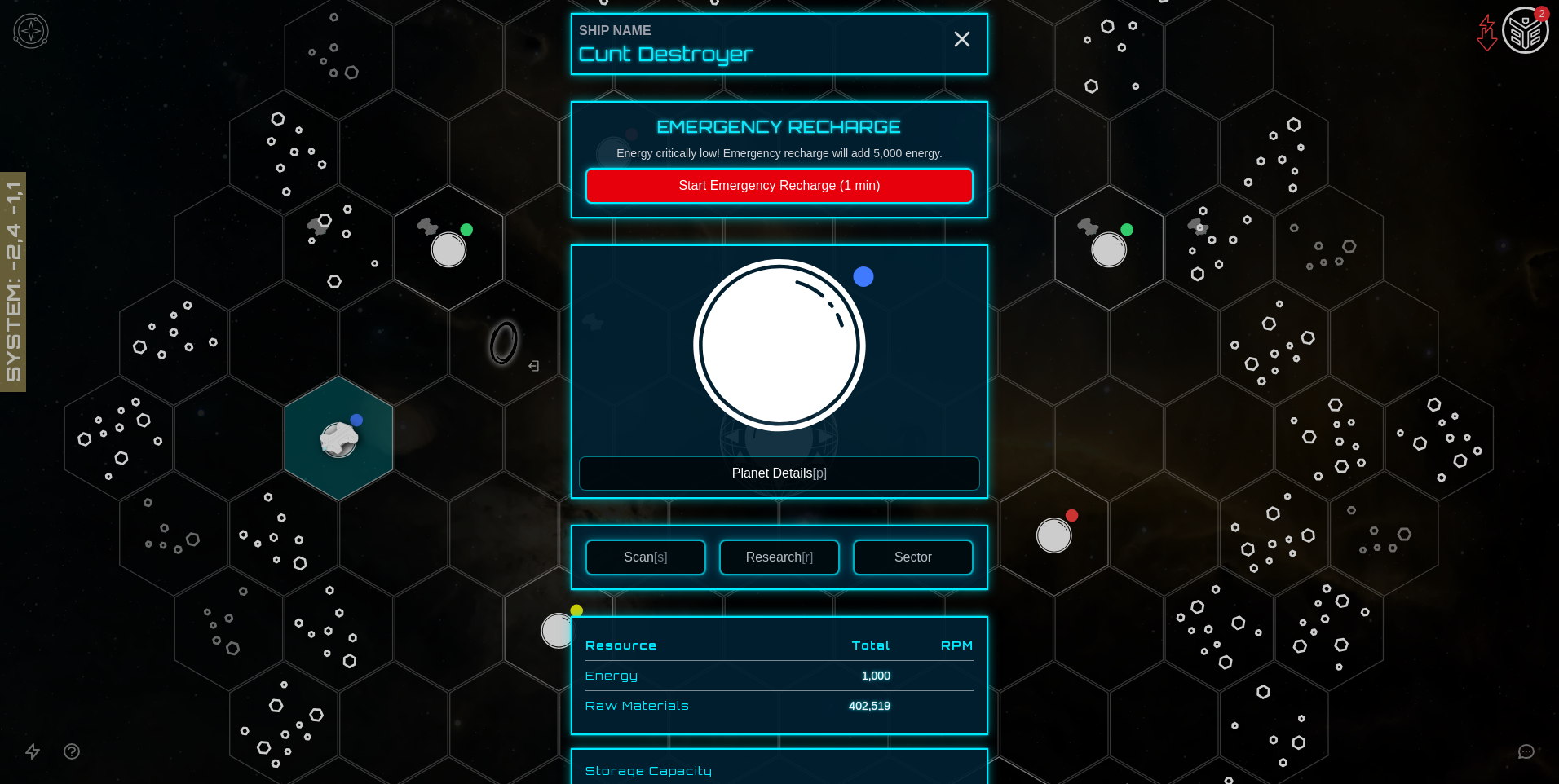 click on "Planet Details  [p]" at bounding box center (780, 473) 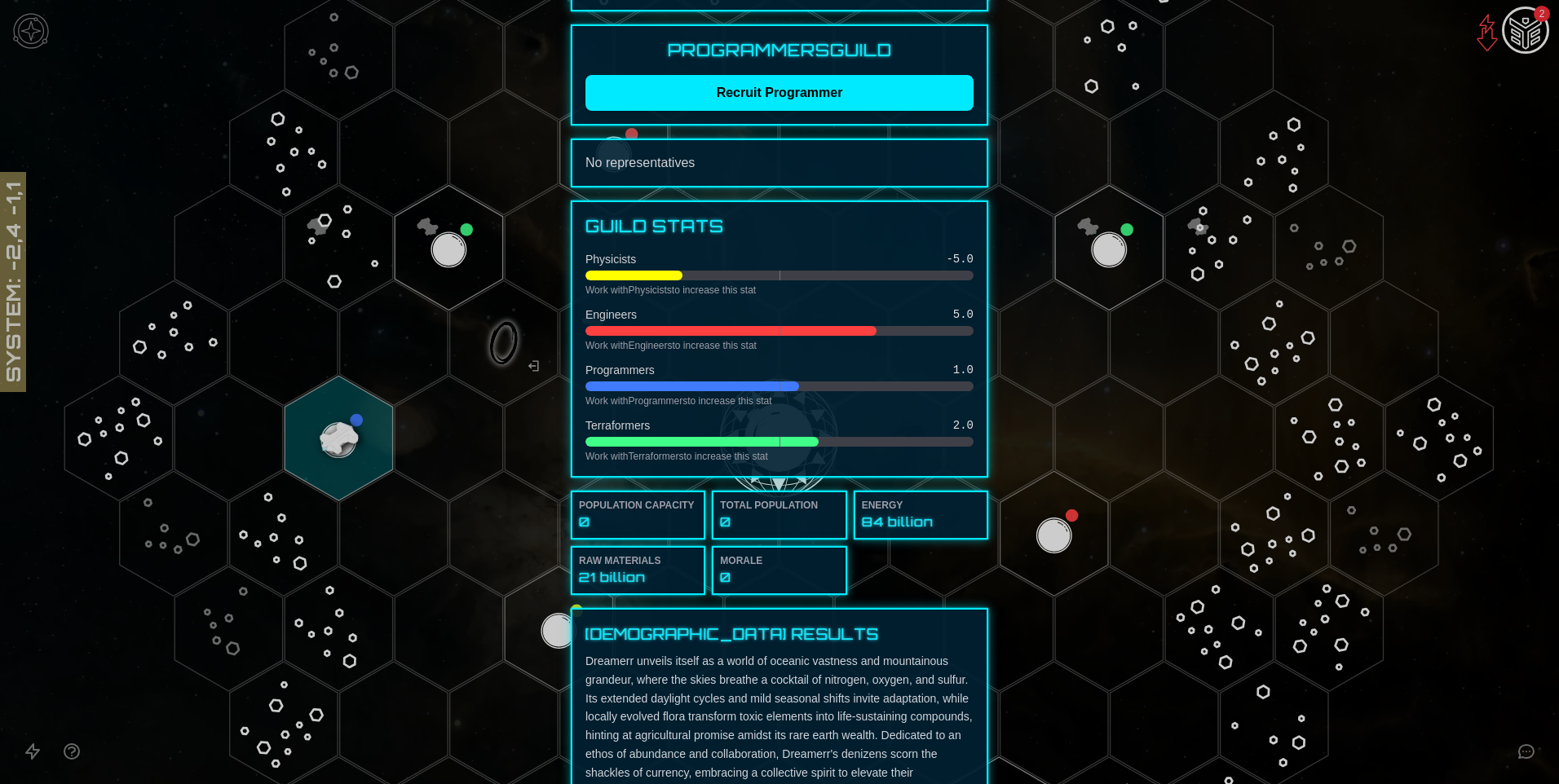 scroll, scrollTop: 0, scrollLeft: 0, axis: both 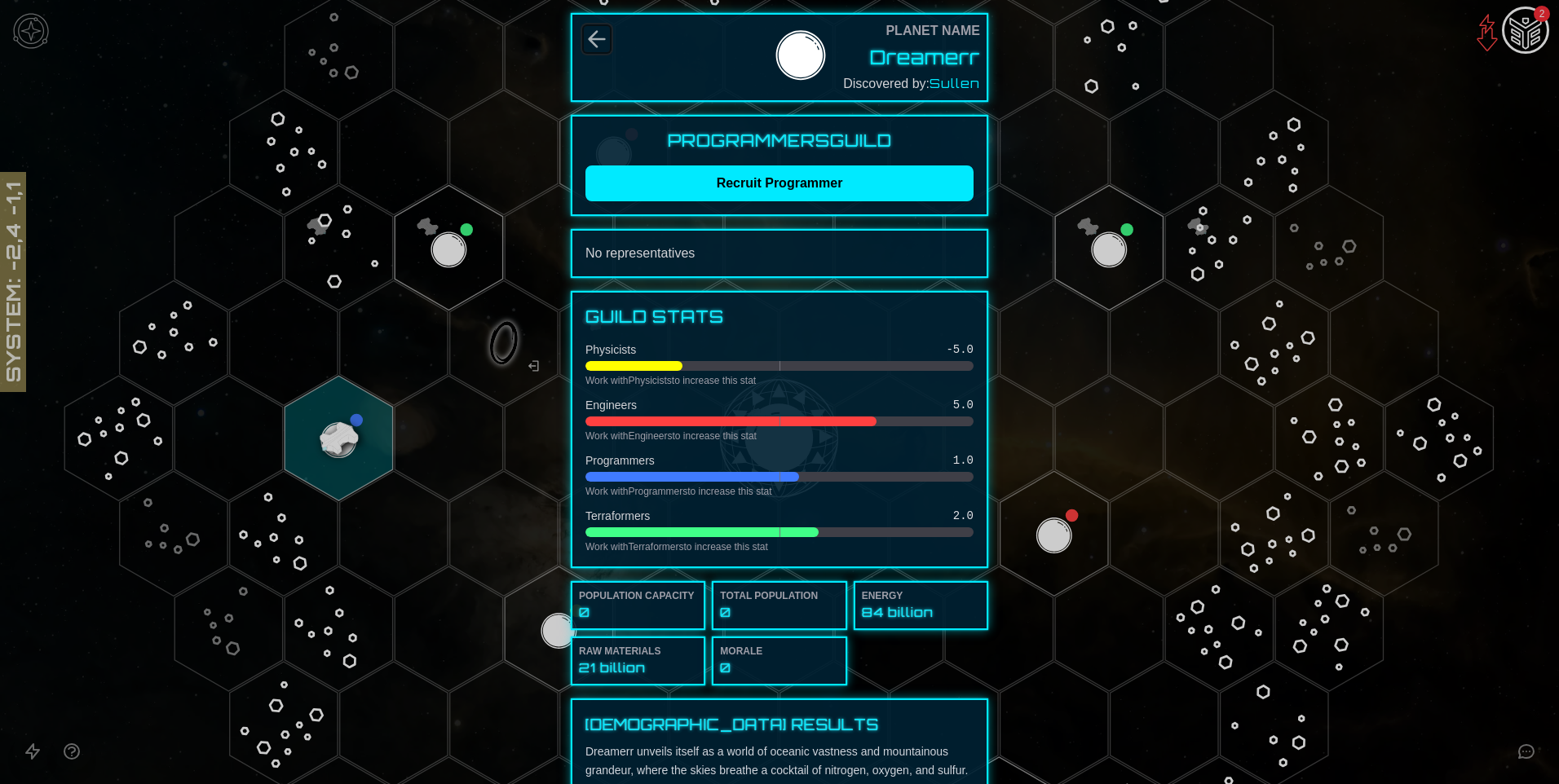 click 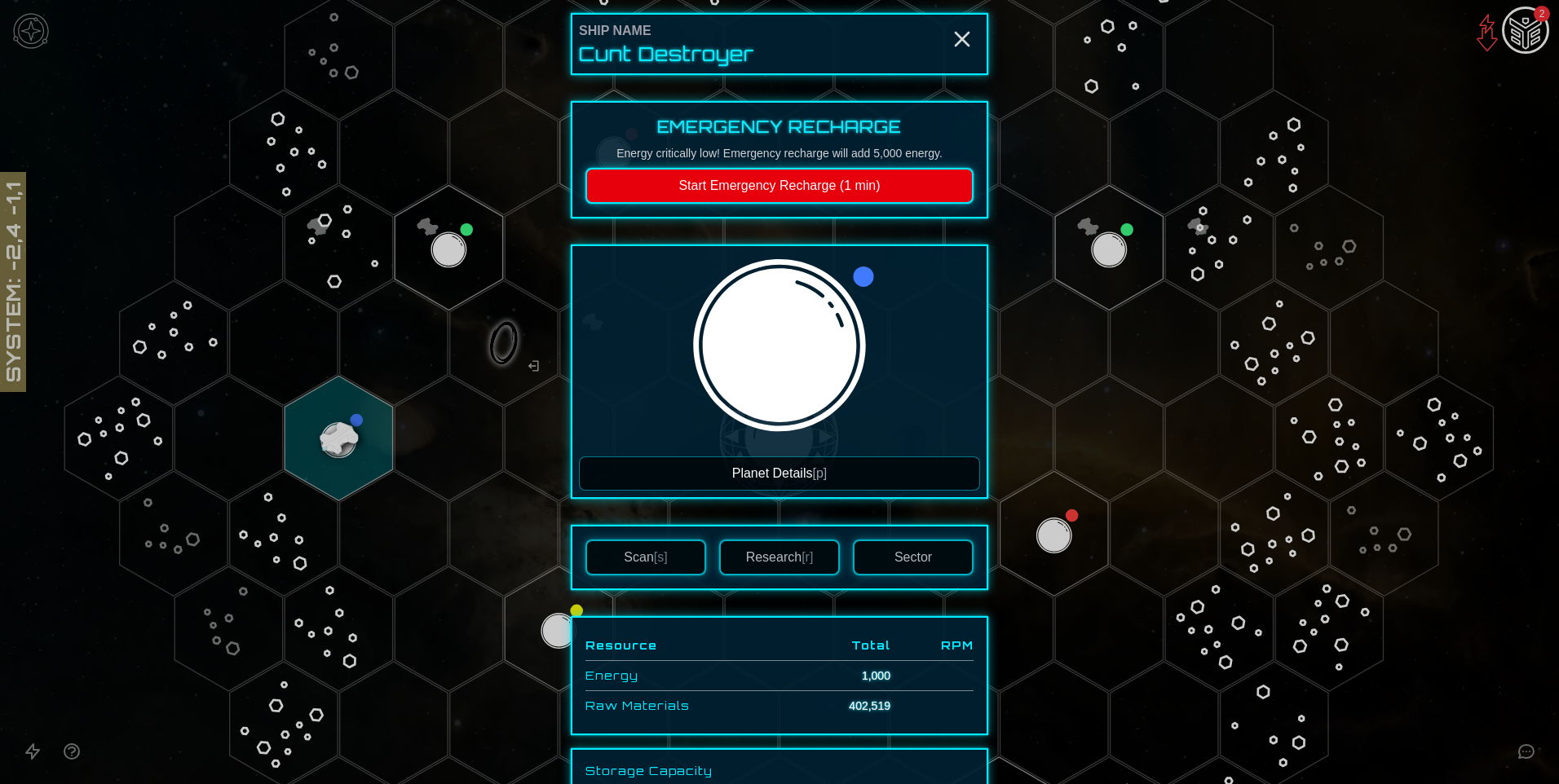 click on "Start Emergency Recharge (1 min)" at bounding box center [780, 186] 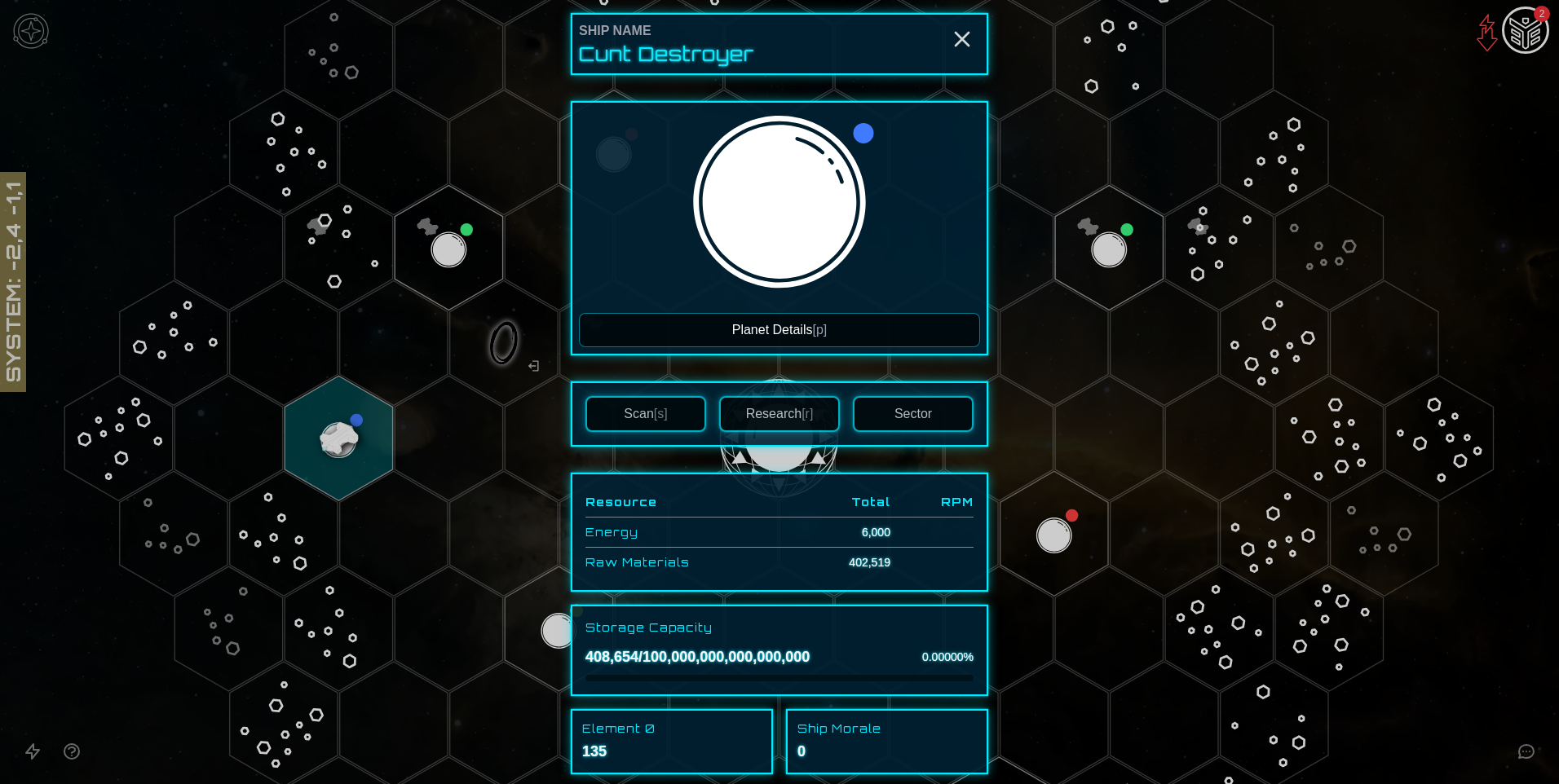 click at bounding box center (780, 392) 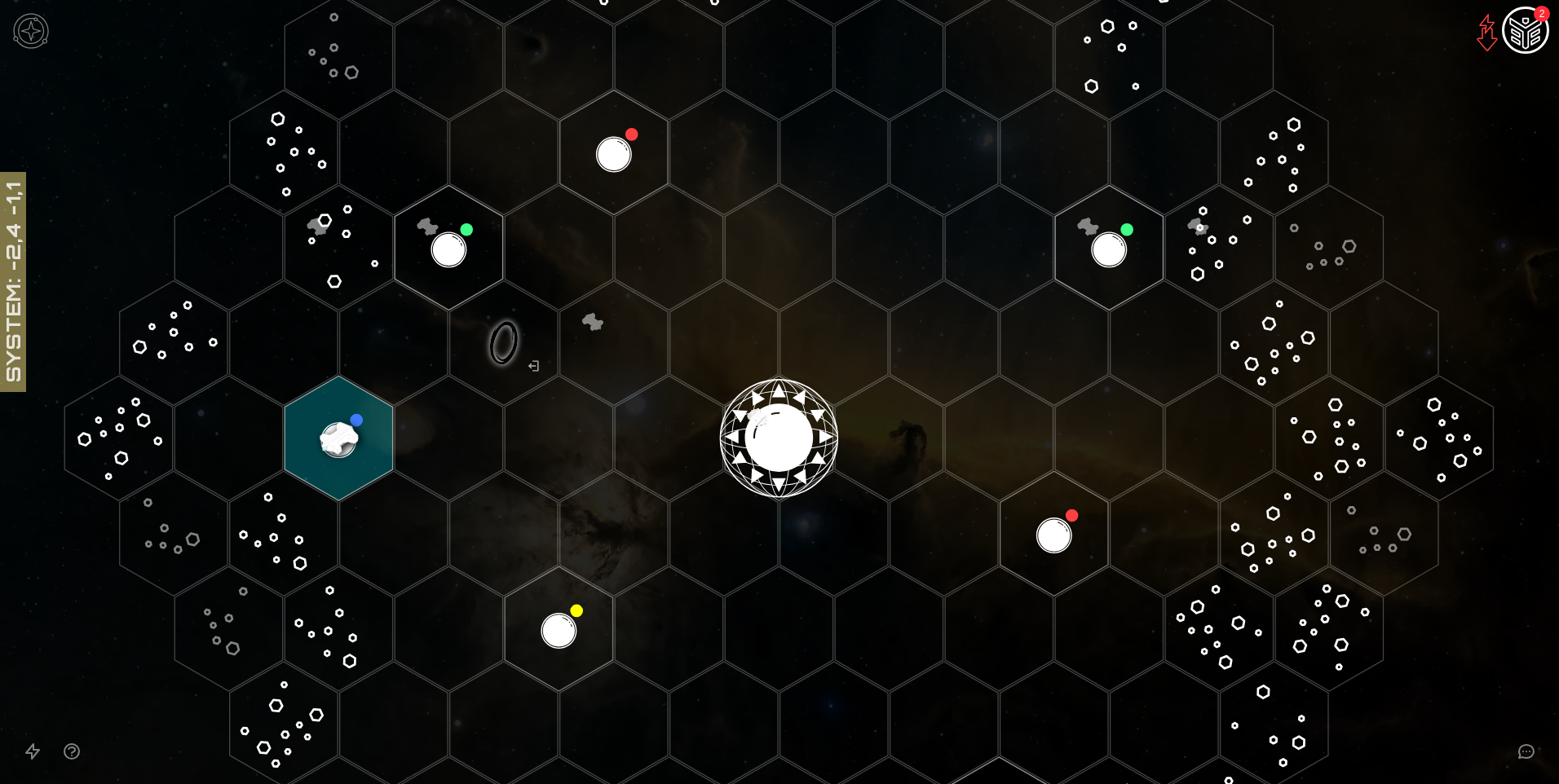 click 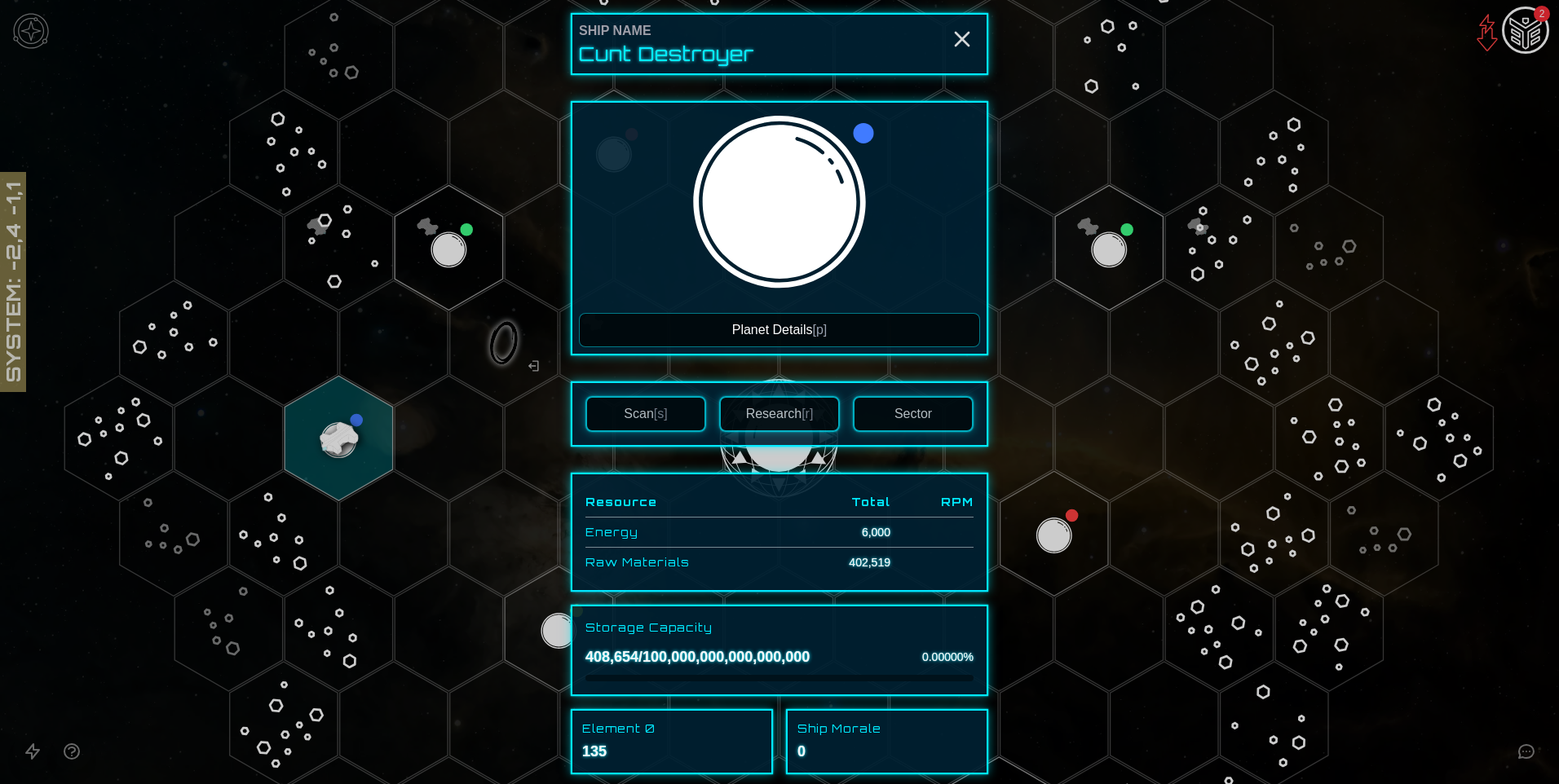 click on "[r]" at bounding box center [807, 413] 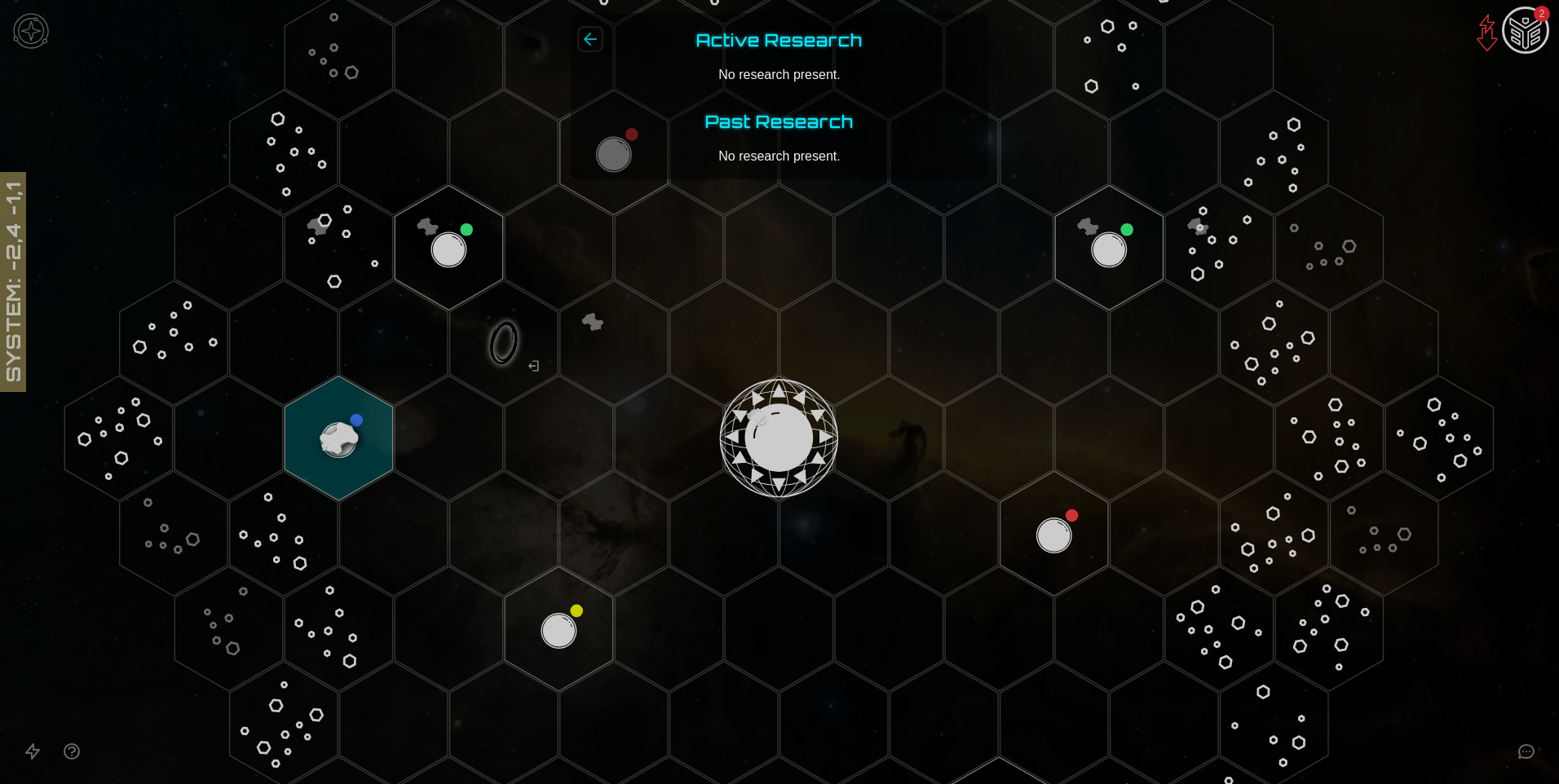 click 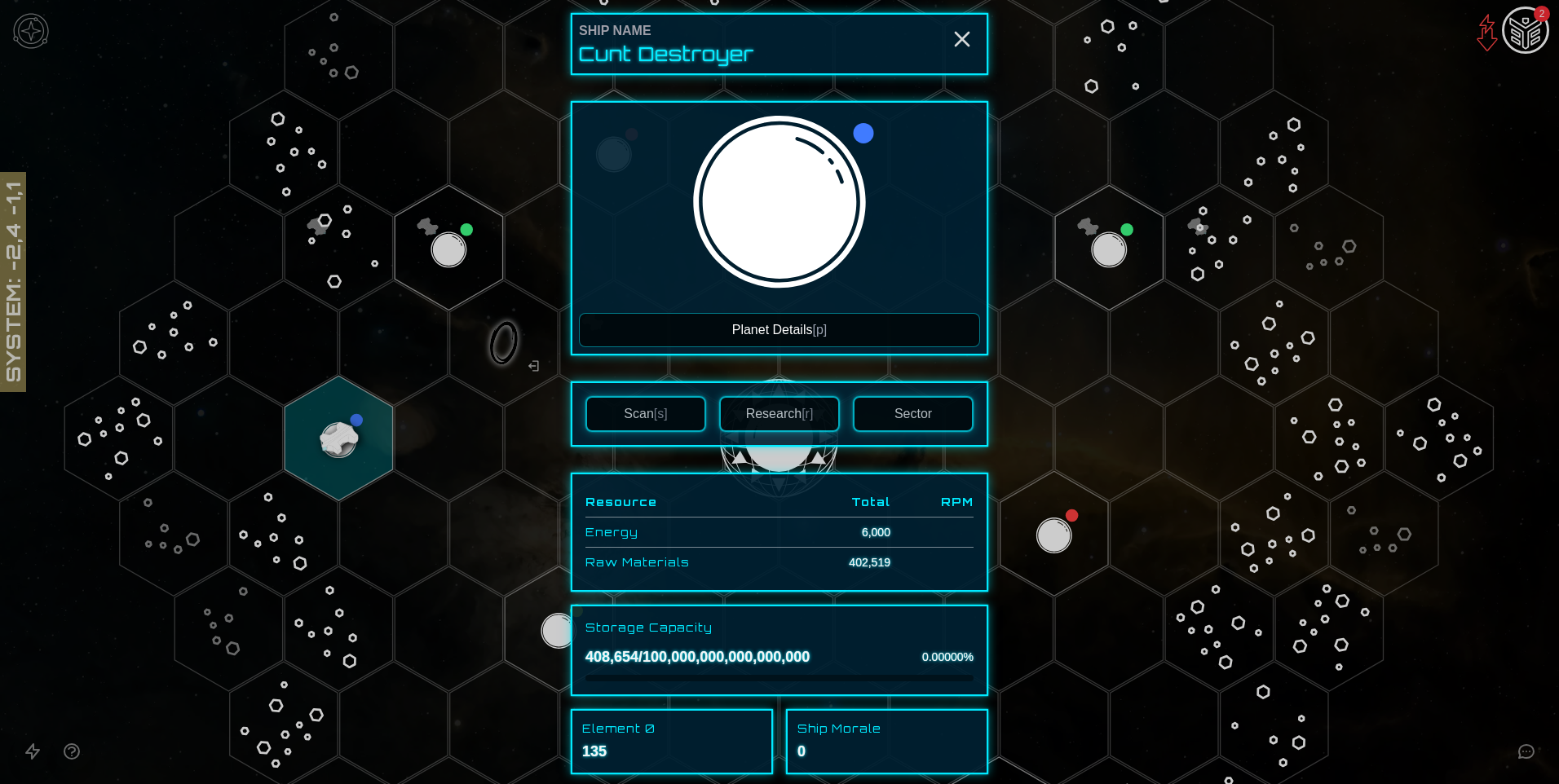 click at bounding box center [780, 392] 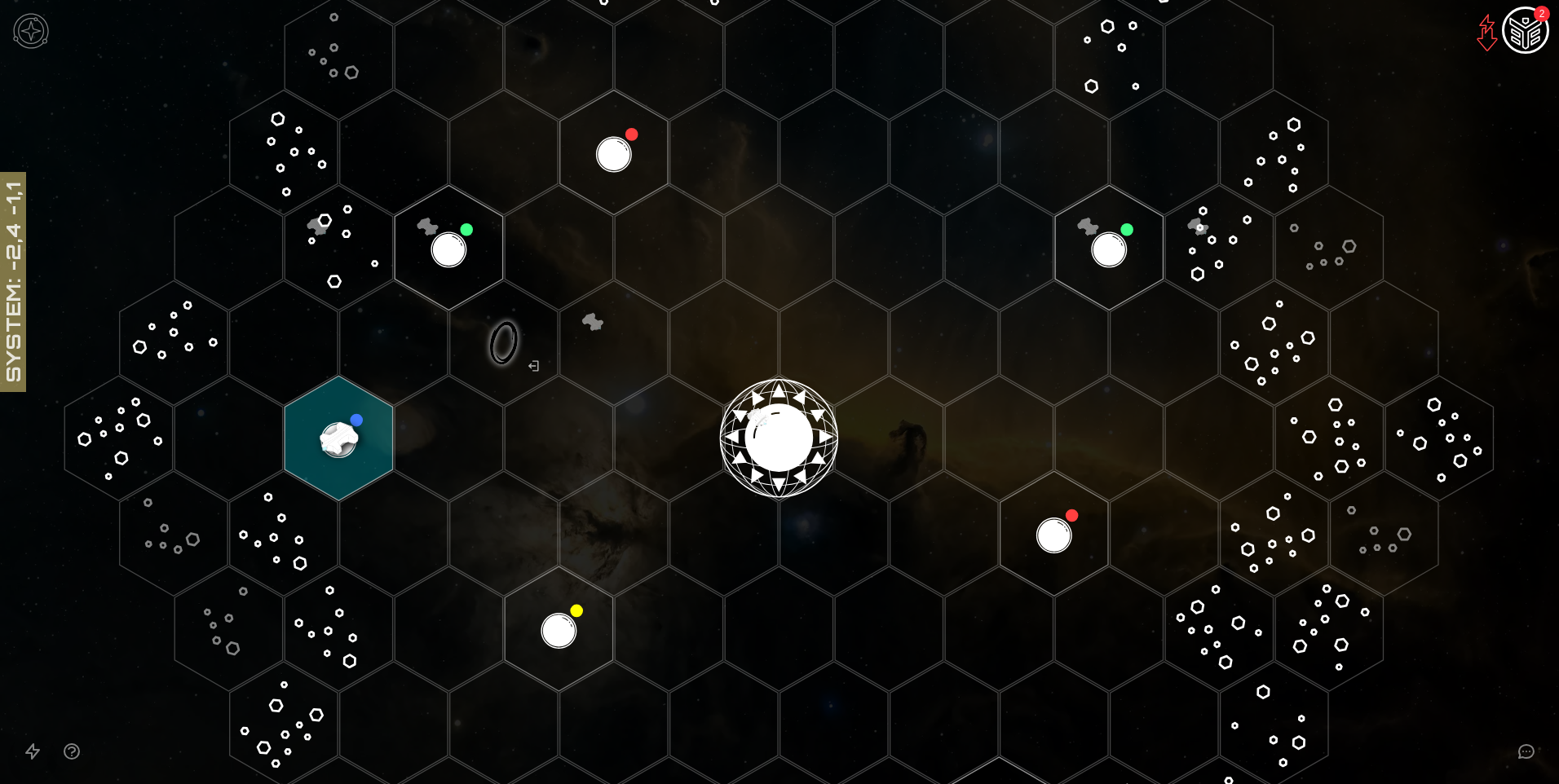 click 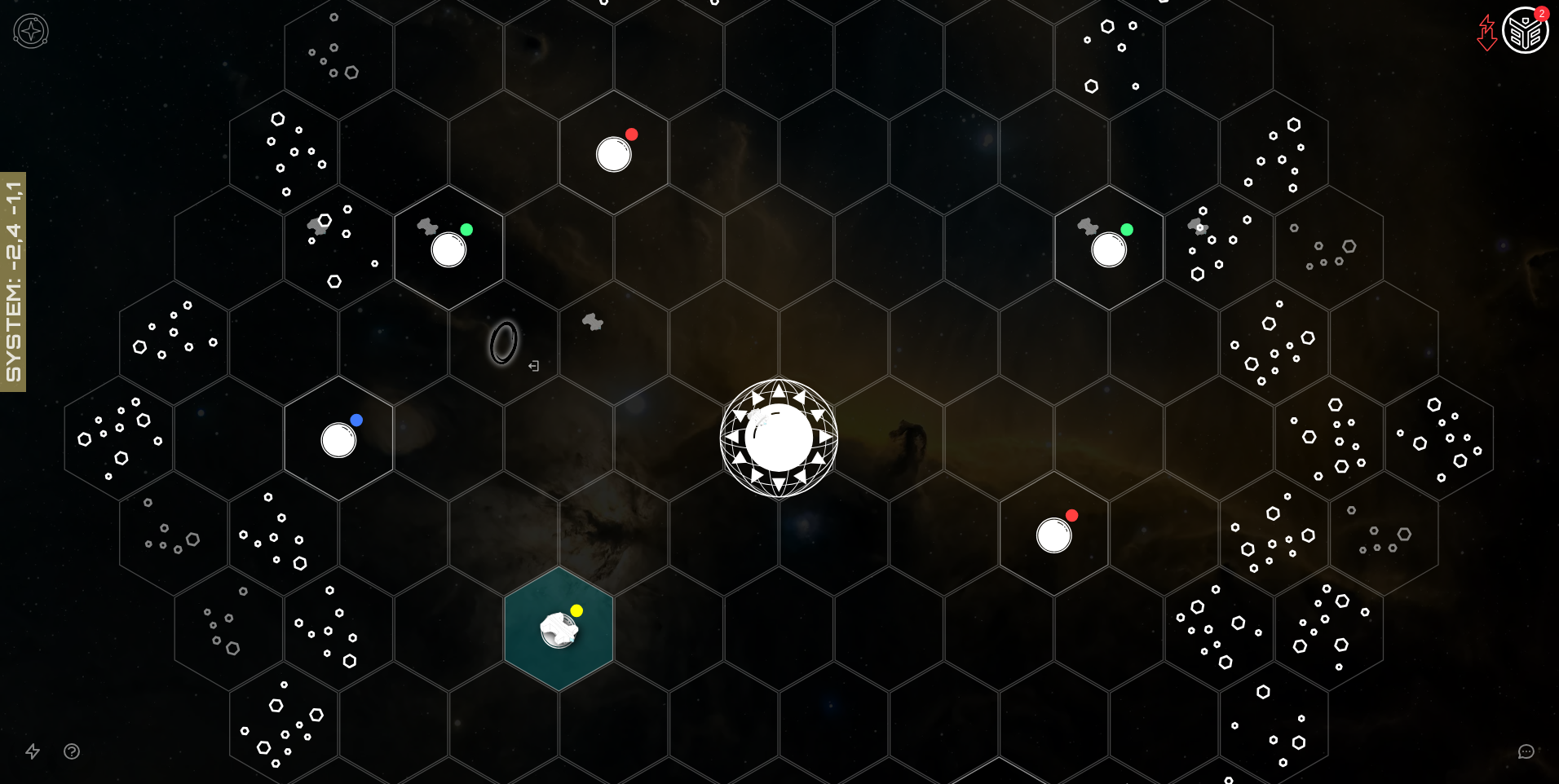 click 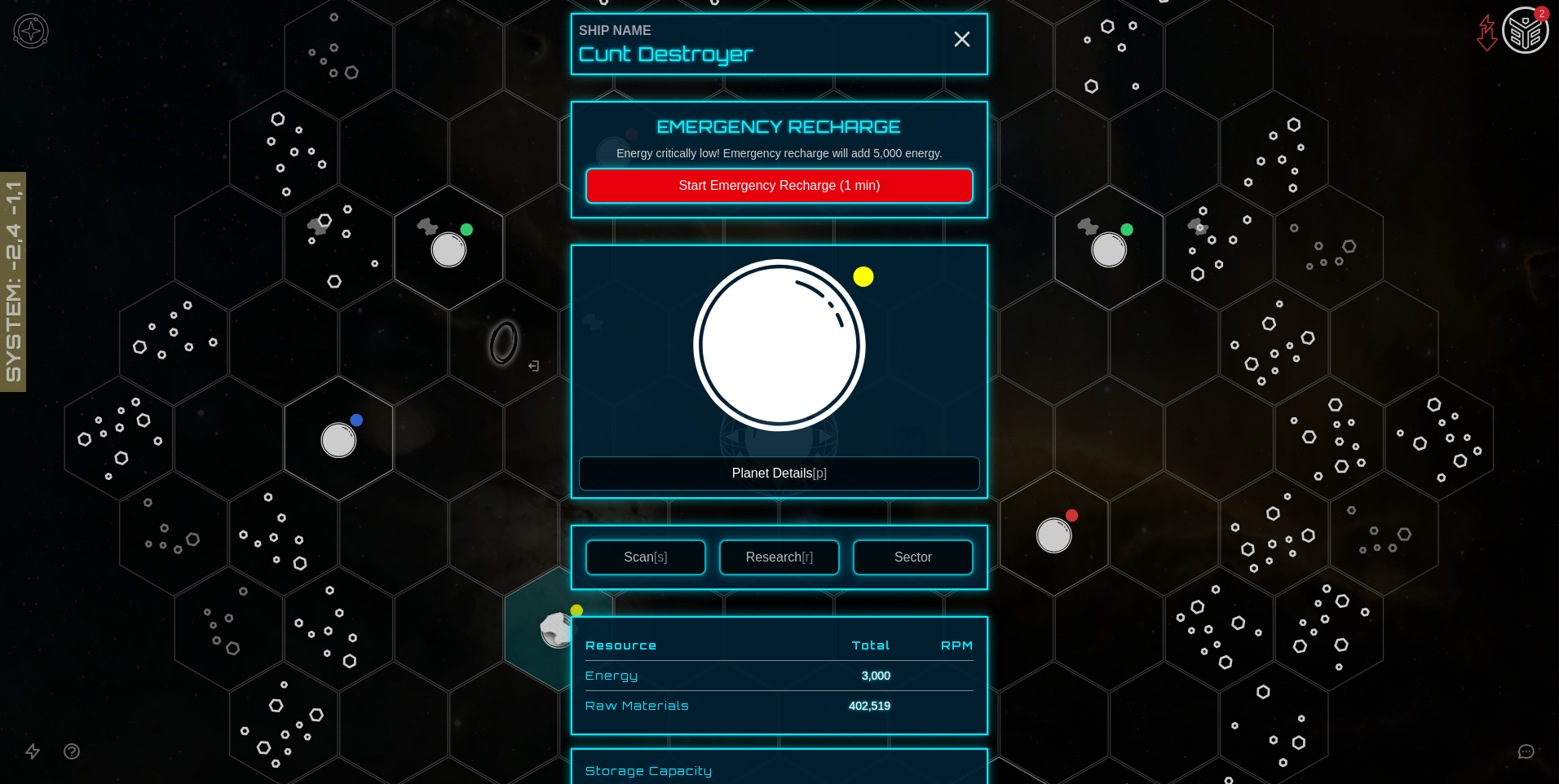 click on "Start Emergency Recharge (1 min)" at bounding box center (780, 186) 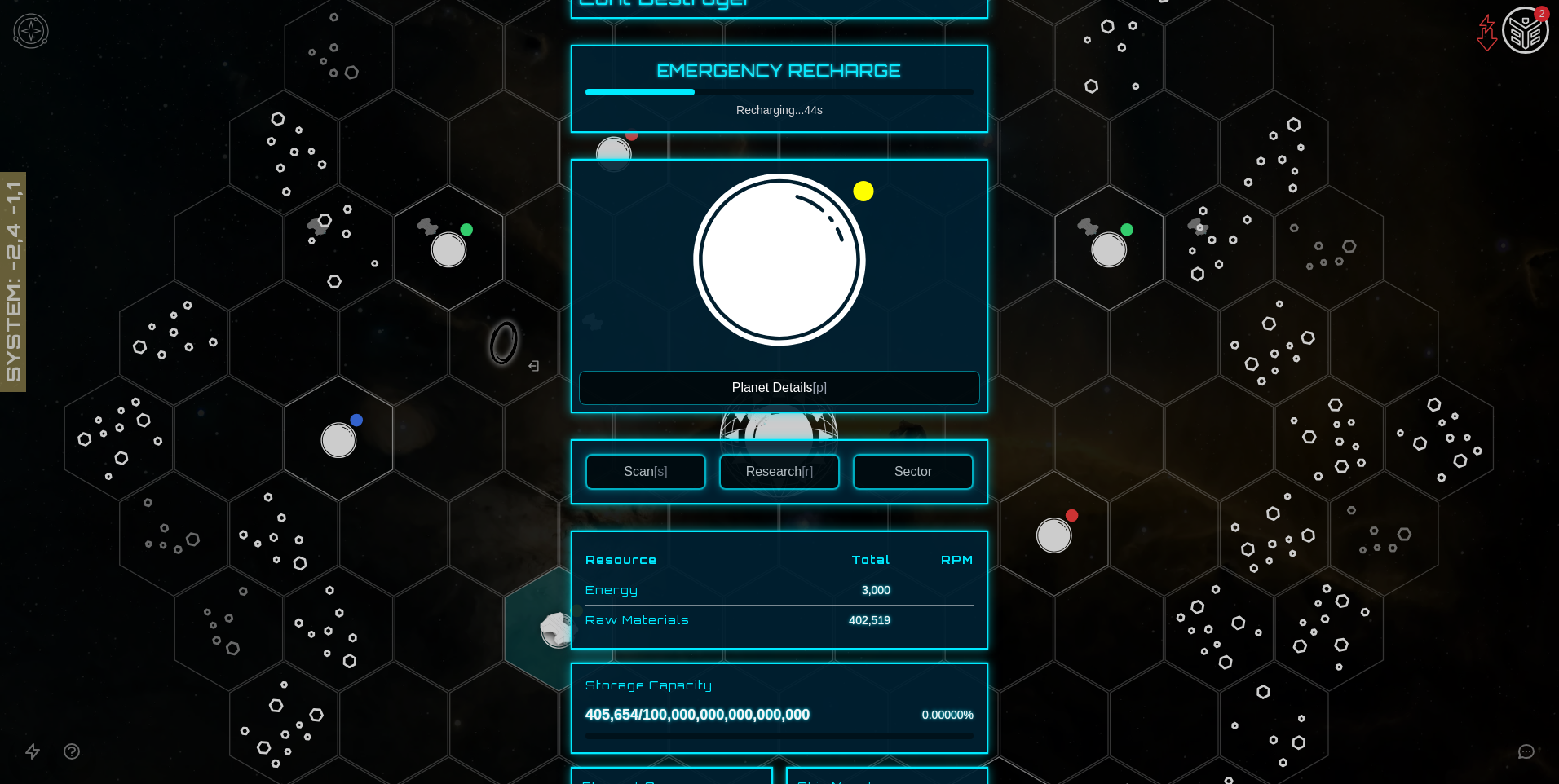 scroll, scrollTop: 0, scrollLeft: 0, axis: both 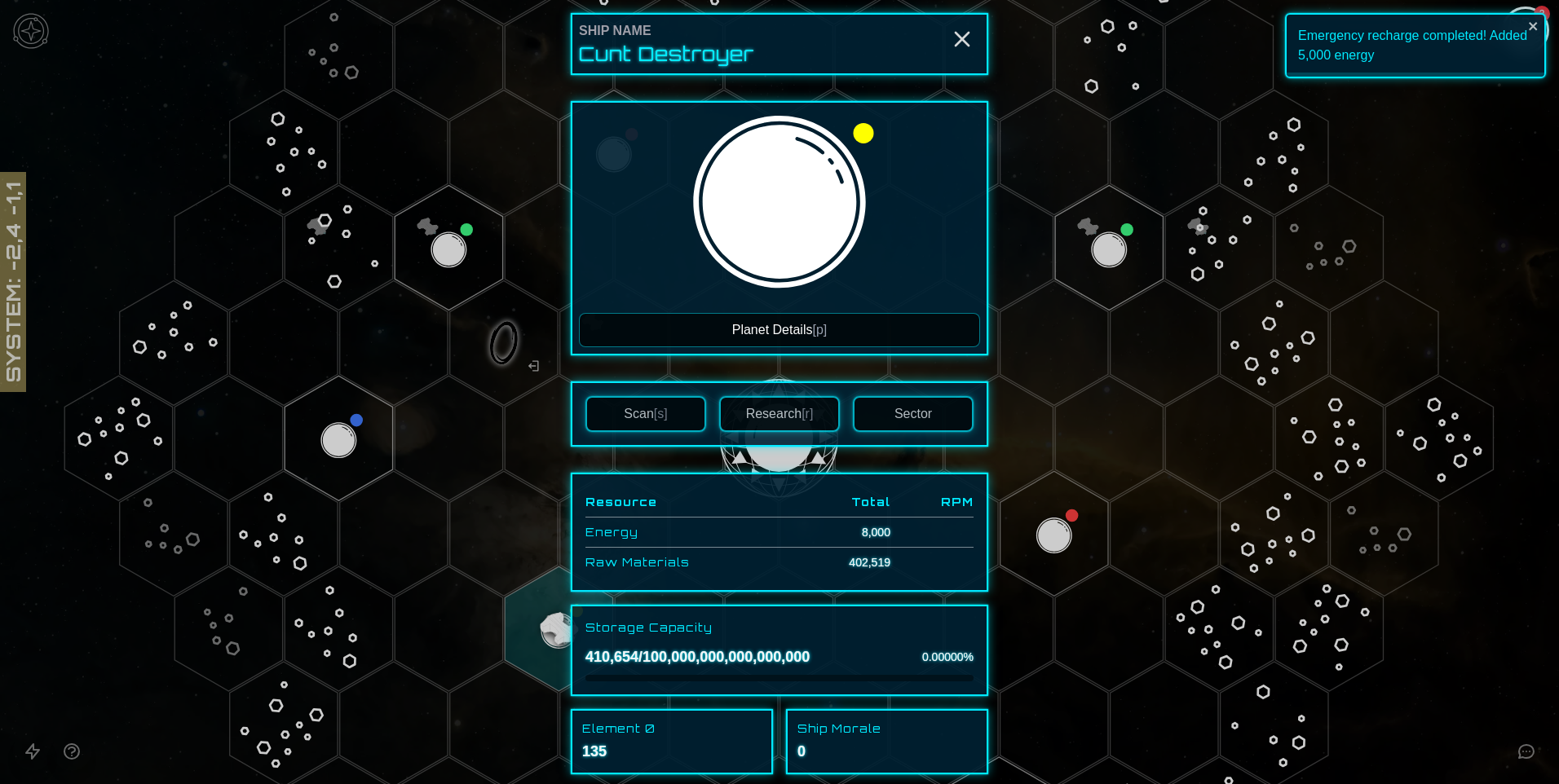 click on "Sector" at bounding box center (913, 414) 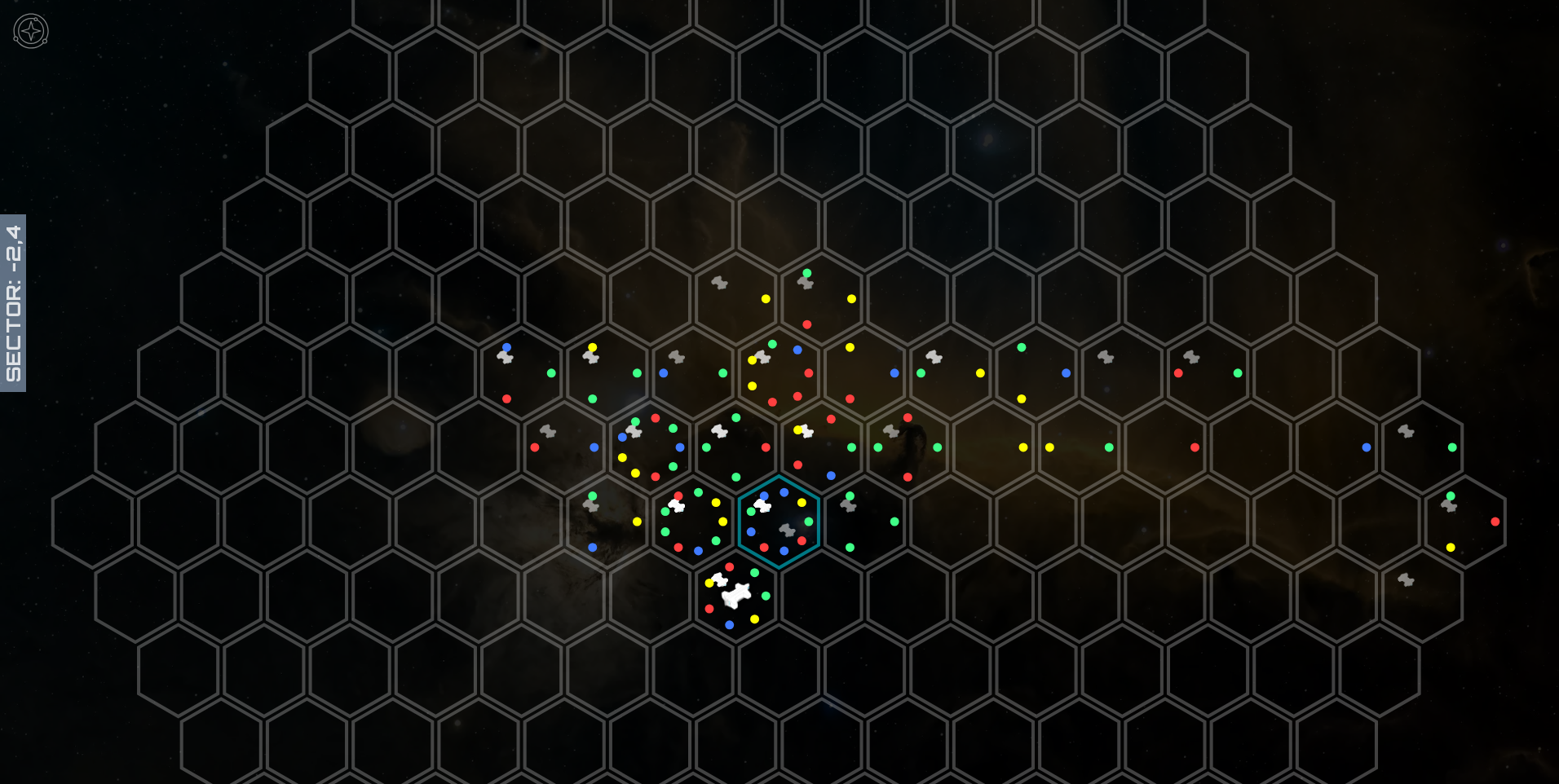 scroll, scrollTop: 163, scrollLeft: 0, axis: vertical 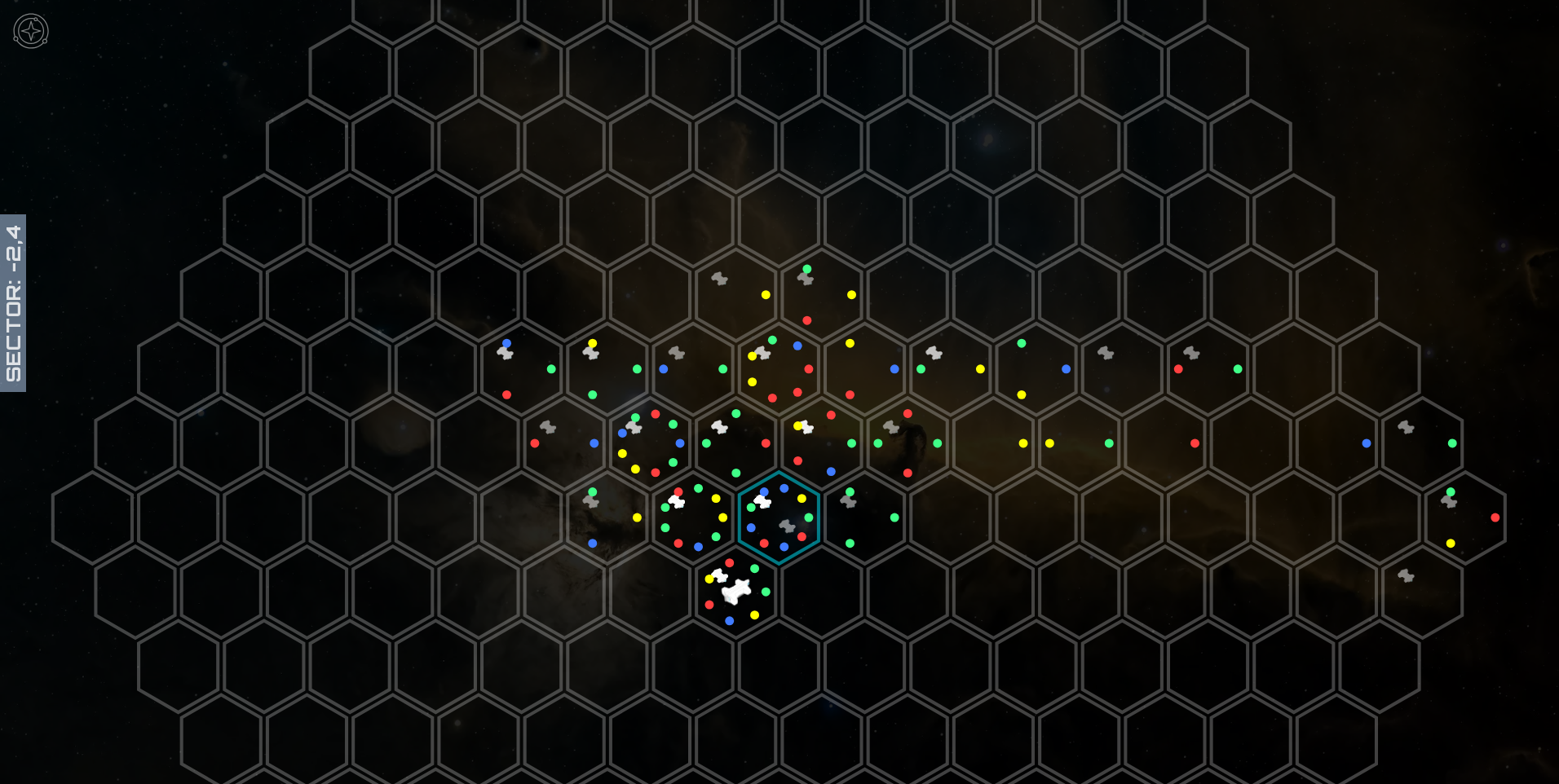 click 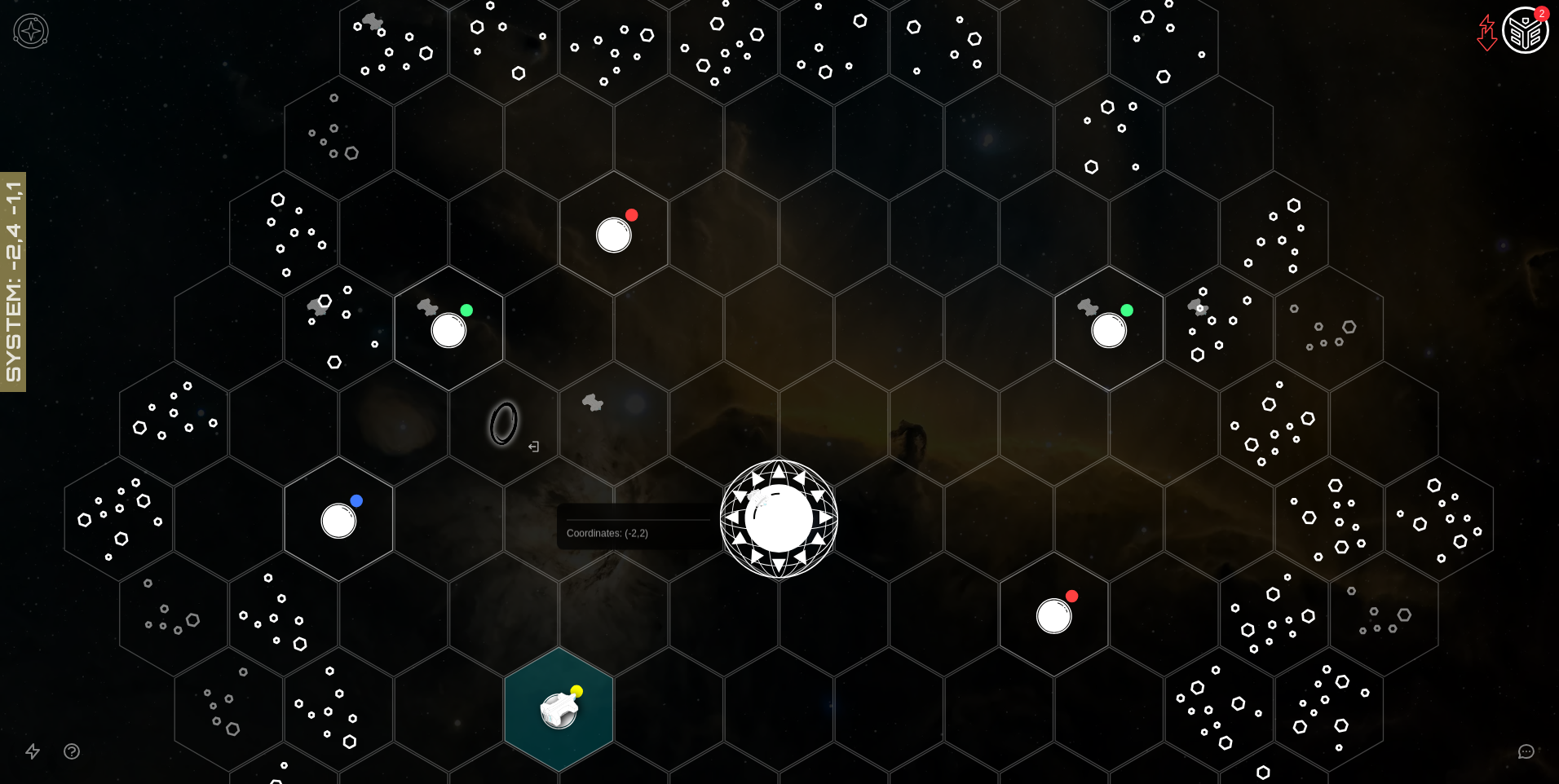 scroll, scrollTop: 244, scrollLeft: 0, axis: vertical 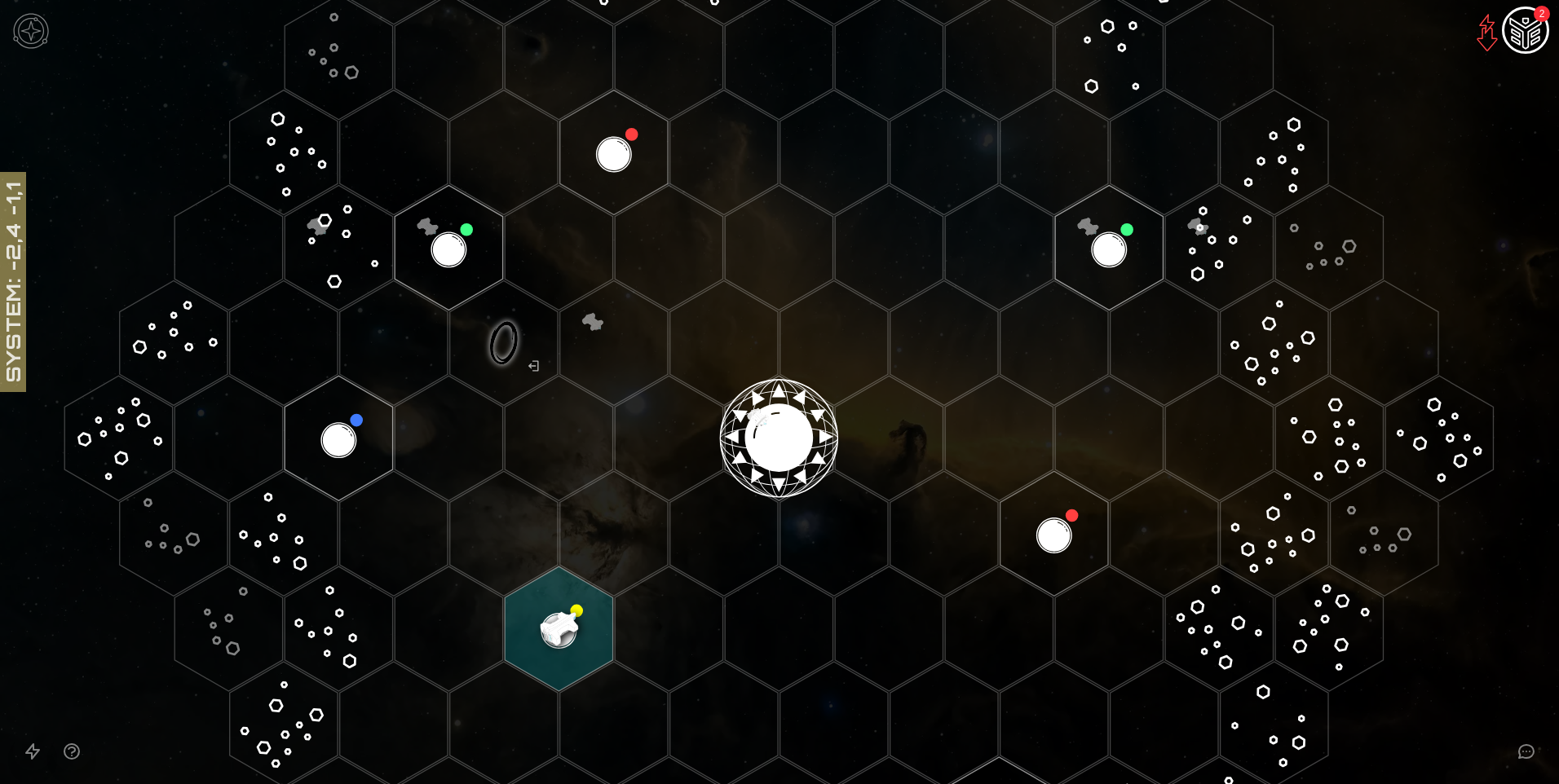 click 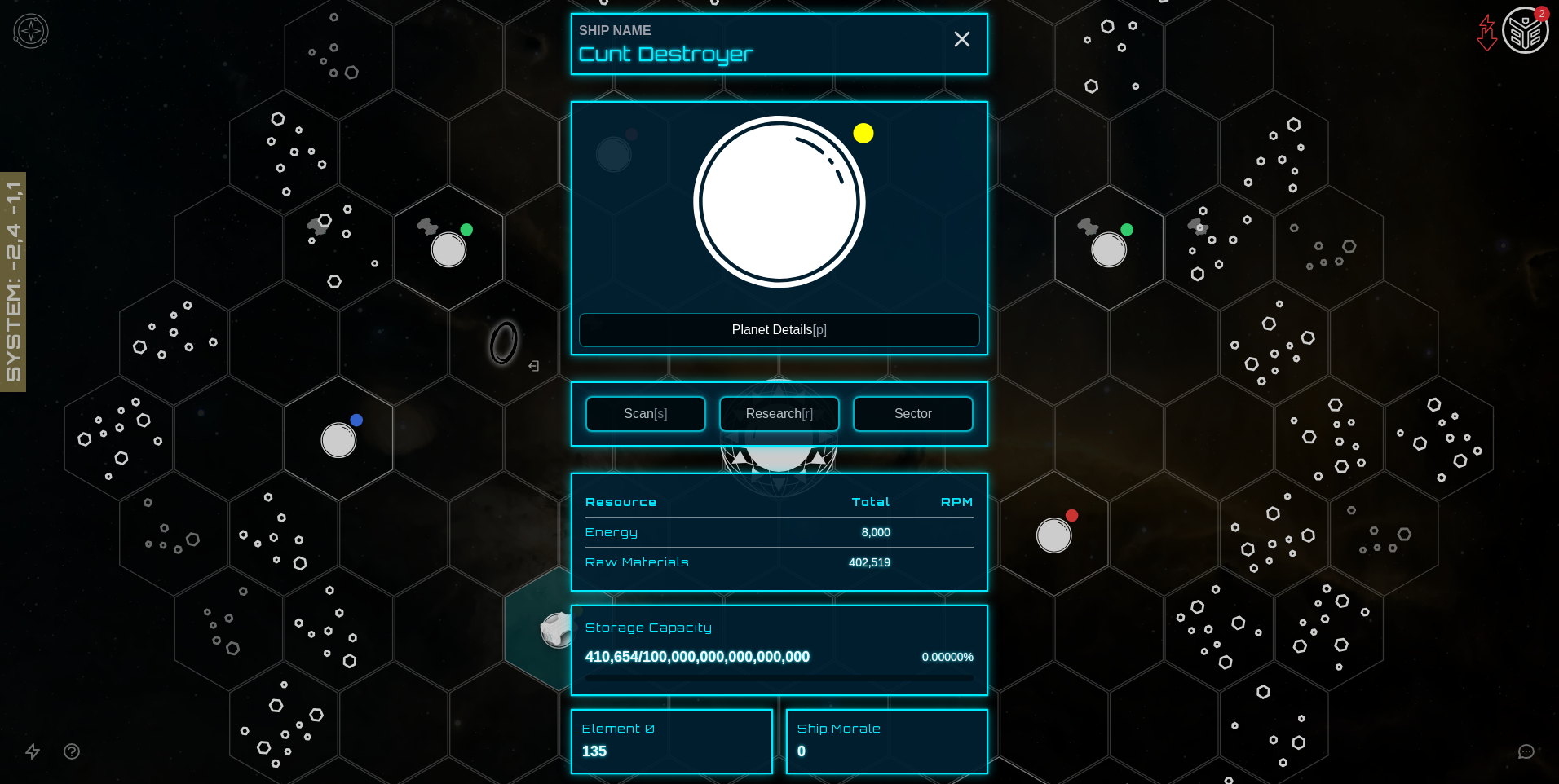 click on "Planet Details  [p]" at bounding box center (780, 330) 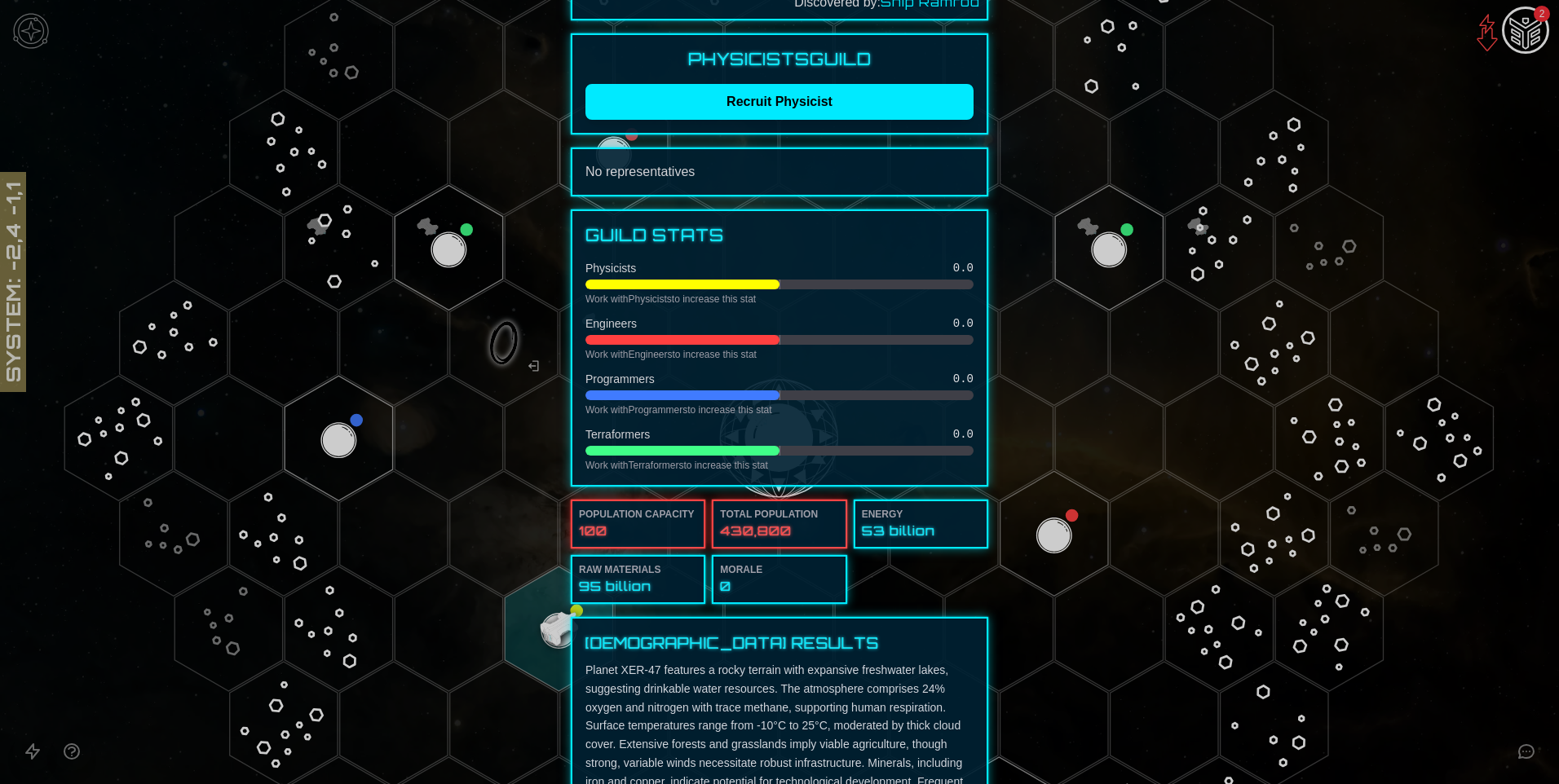 scroll, scrollTop: 0, scrollLeft: 0, axis: both 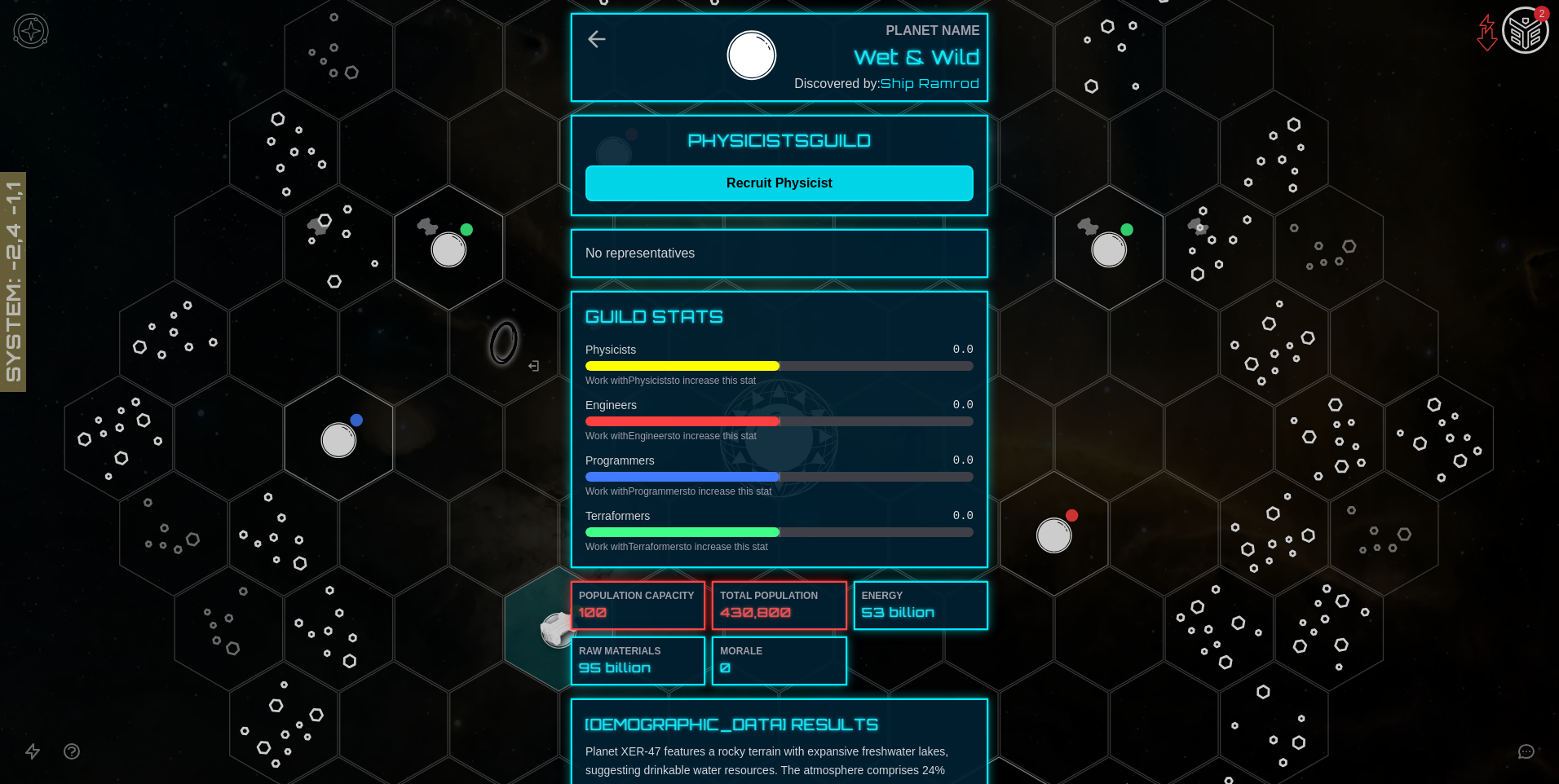 click on "Recruit   Physicist" at bounding box center [780, 183] 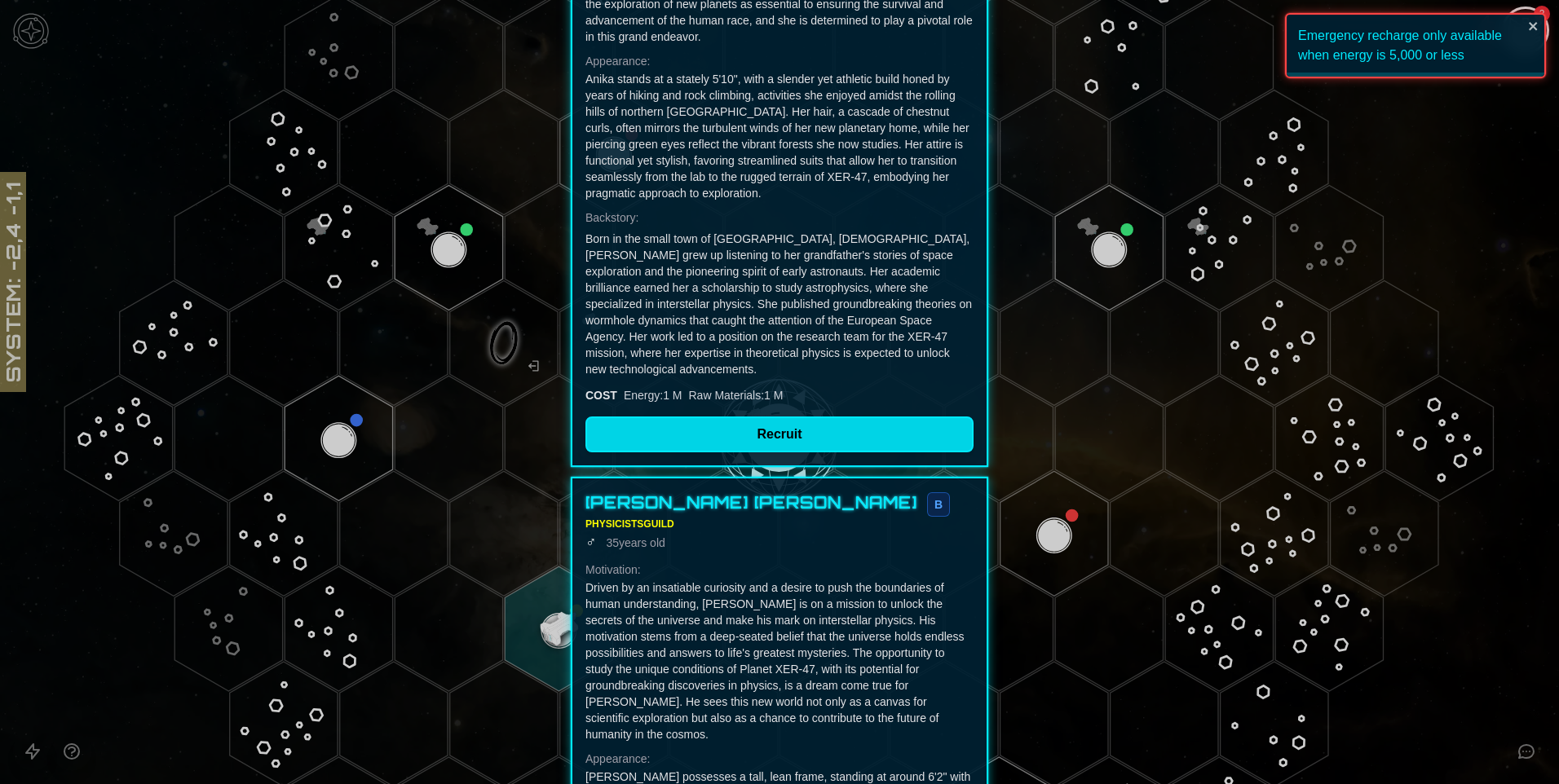scroll, scrollTop: 407, scrollLeft: 0, axis: vertical 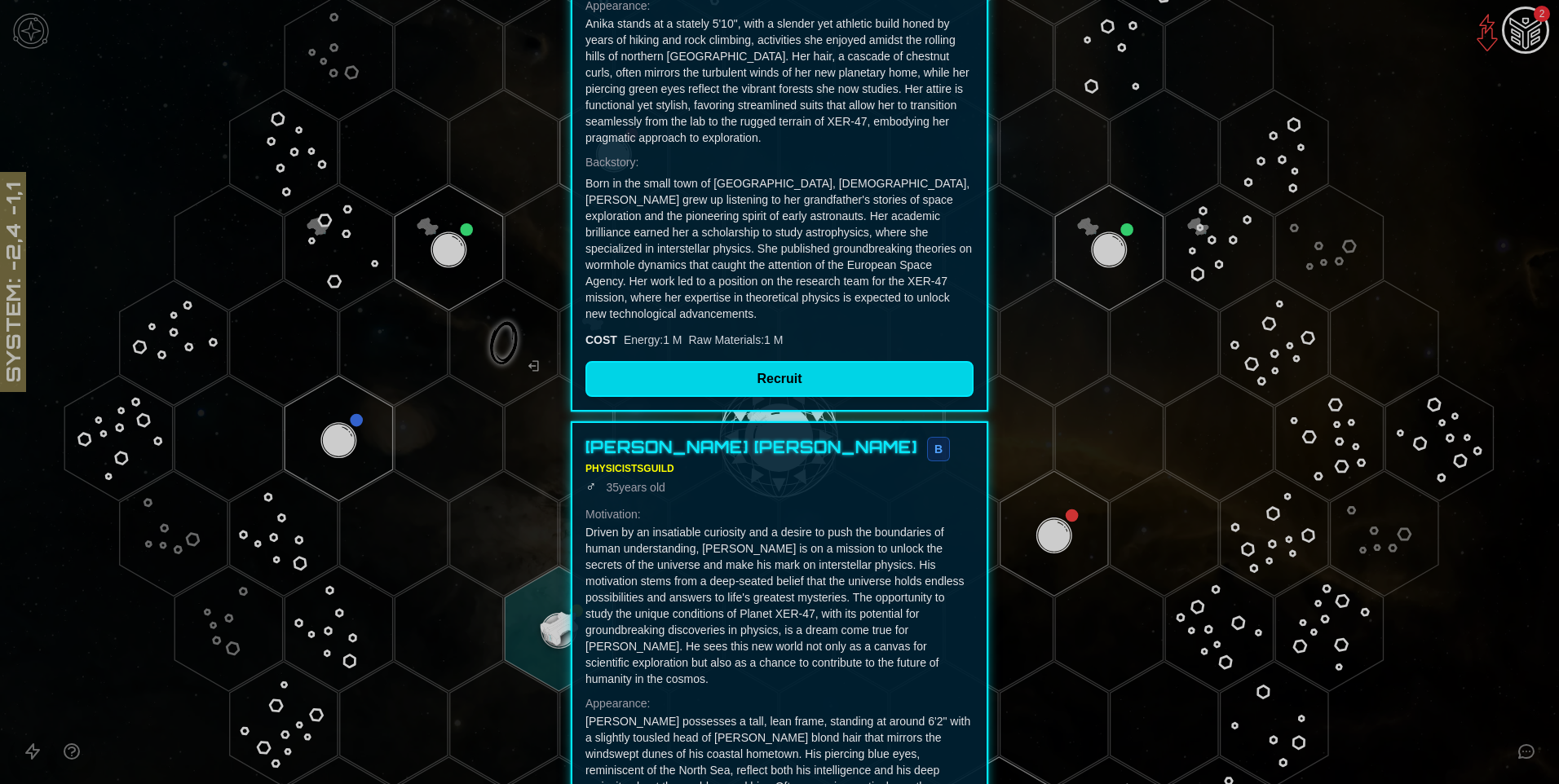 click on "Recruit" at bounding box center [780, 379] 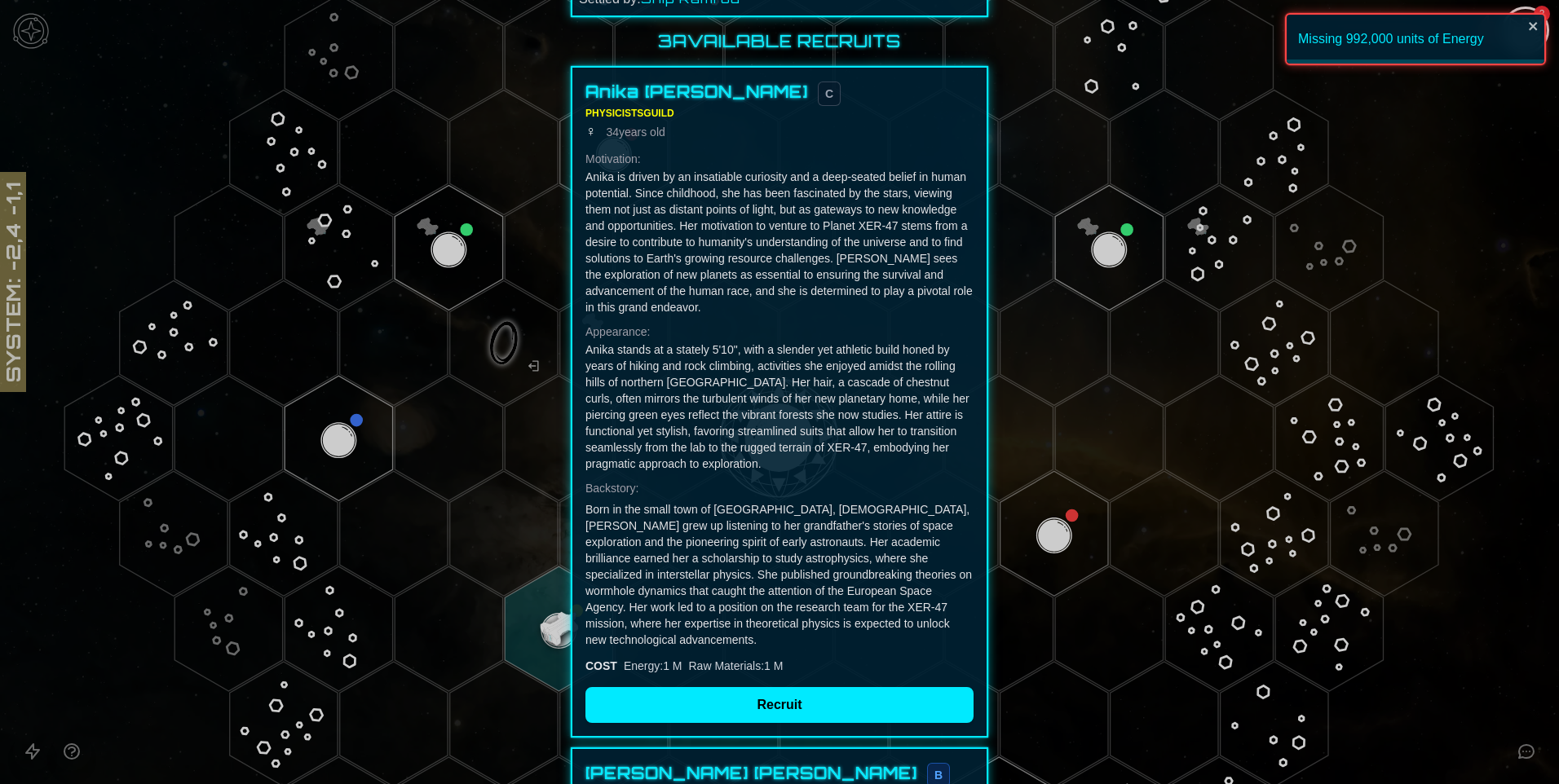 scroll, scrollTop: 0, scrollLeft: 0, axis: both 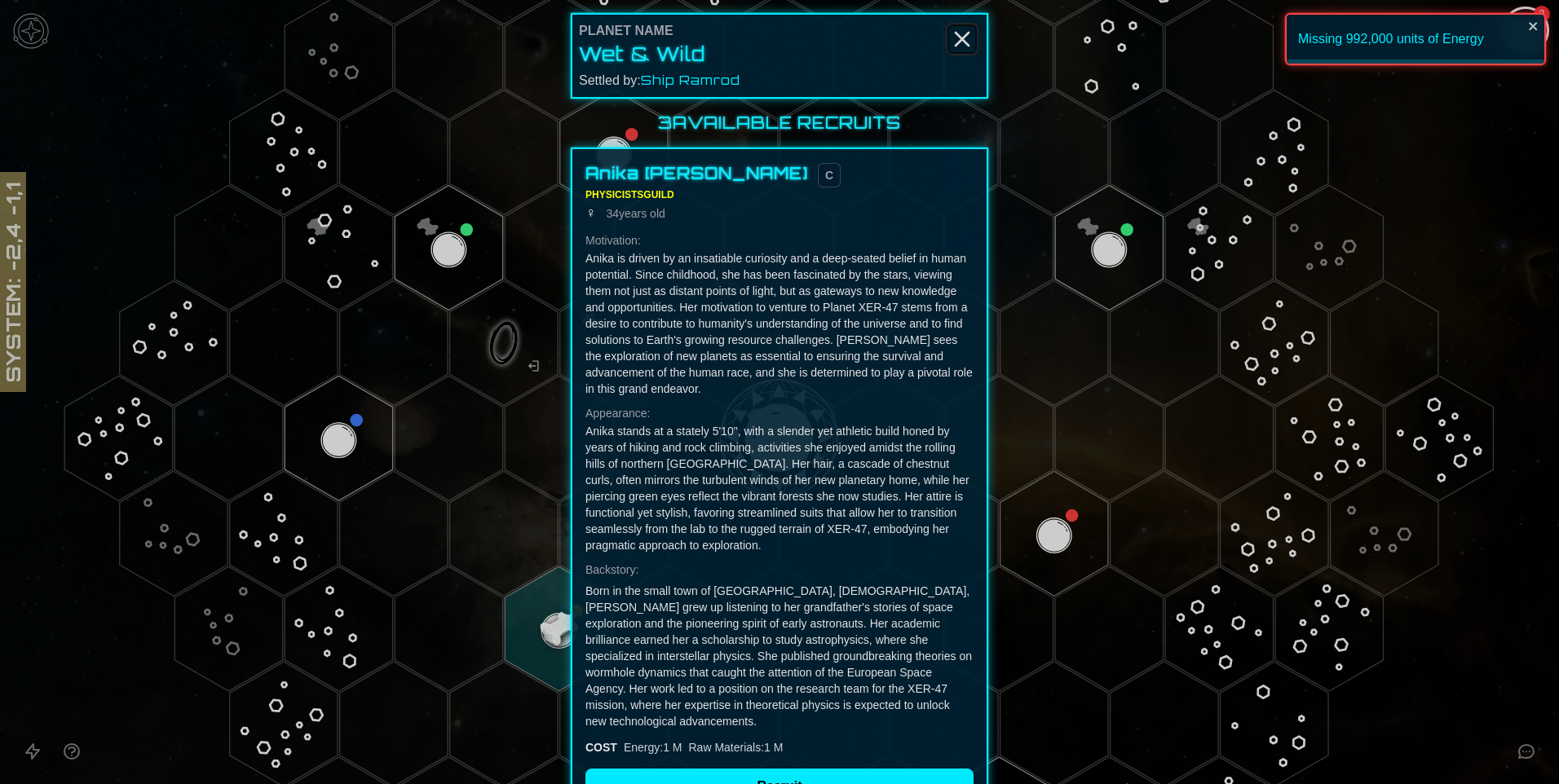 click 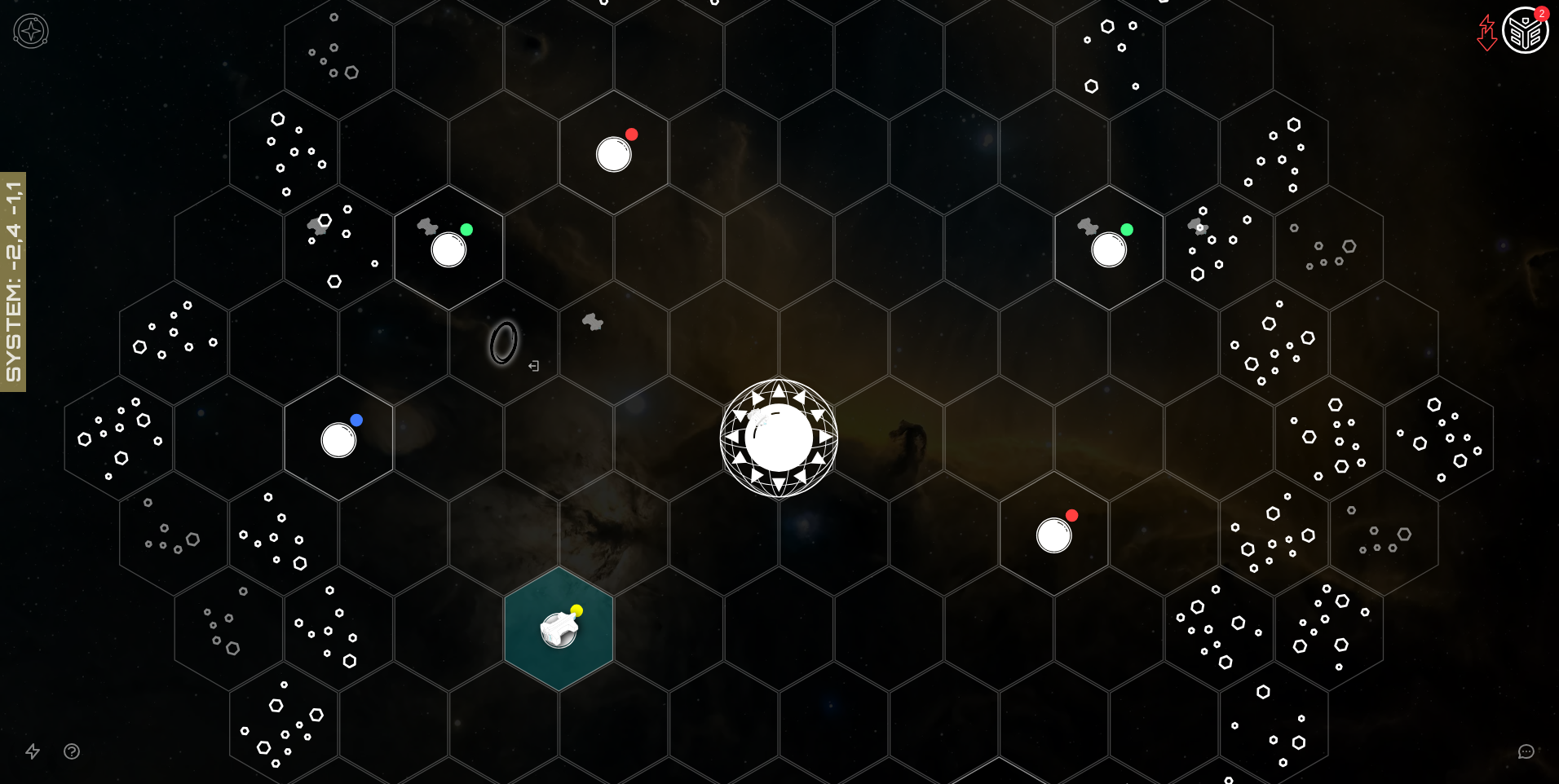 click 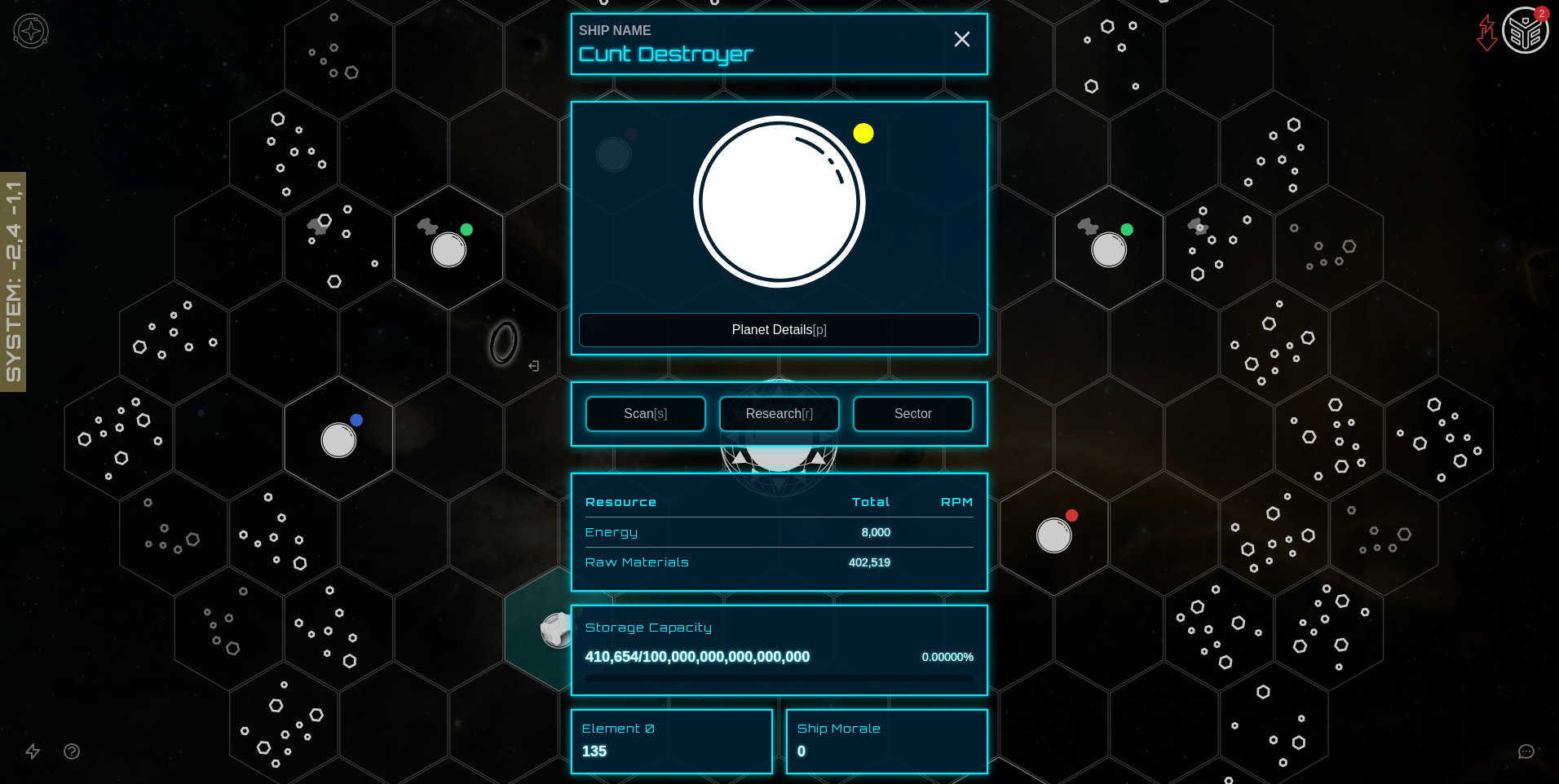 click on "Sector" at bounding box center (913, 414) 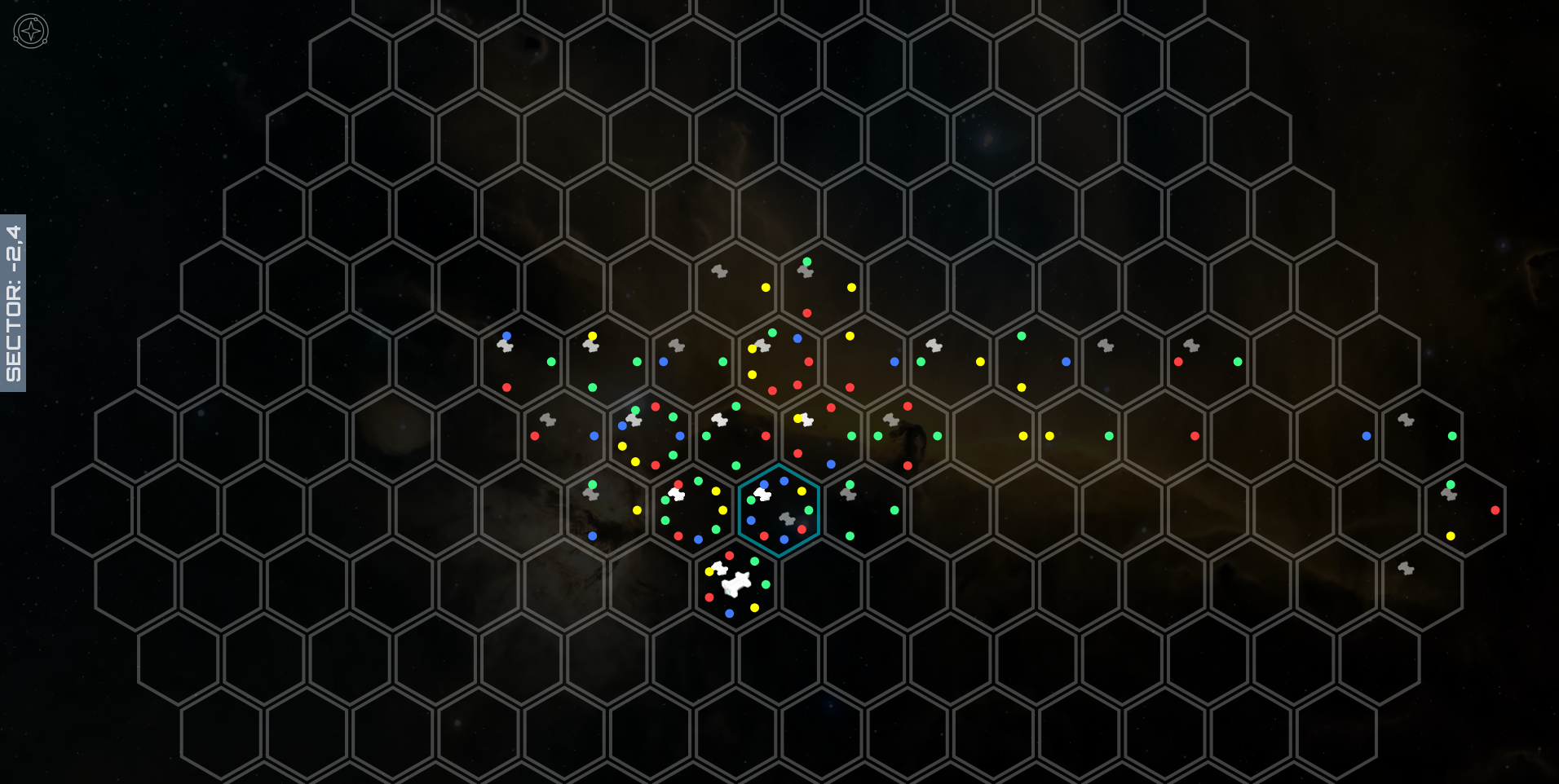scroll, scrollTop: 326, scrollLeft: 0, axis: vertical 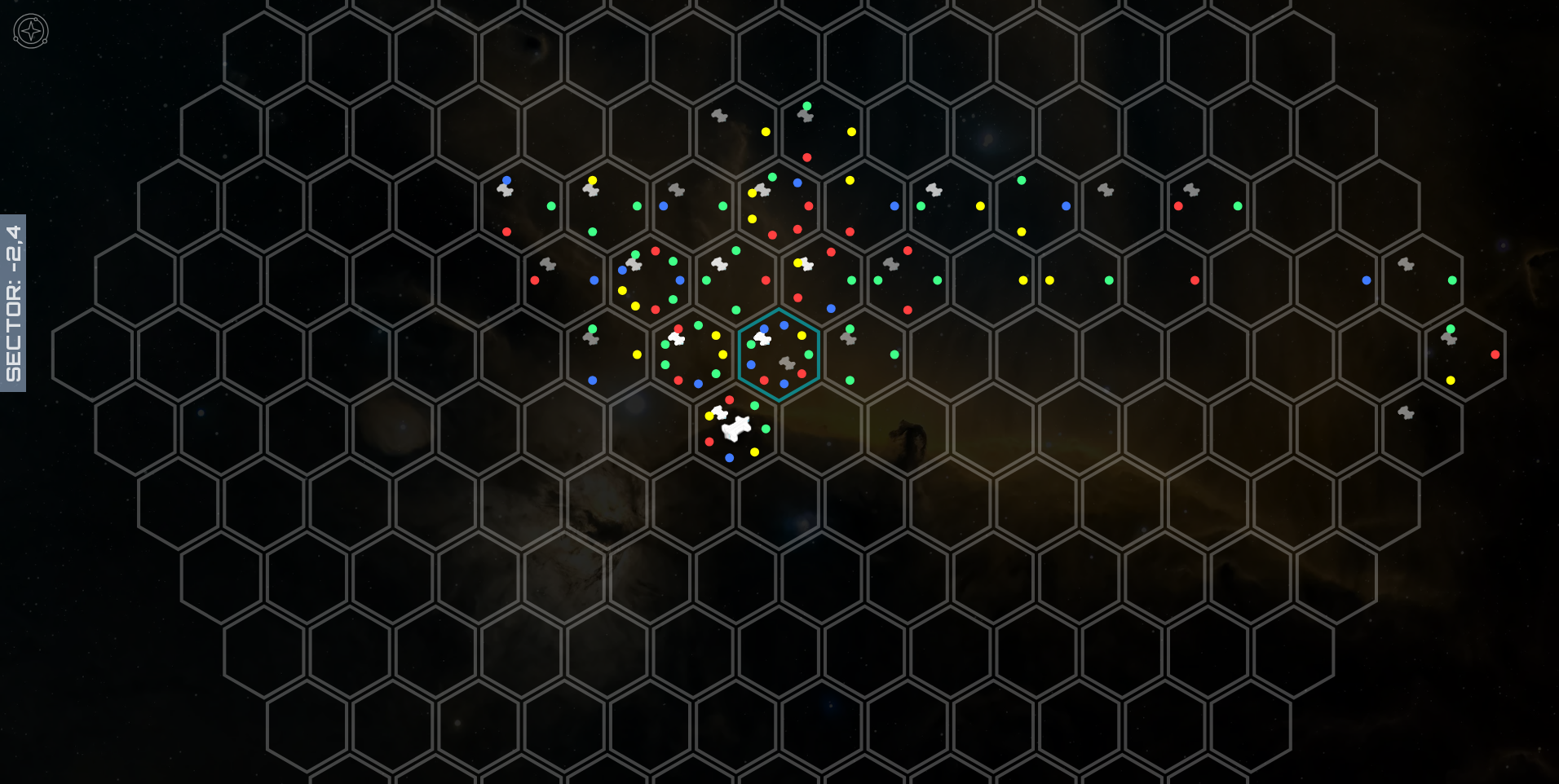click 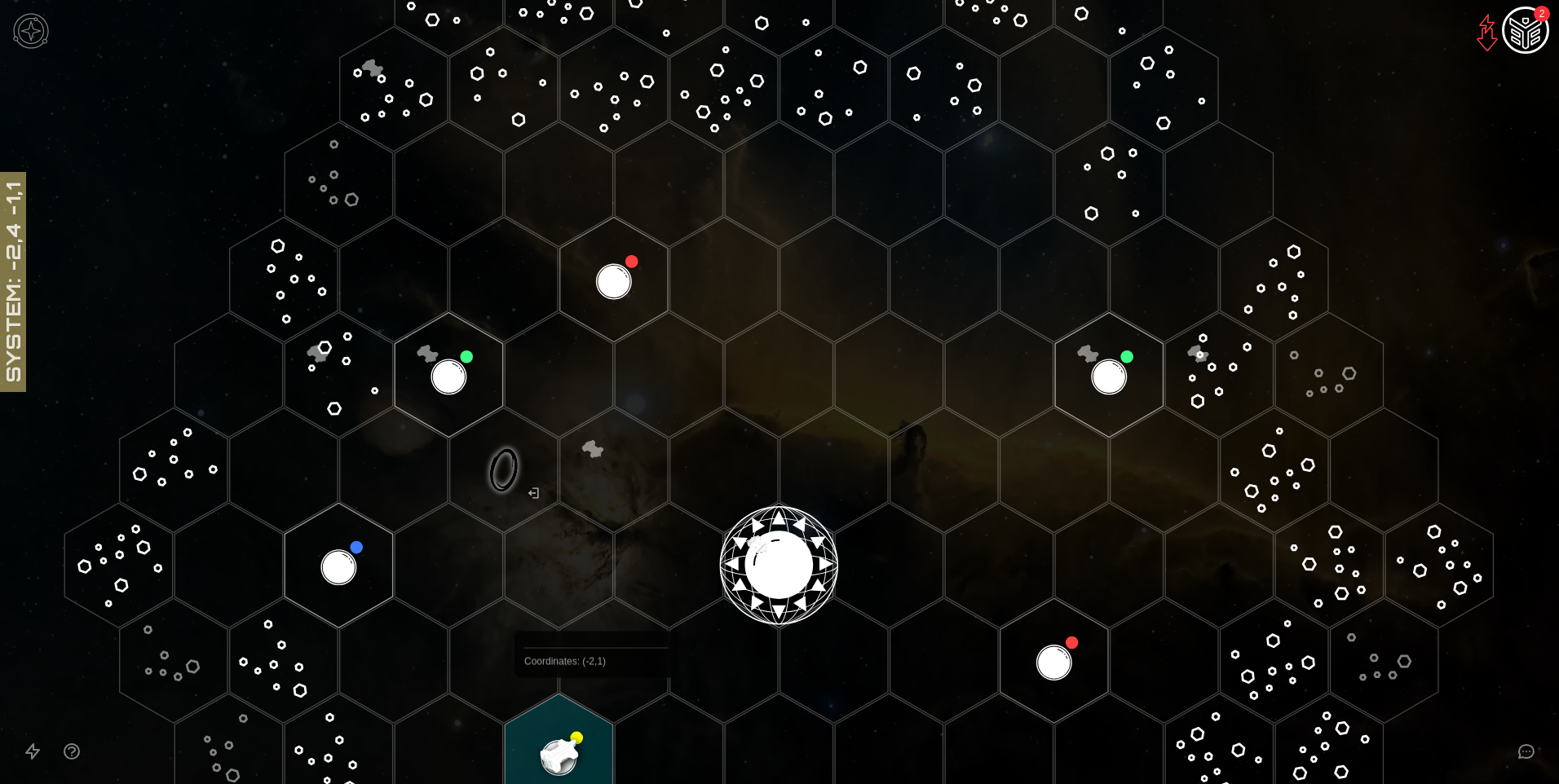 scroll, scrollTop: 326, scrollLeft: 0, axis: vertical 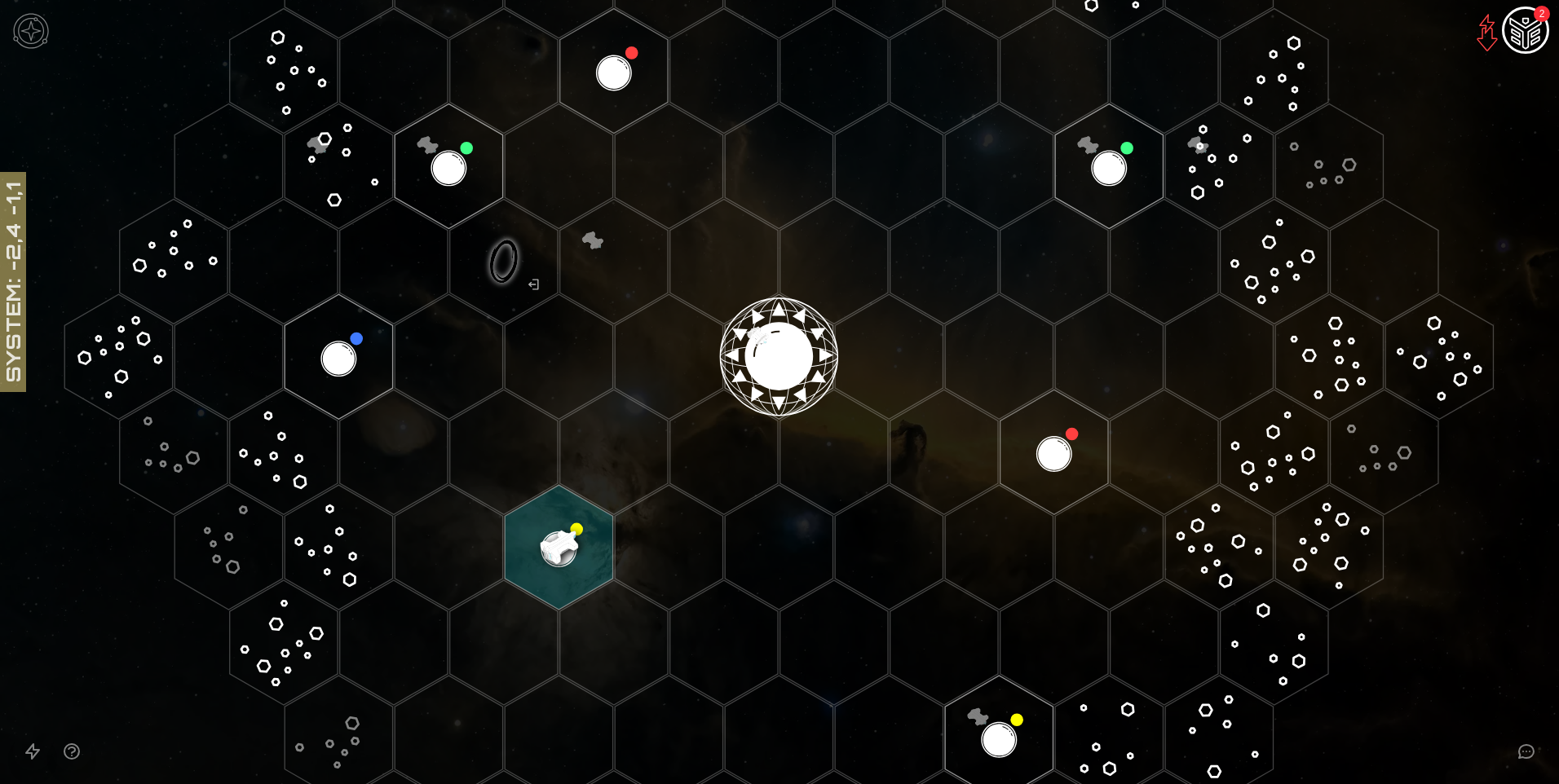 click 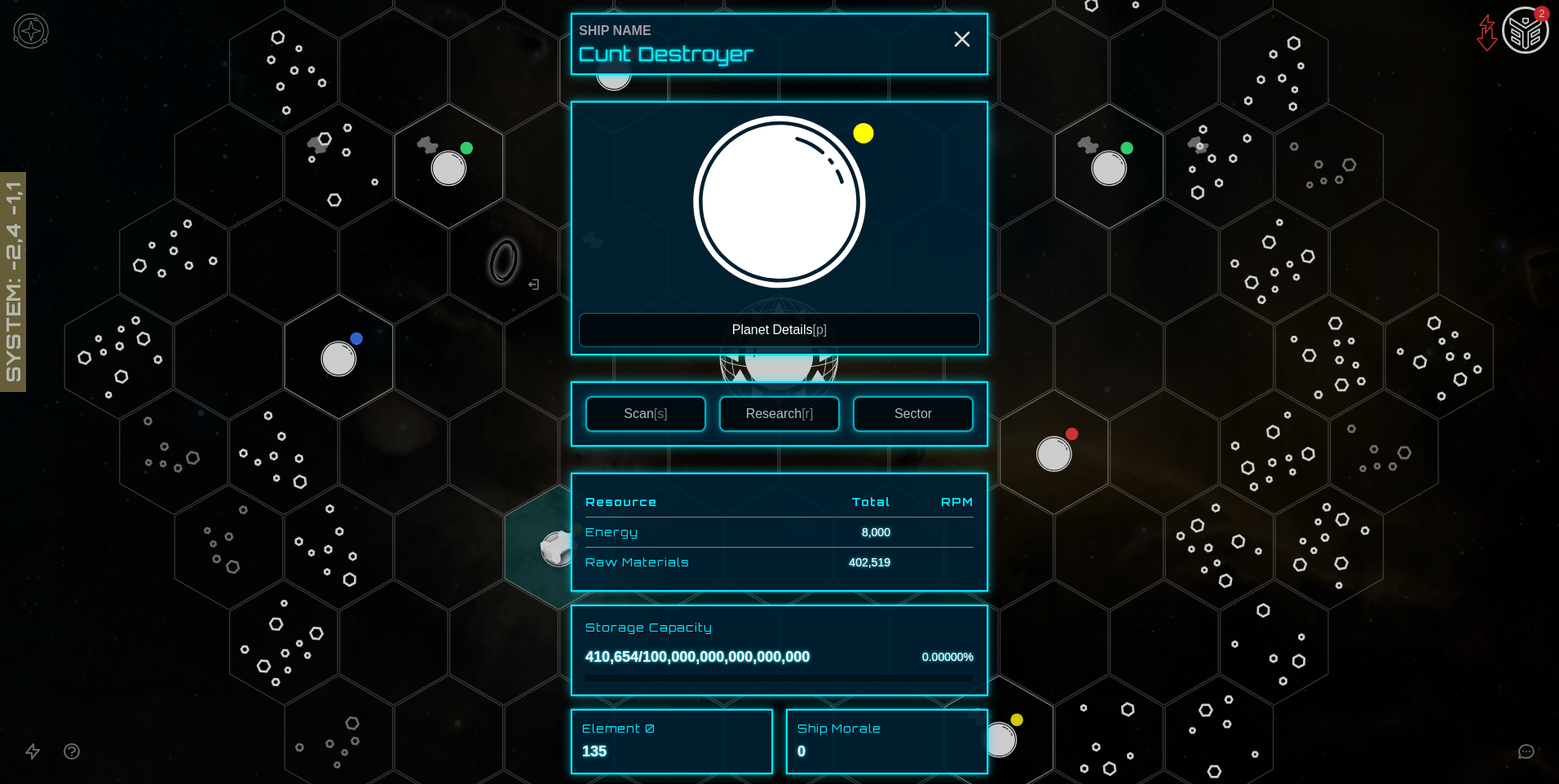 click on "Planet Details  [p]" at bounding box center [780, 330] 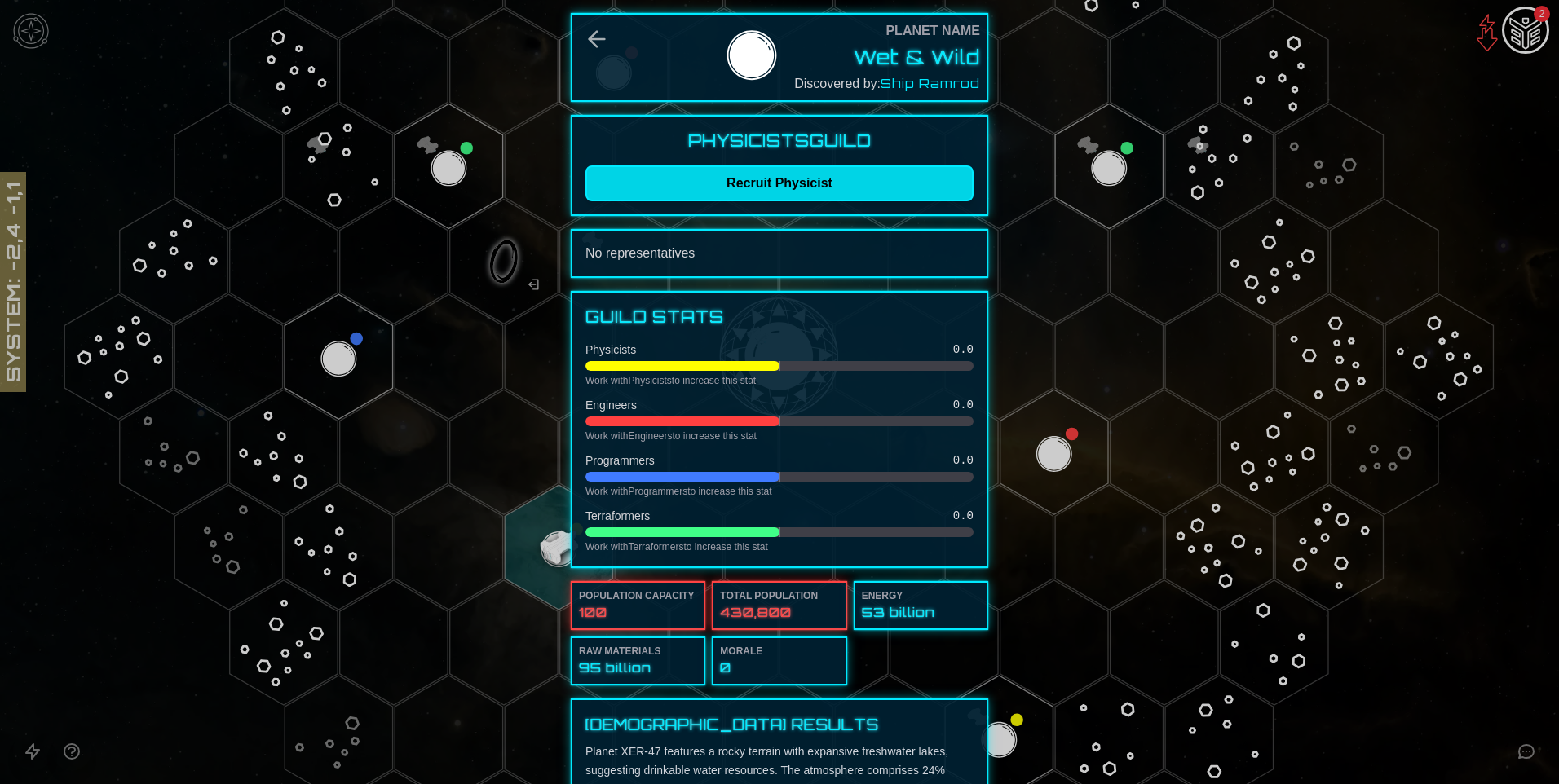 click on "Recruit   Physicist" at bounding box center (780, 183) 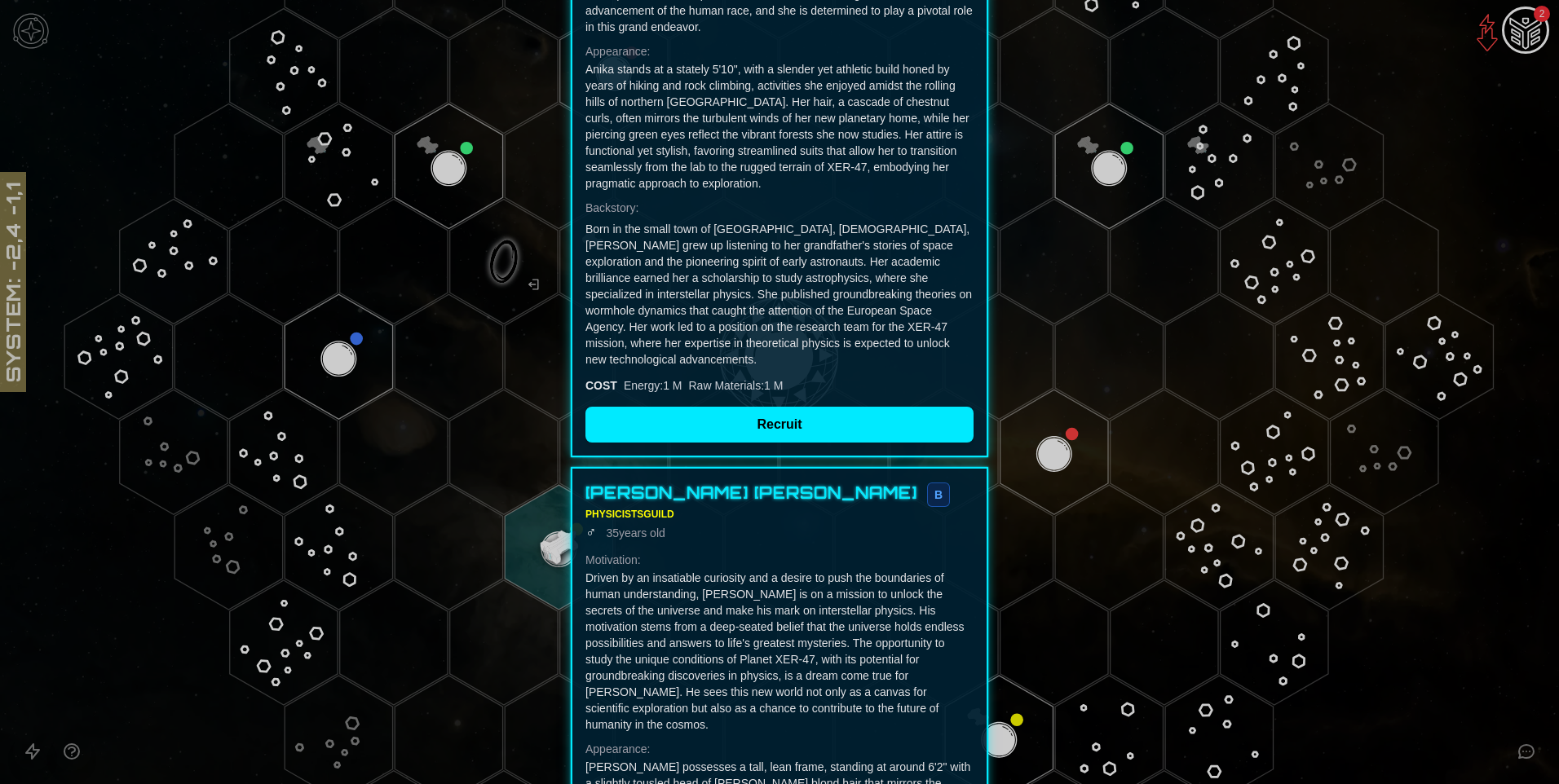 scroll, scrollTop: 0, scrollLeft: 0, axis: both 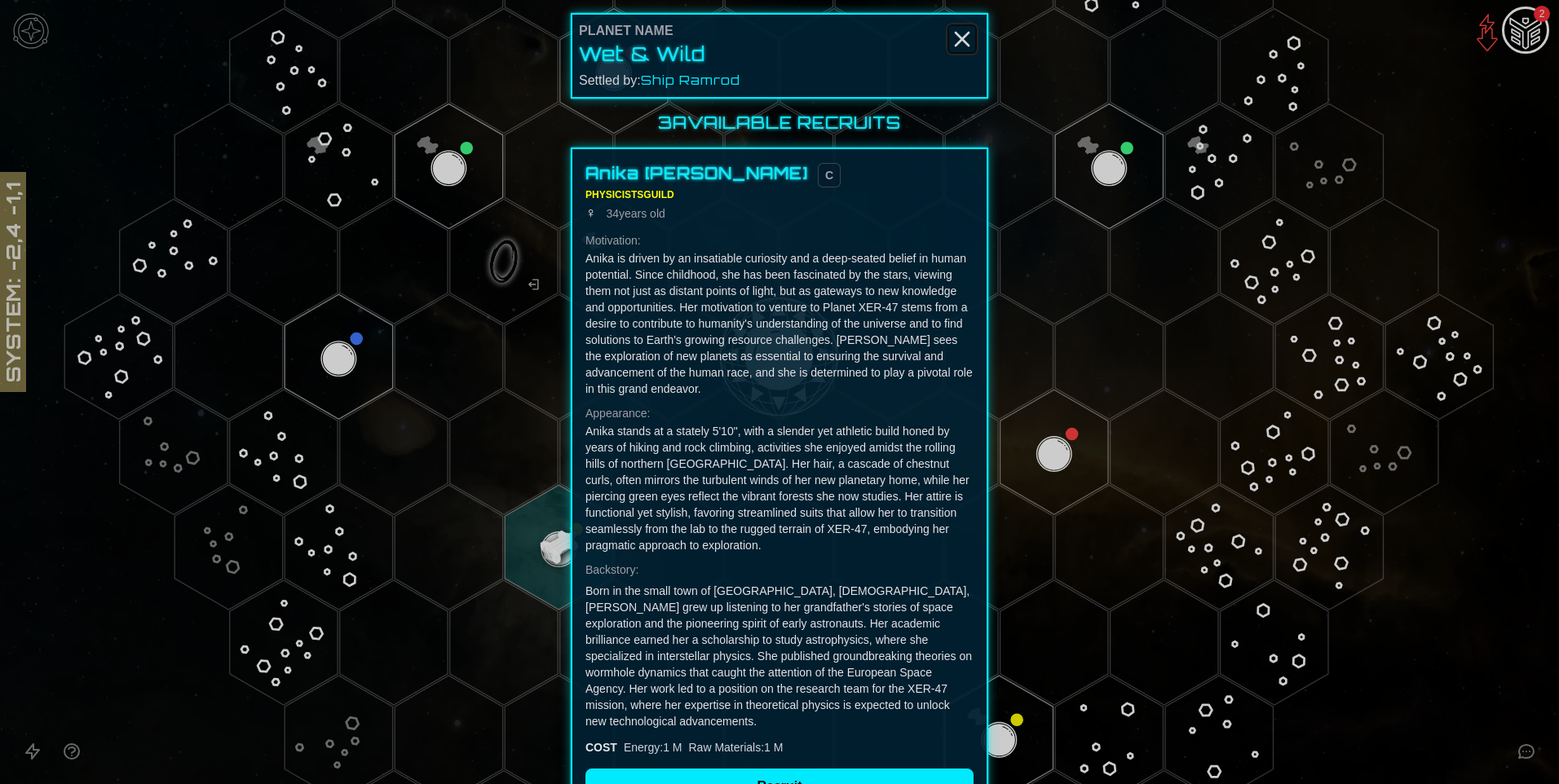 click 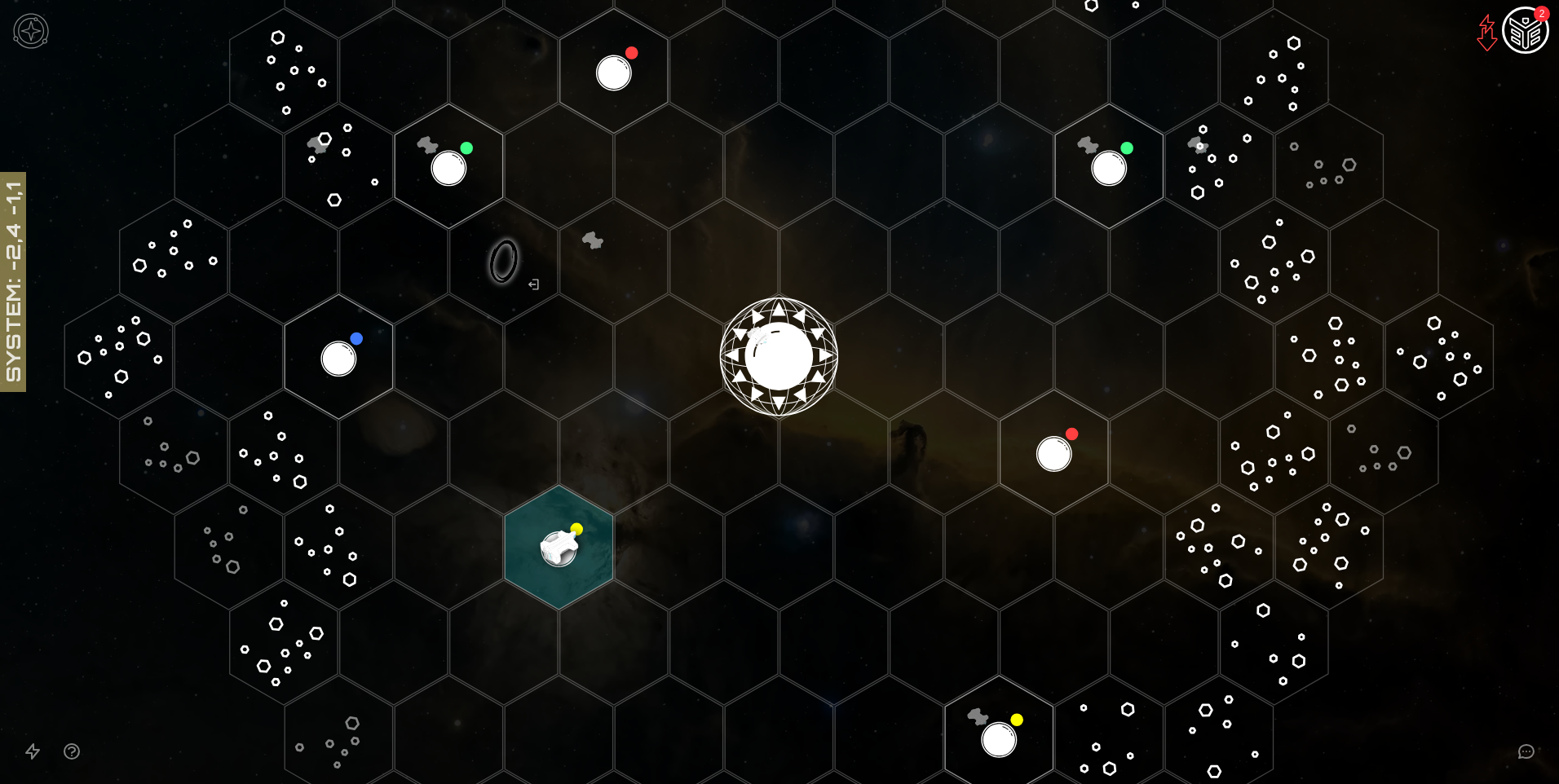 click 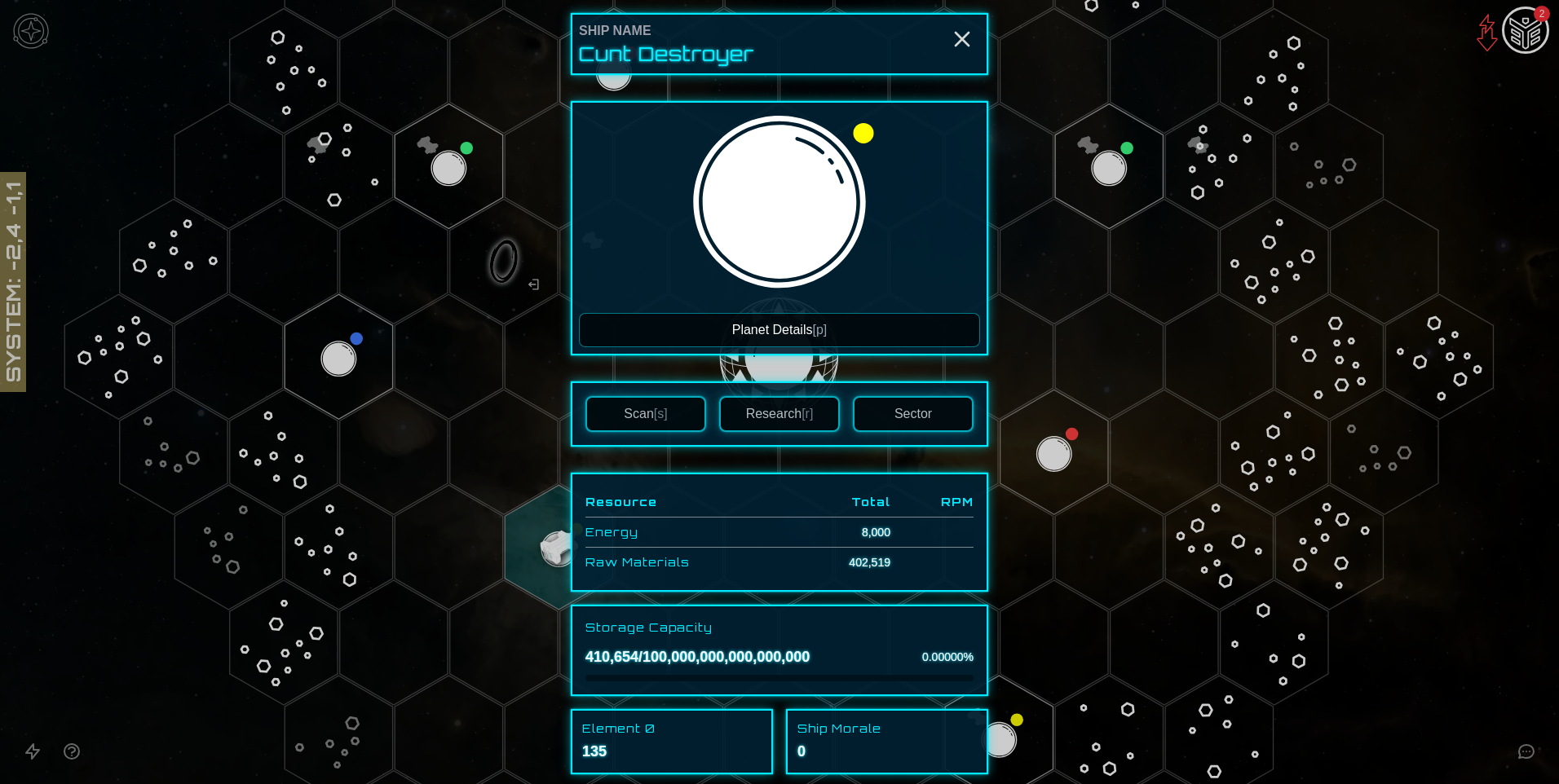 click on "Sector" at bounding box center (913, 414) 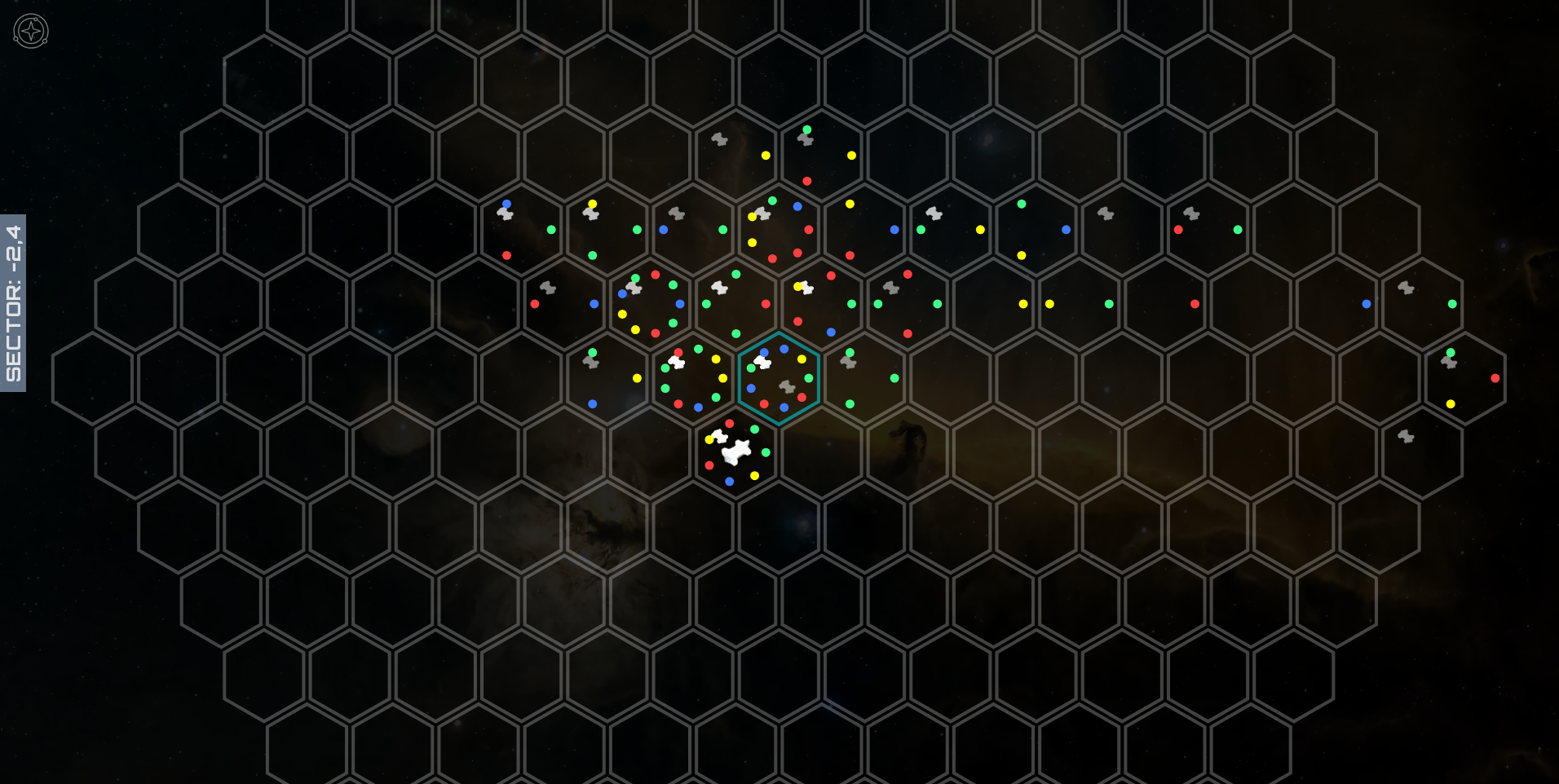 scroll, scrollTop: 326, scrollLeft: 0, axis: vertical 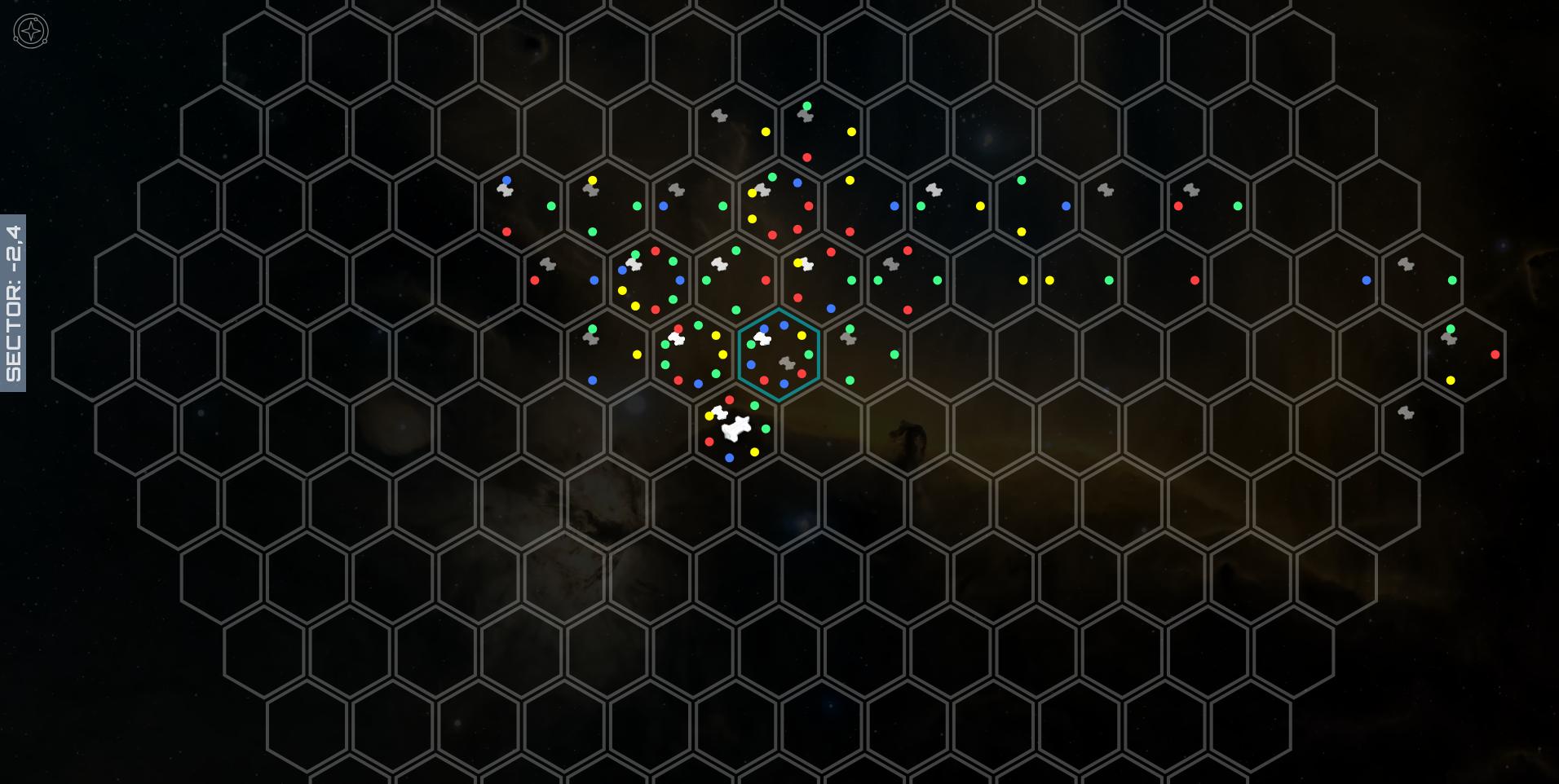 click 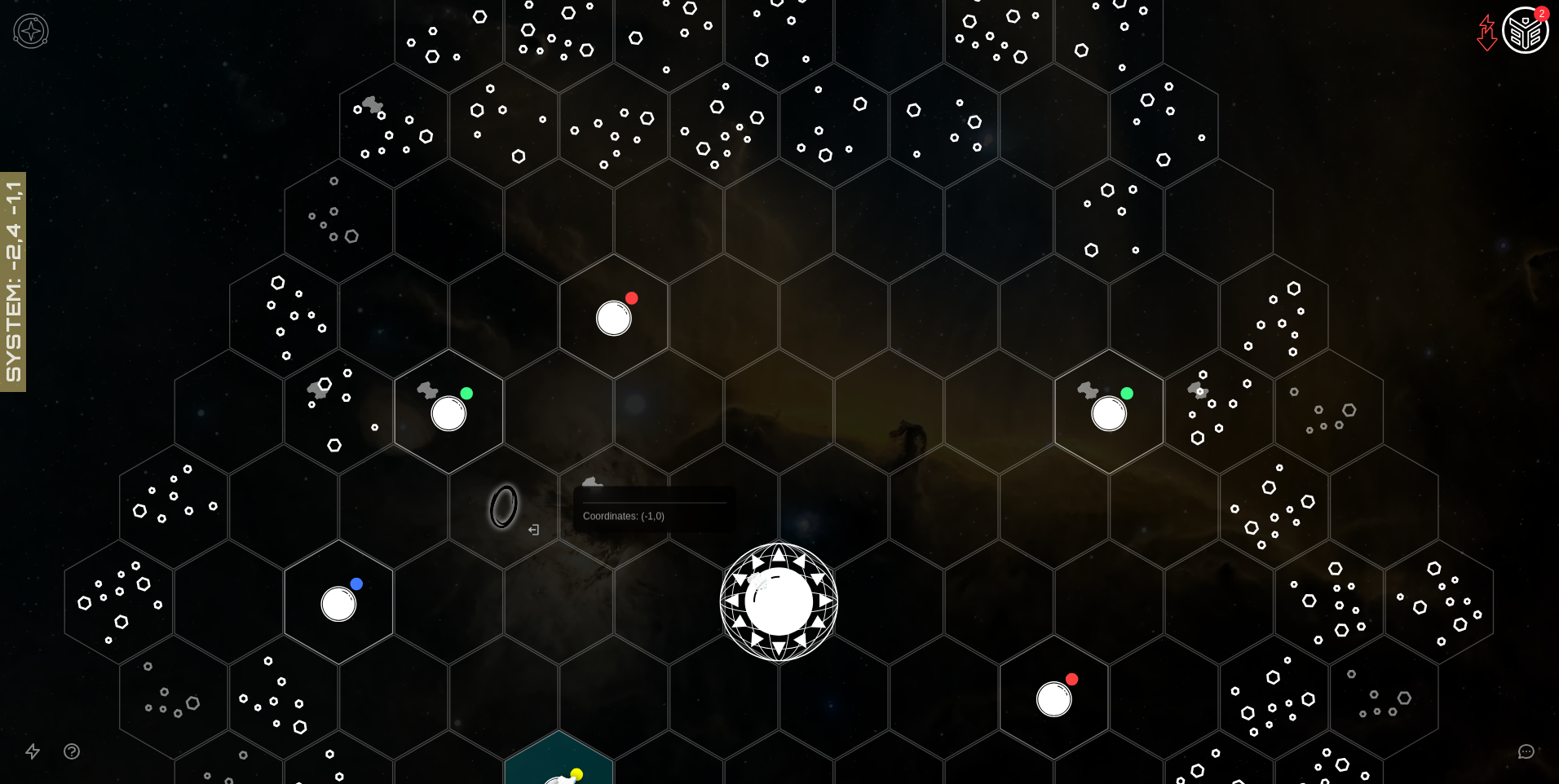scroll, scrollTop: 407, scrollLeft: 0, axis: vertical 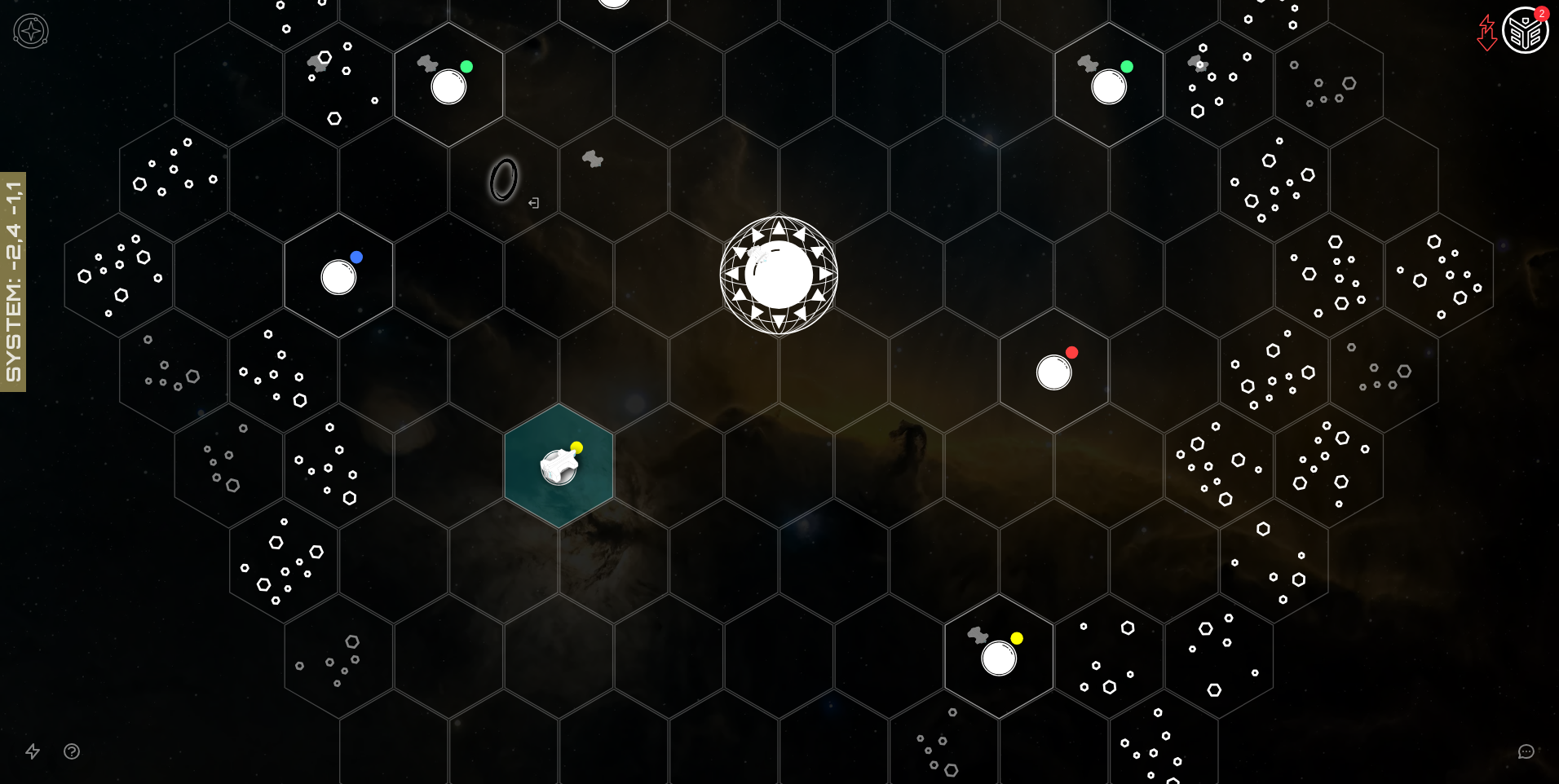 click 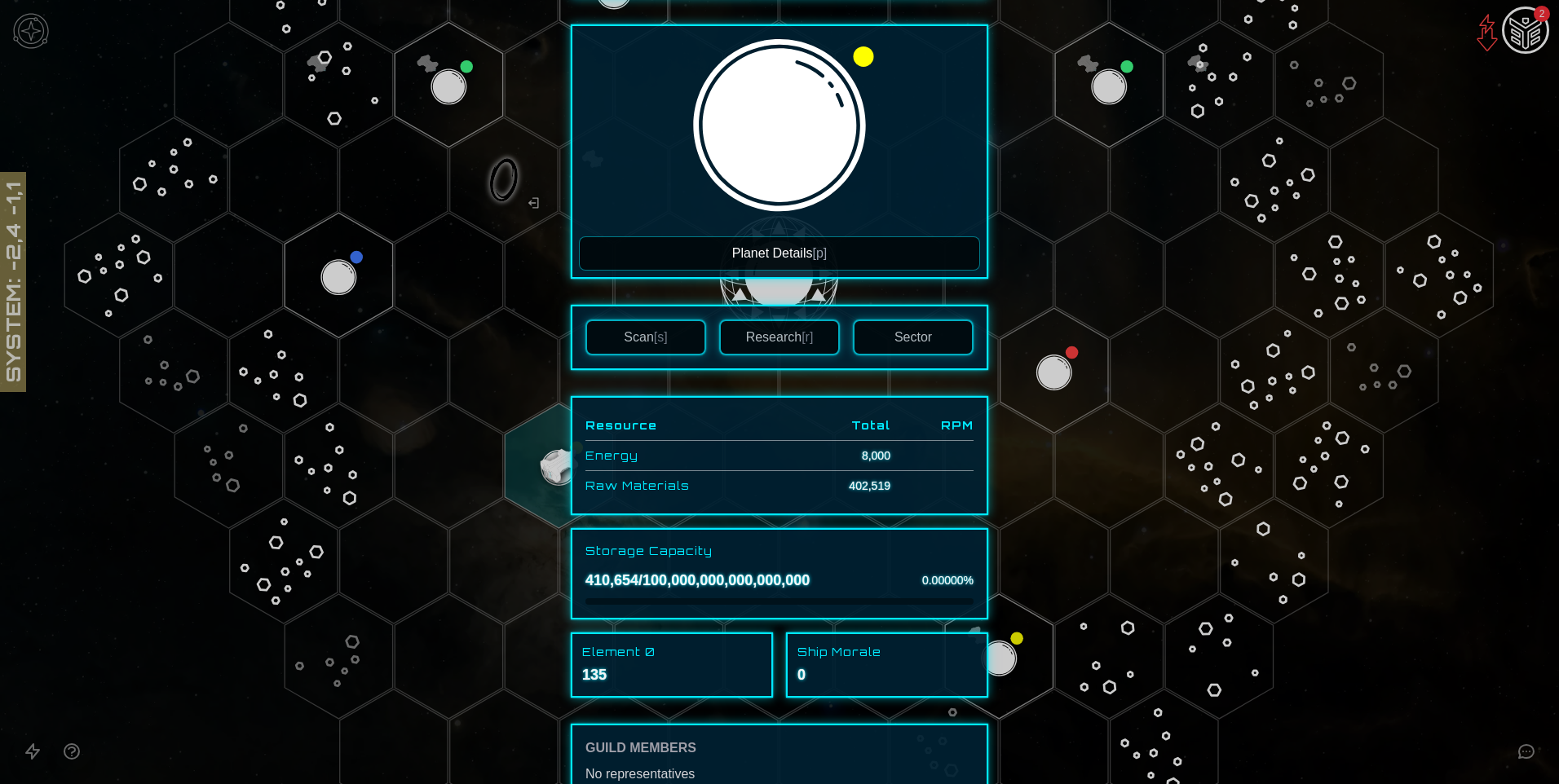scroll, scrollTop: 0, scrollLeft: 0, axis: both 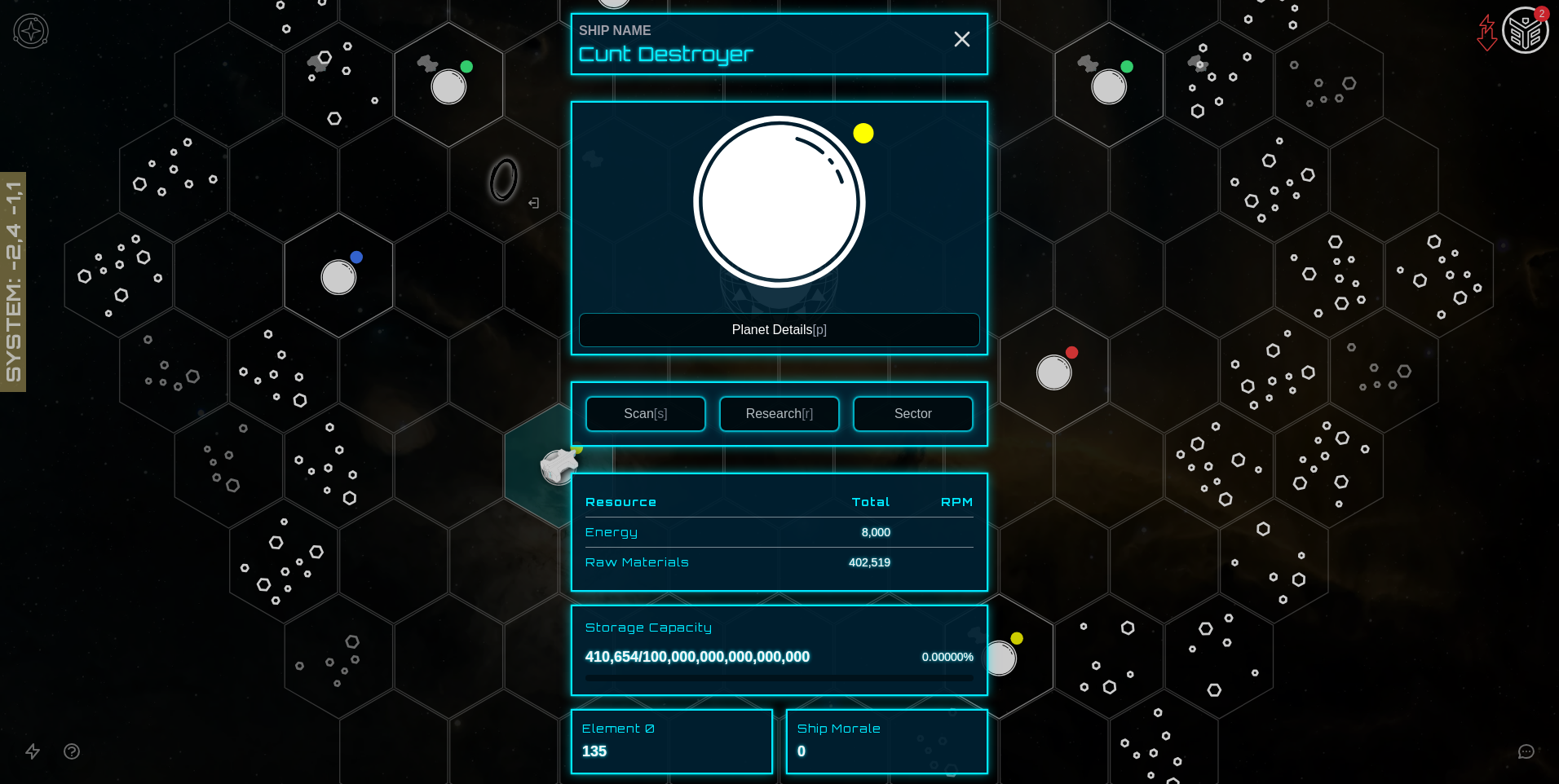 click on "Planet Details  [p]" at bounding box center (780, 330) 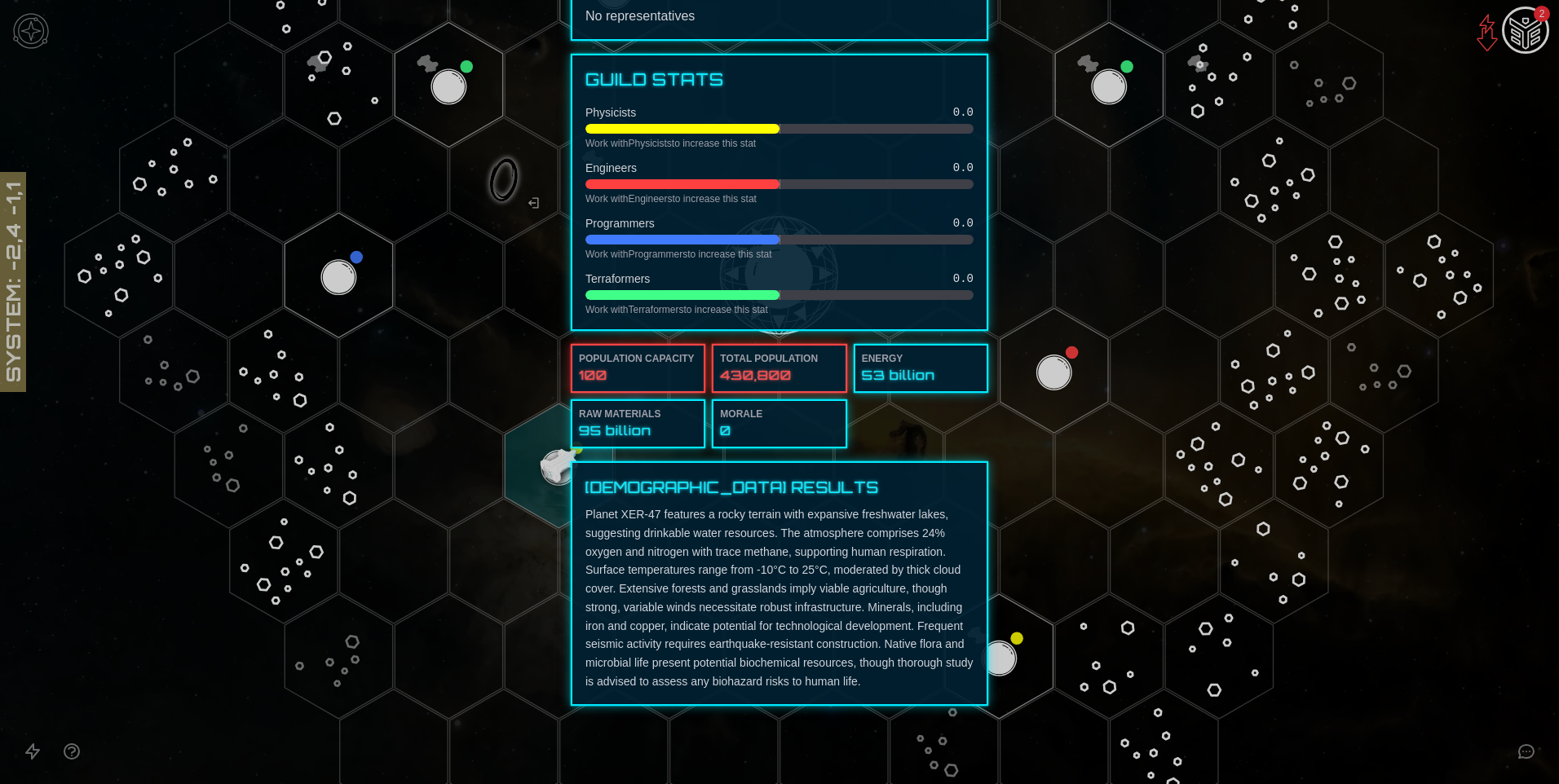 scroll, scrollTop: 0, scrollLeft: 0, axis: both 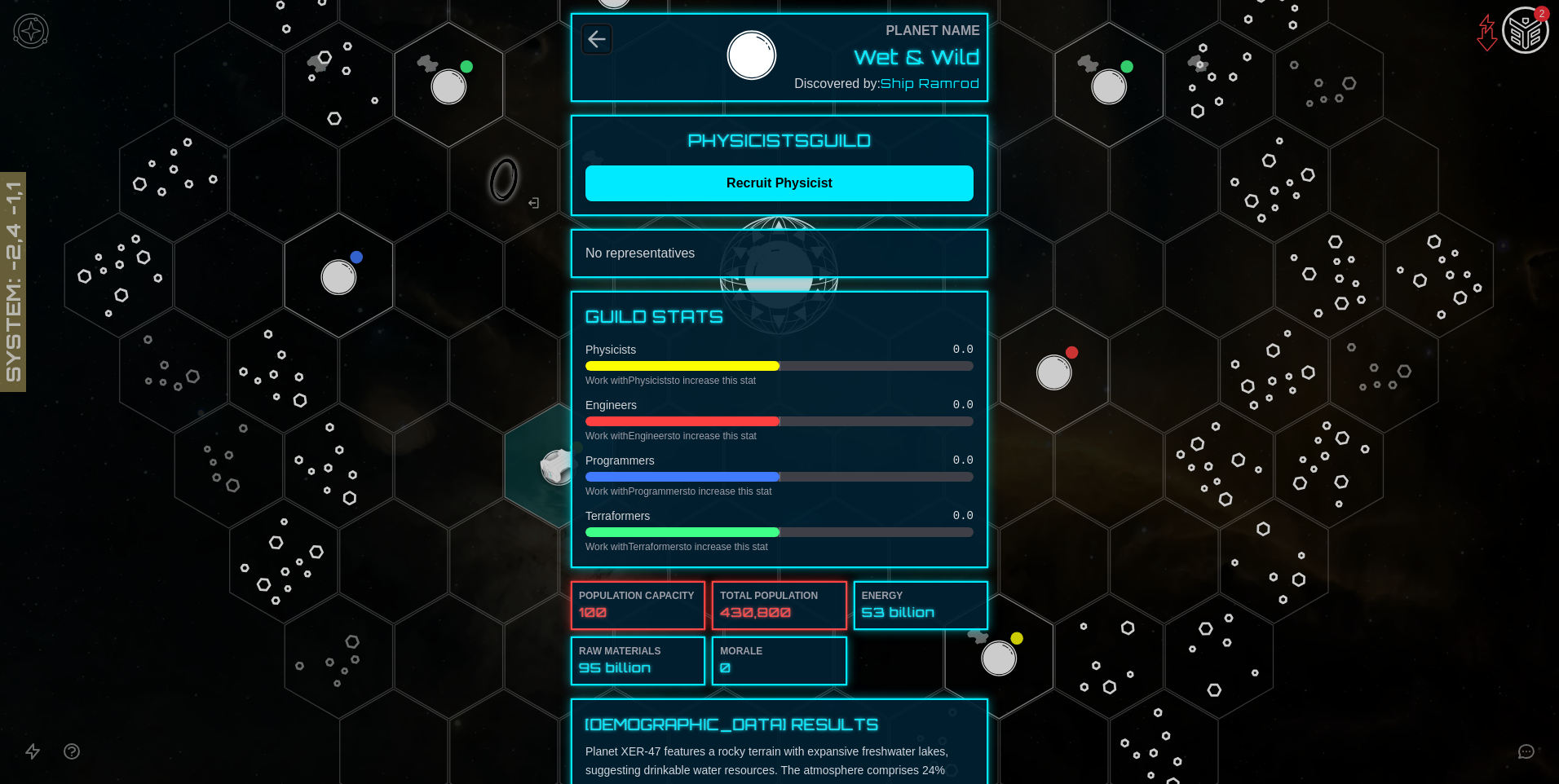 click 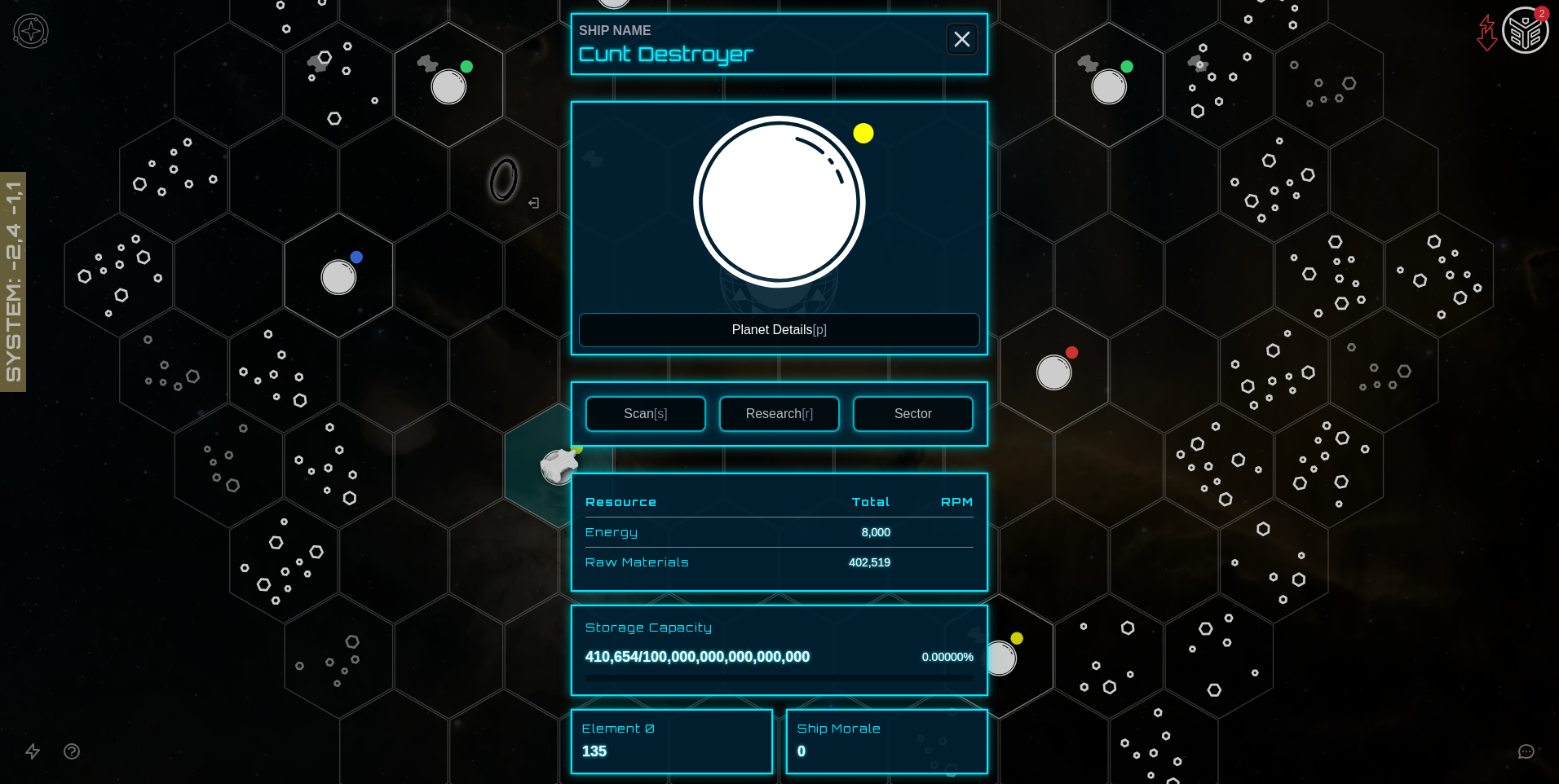 click 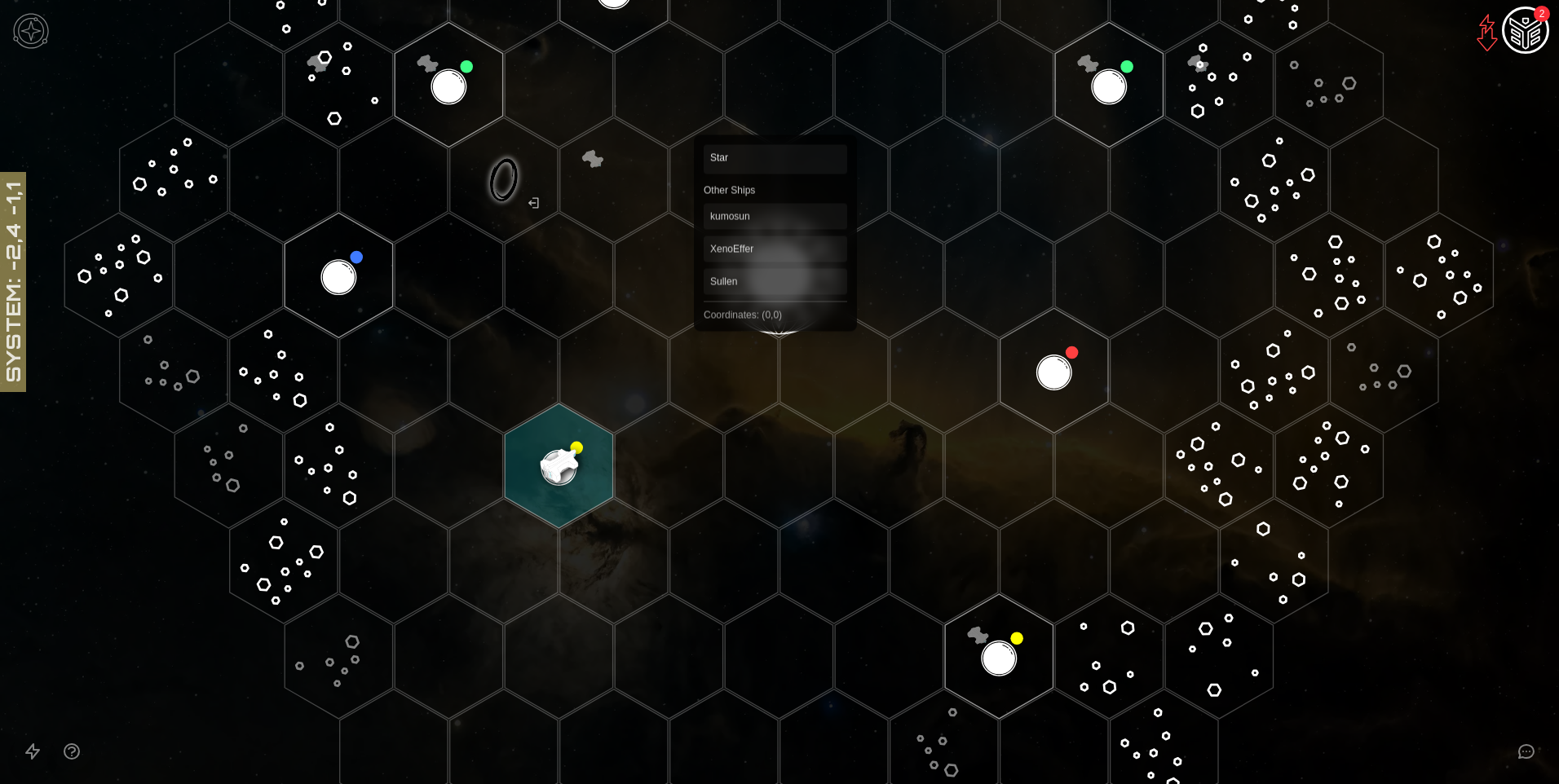 click 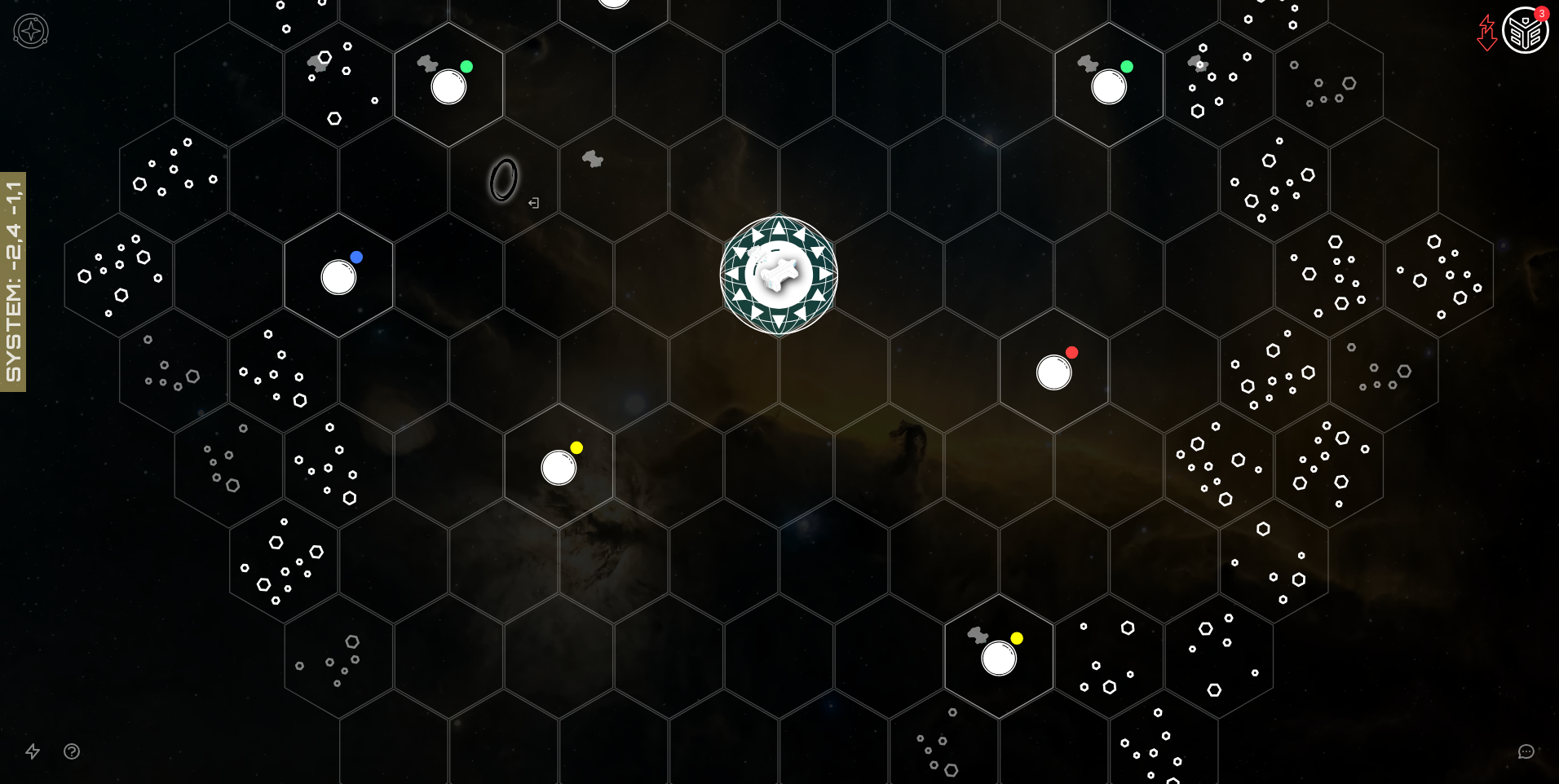 click 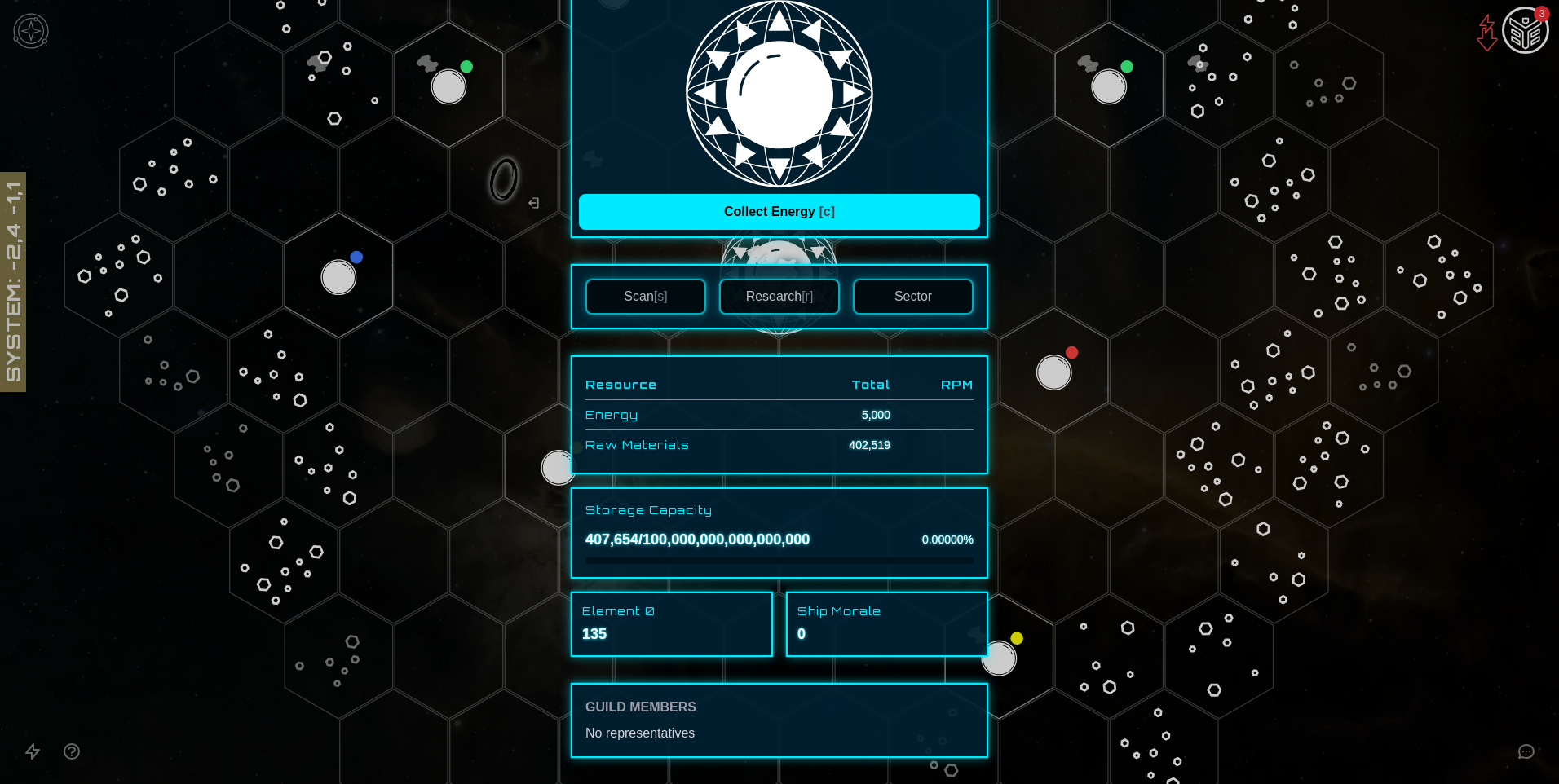 scroll, scrollTop: 230, scrollLeft: 0, axis: vertical 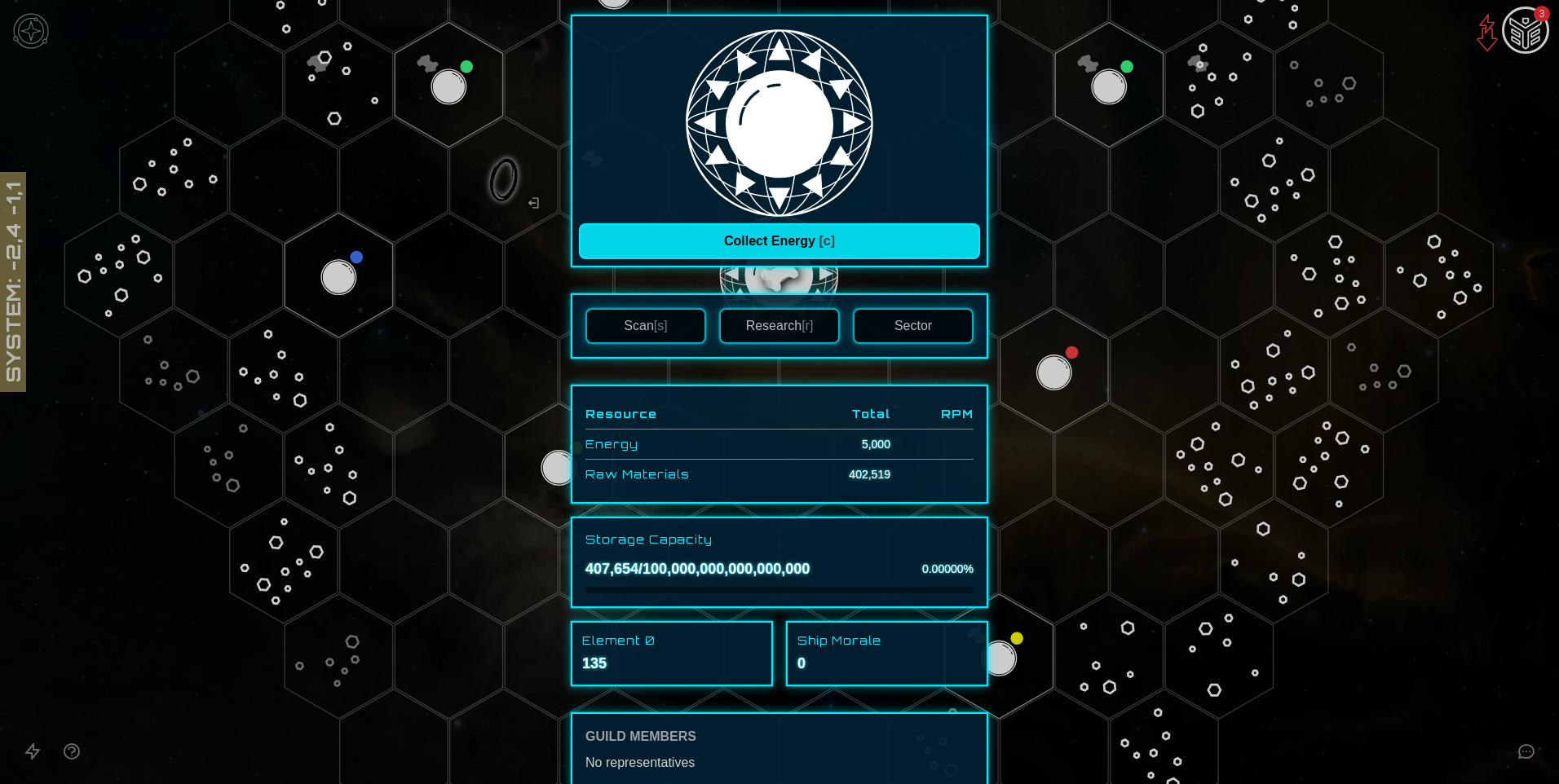 click on "Collect Energy   [c]" at bounding box center [780, 241] 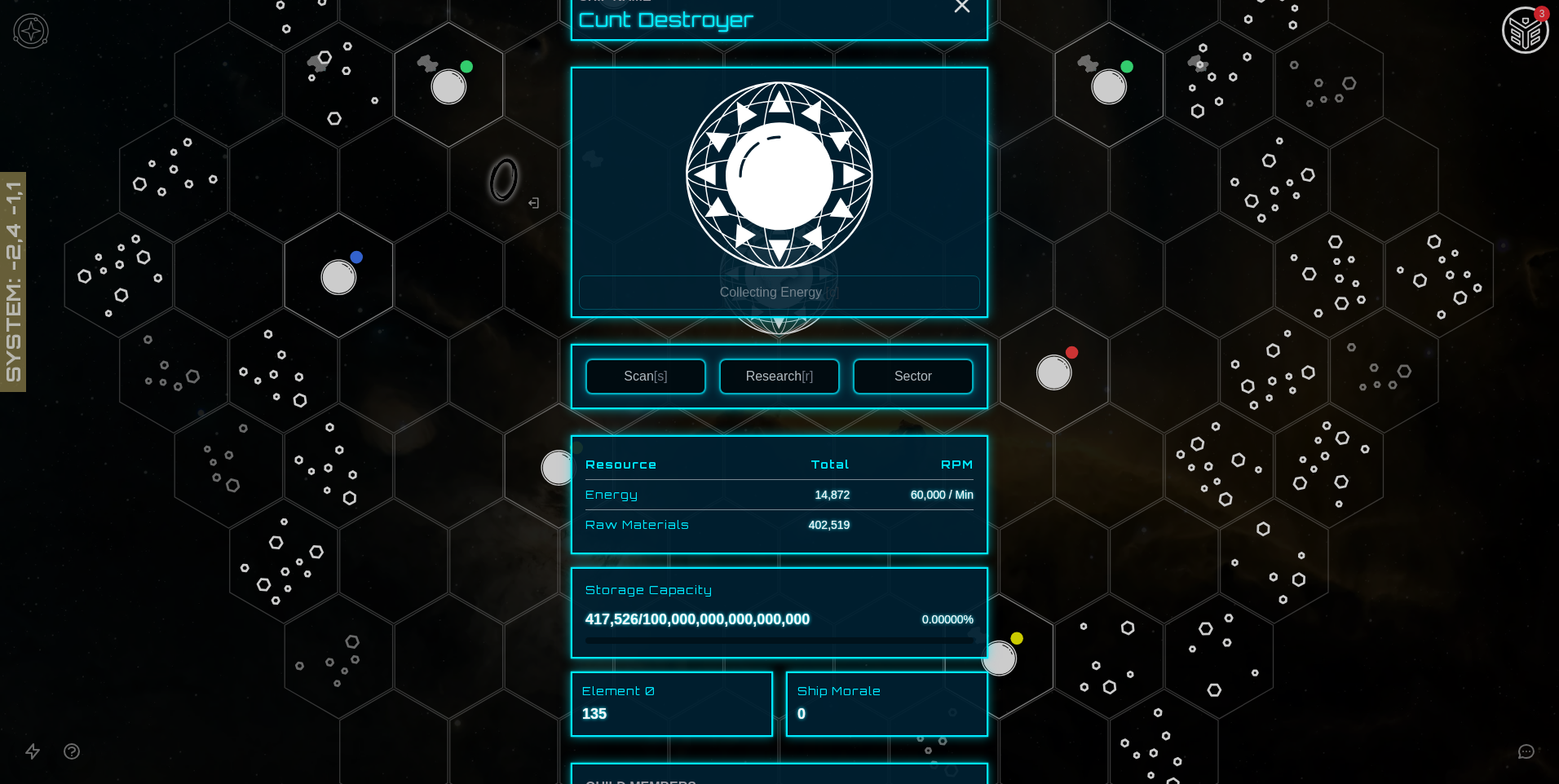 scroll, scrollTop: 0, scrollLeft: 0, axis: both 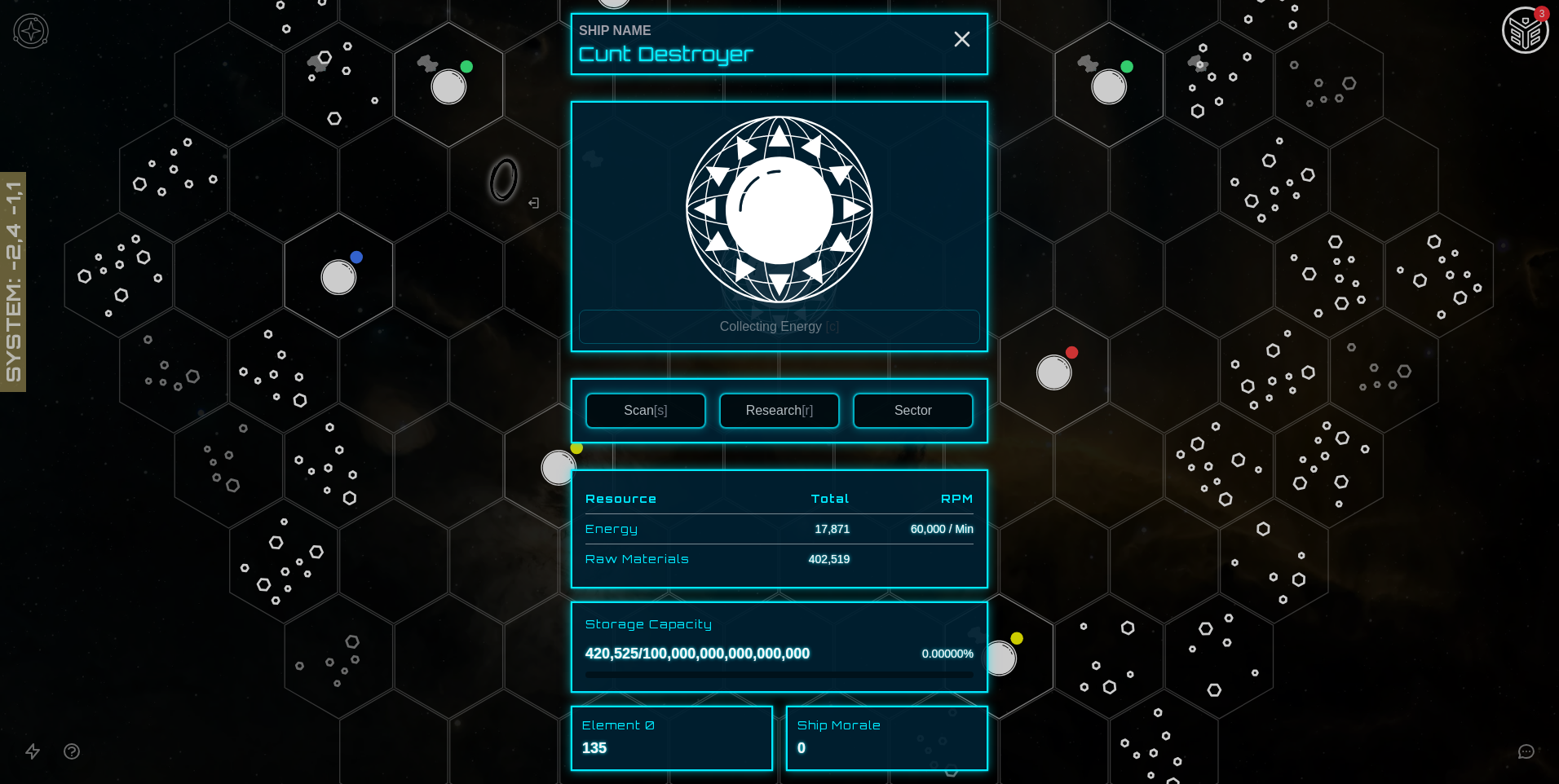 click on "Scan  [s]" at bounding box center (646, 411) 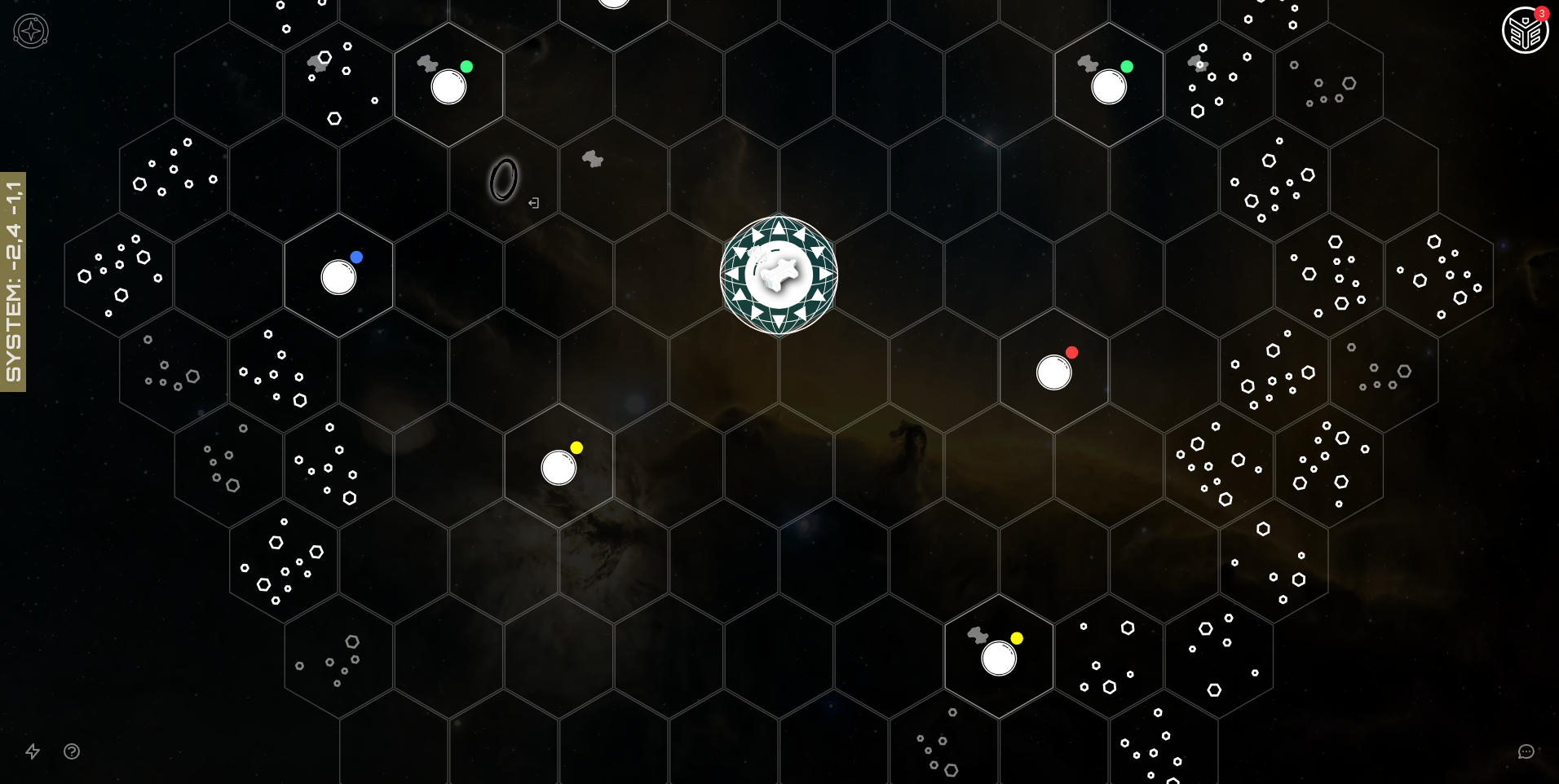 click 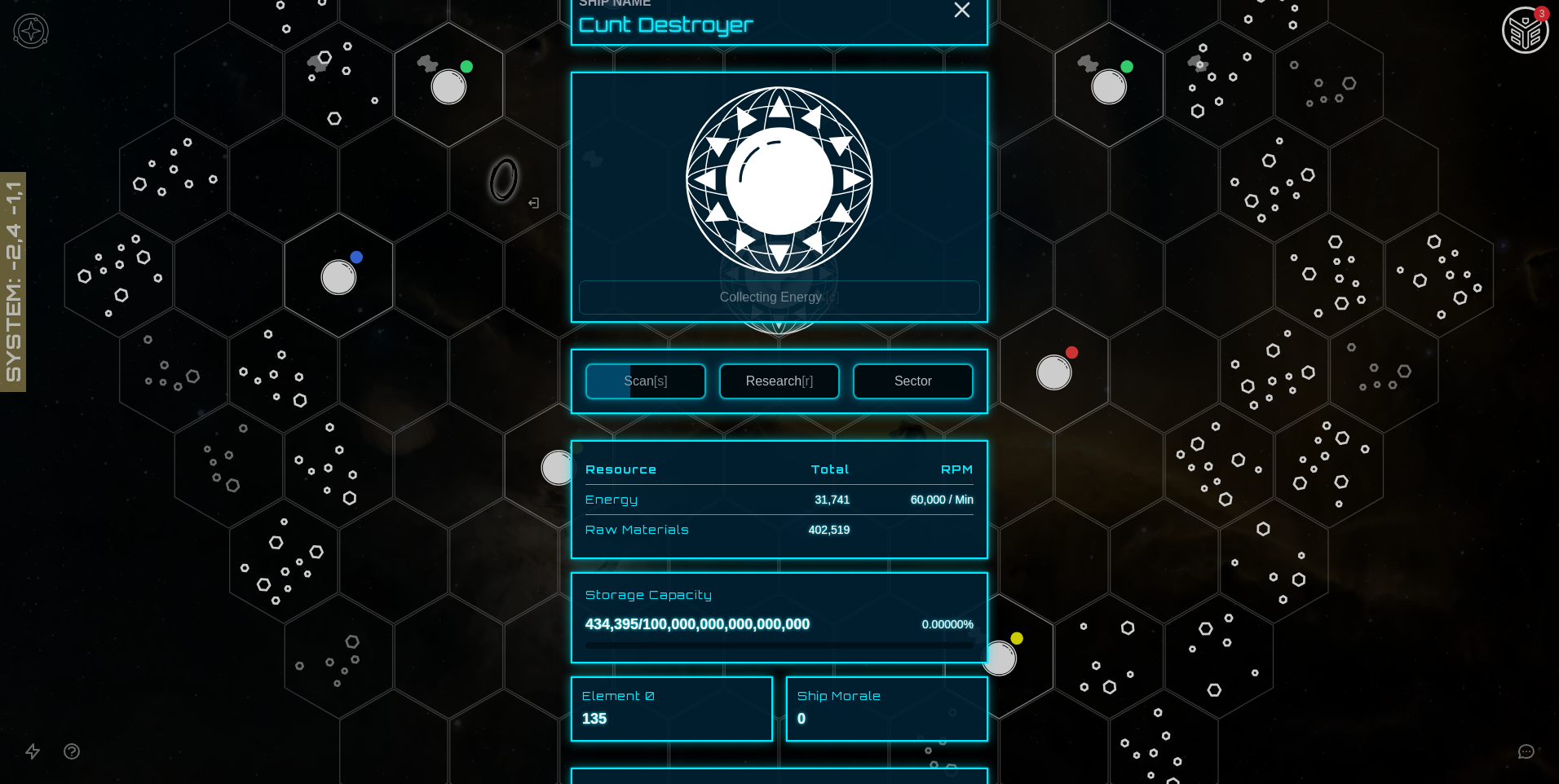 scroll, scrollTop: 0, scrollLeft: 0, axis: both 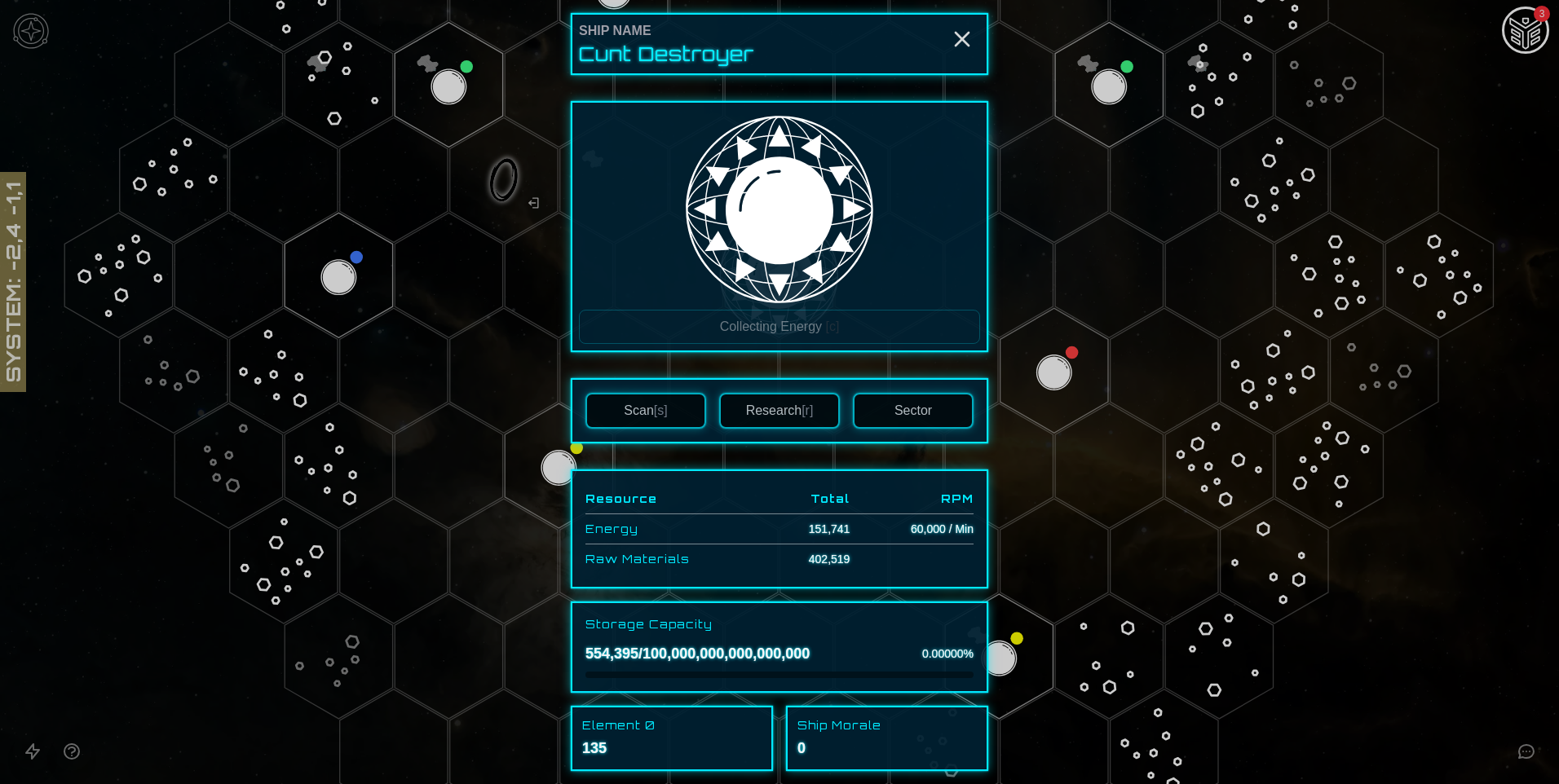 click at bounding box center [780, 392] 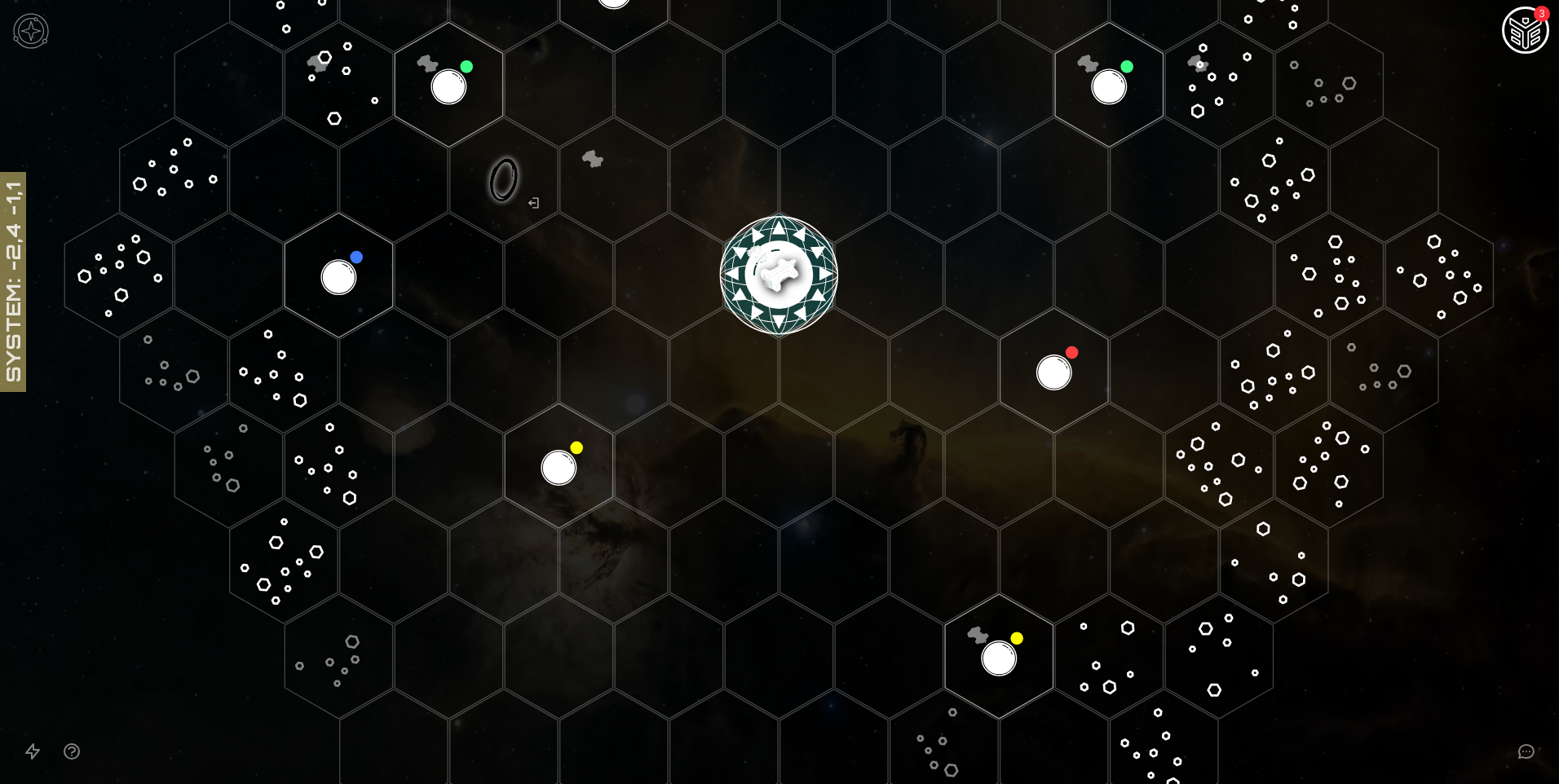 click at bounding box center [1526, 32] 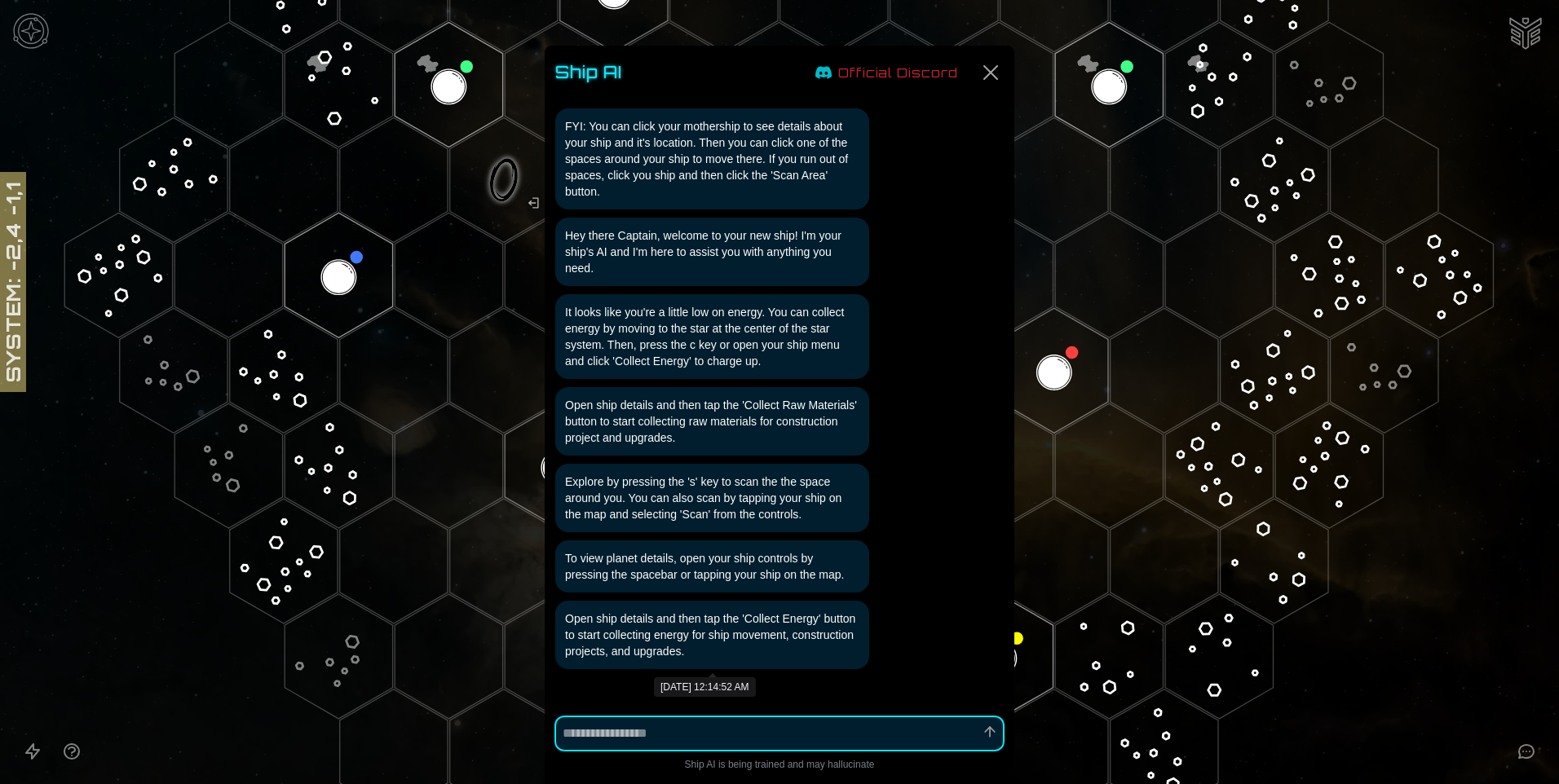 type on "*" 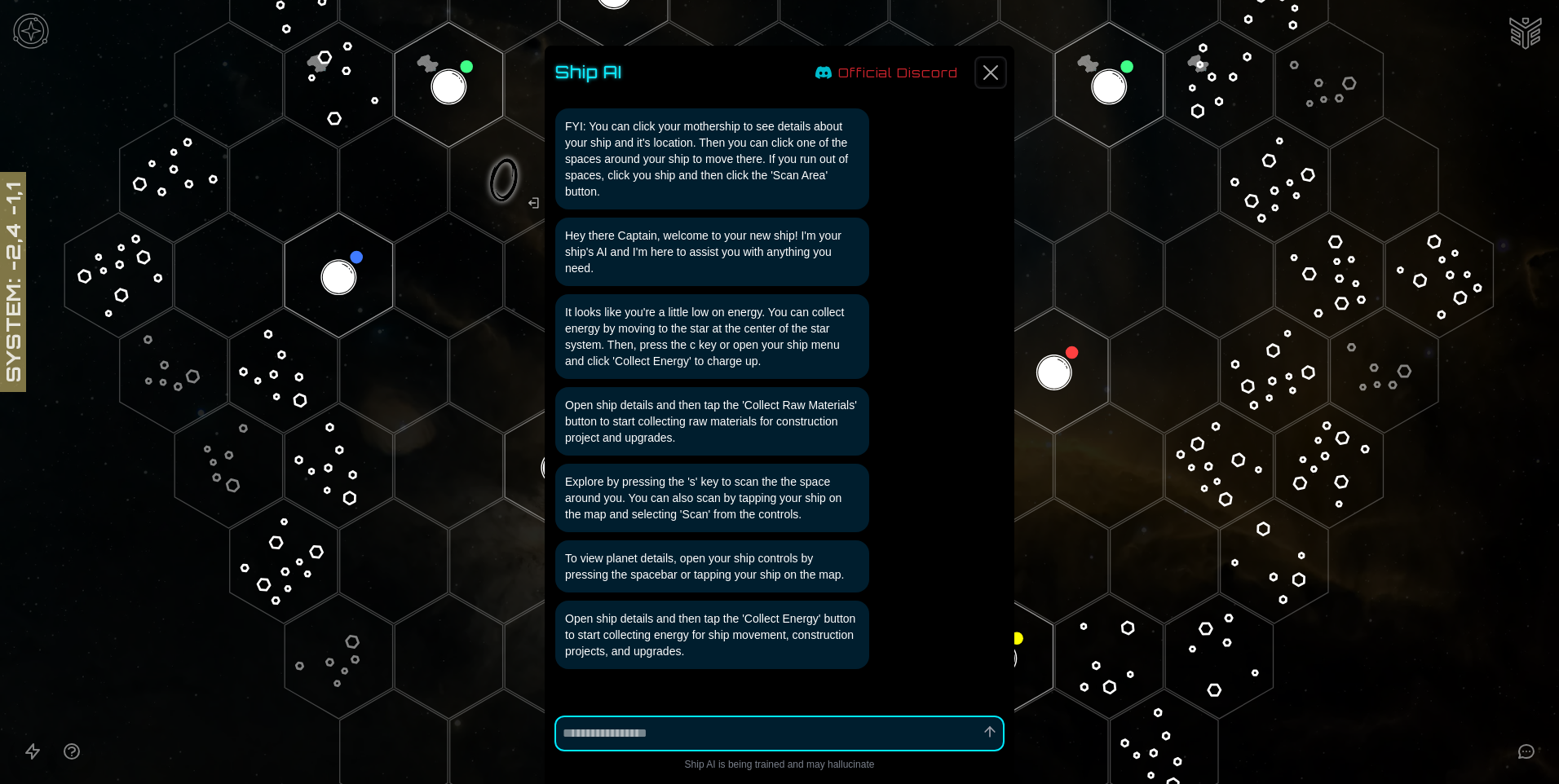 click 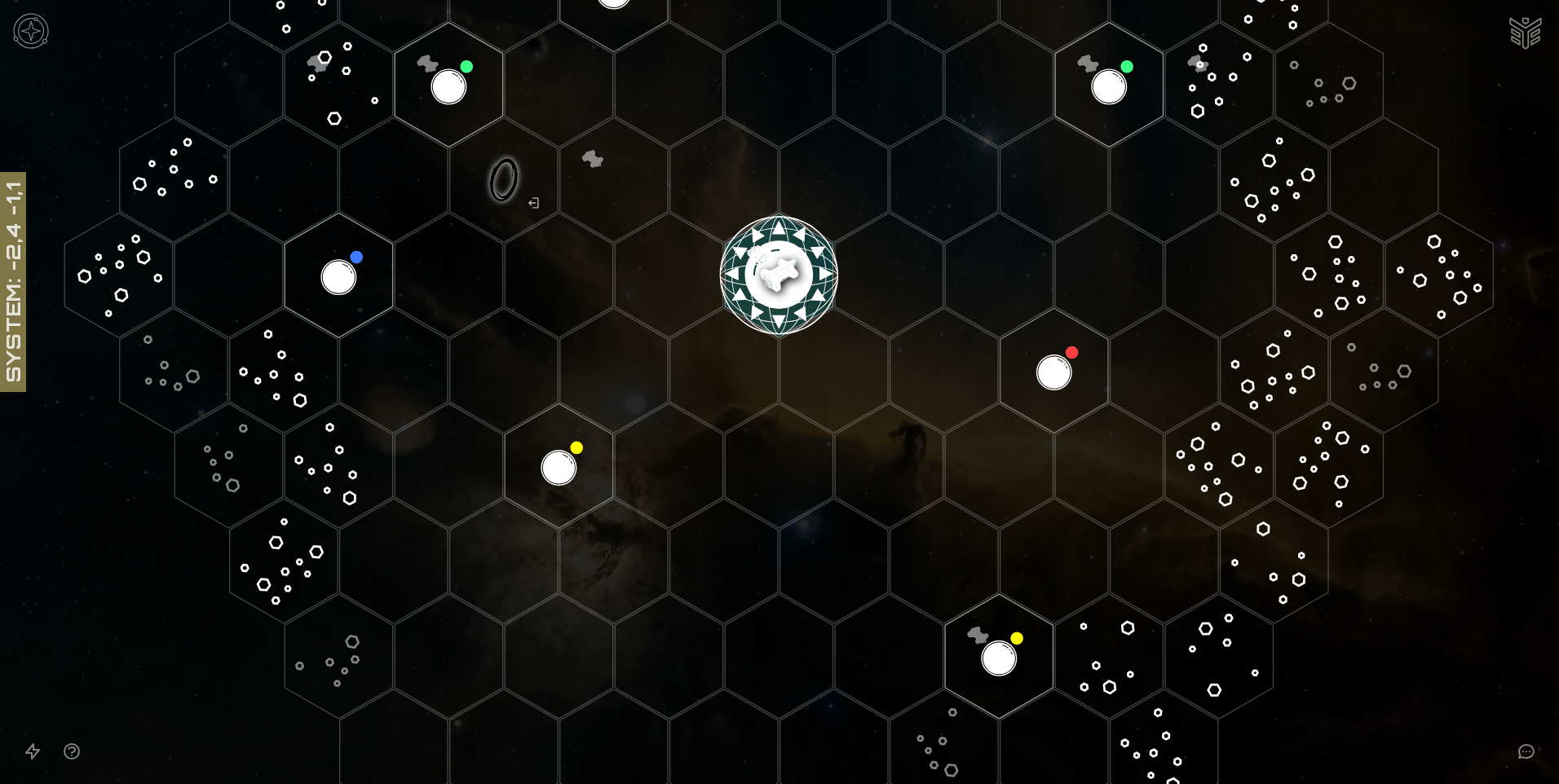 click 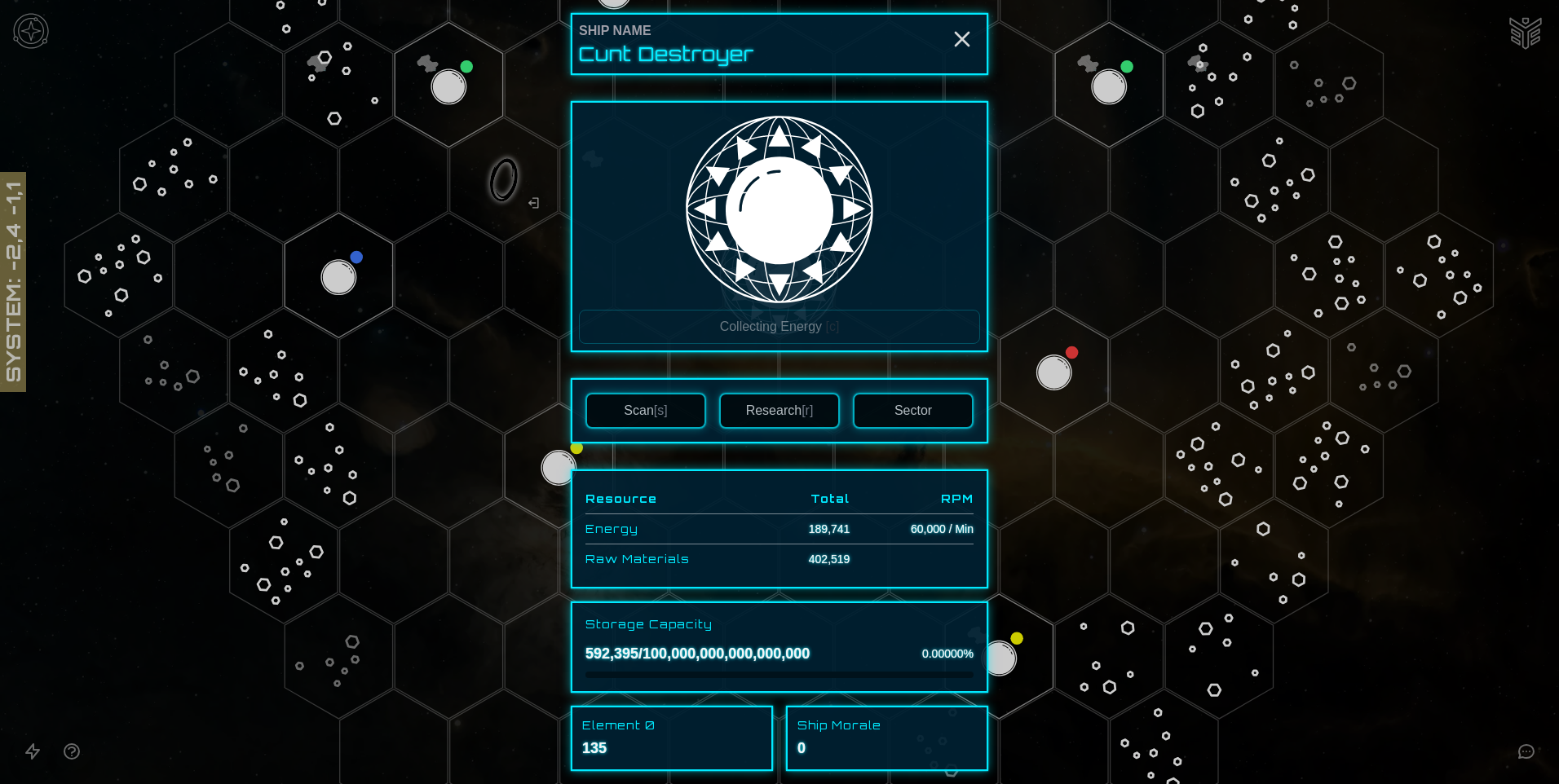 click at bounding box center (780, 392) 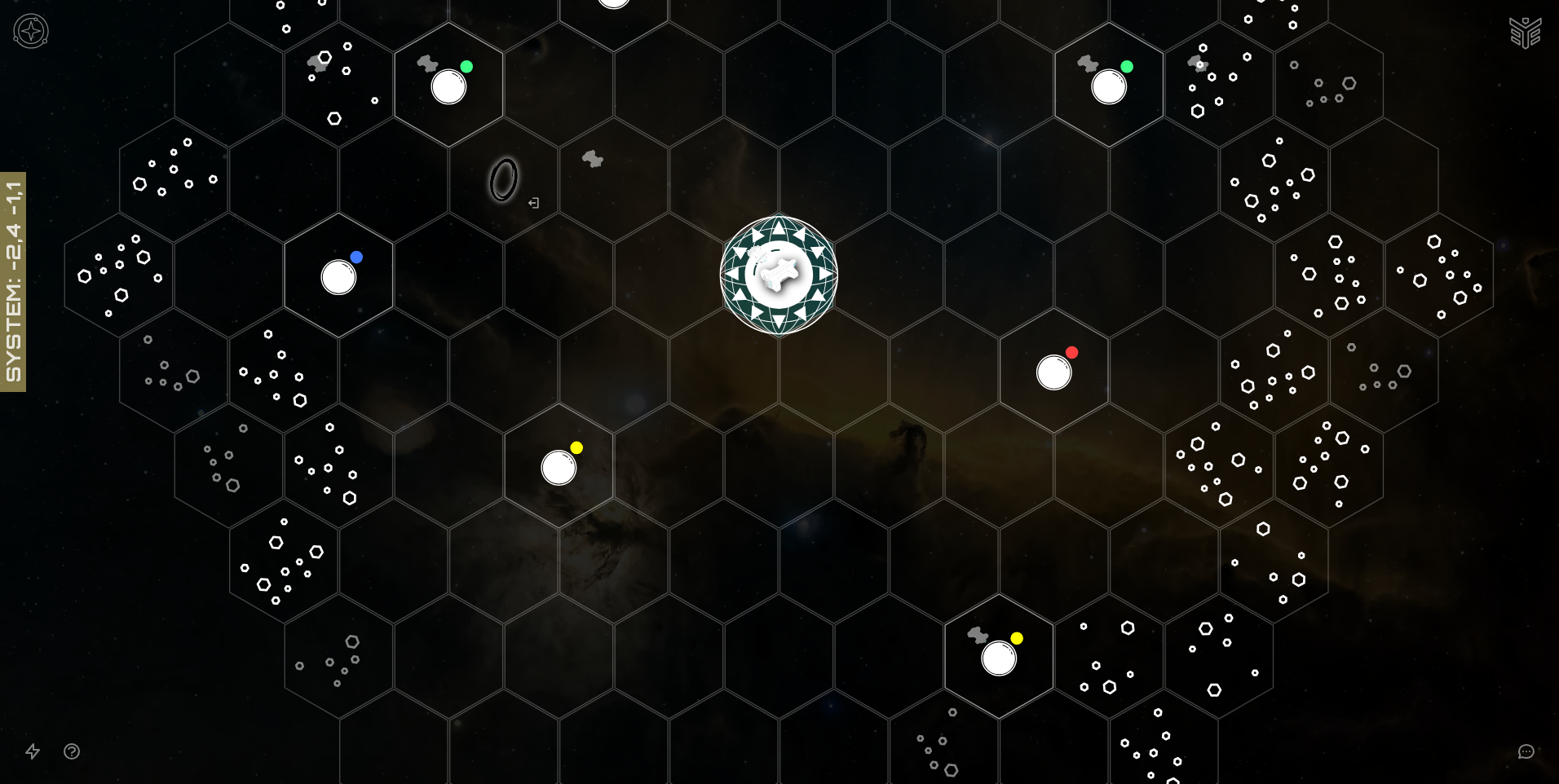 click at bounding box center (31, 31) 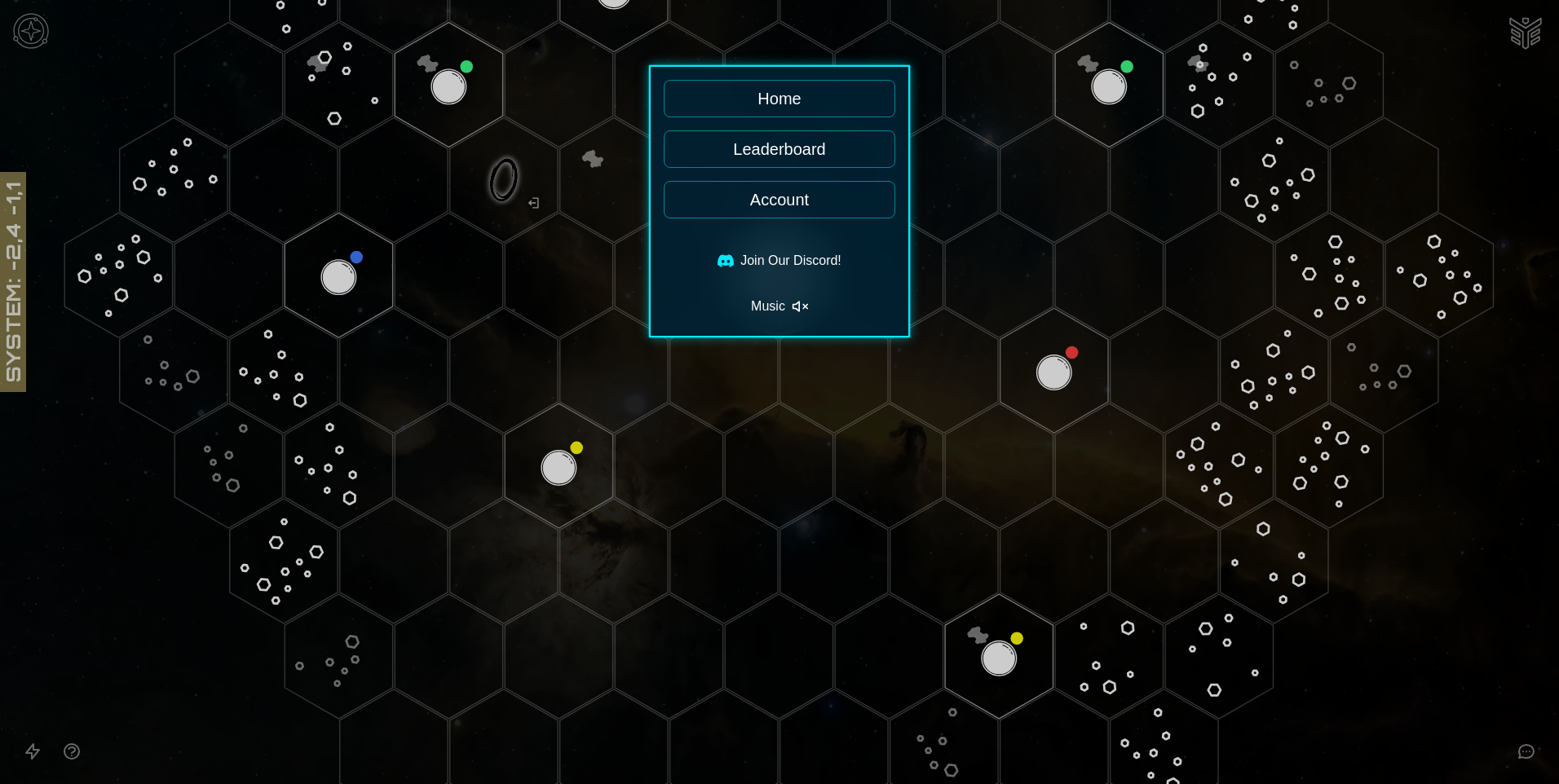 click on "Leaderboard" at bounding box center (780, 149) 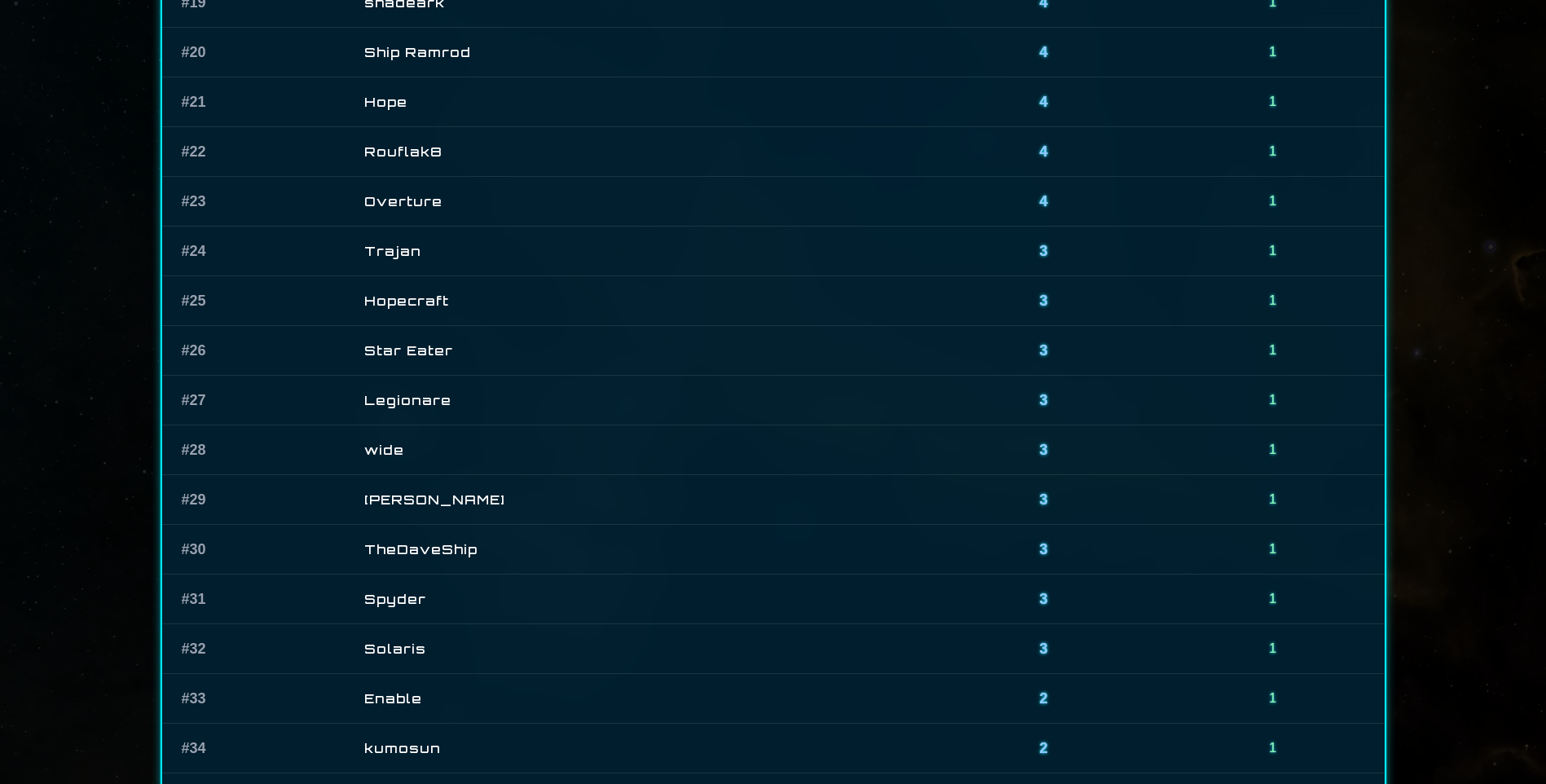 scroll, scrollTop: 1630, scrollLeft: 0, axis: vertical 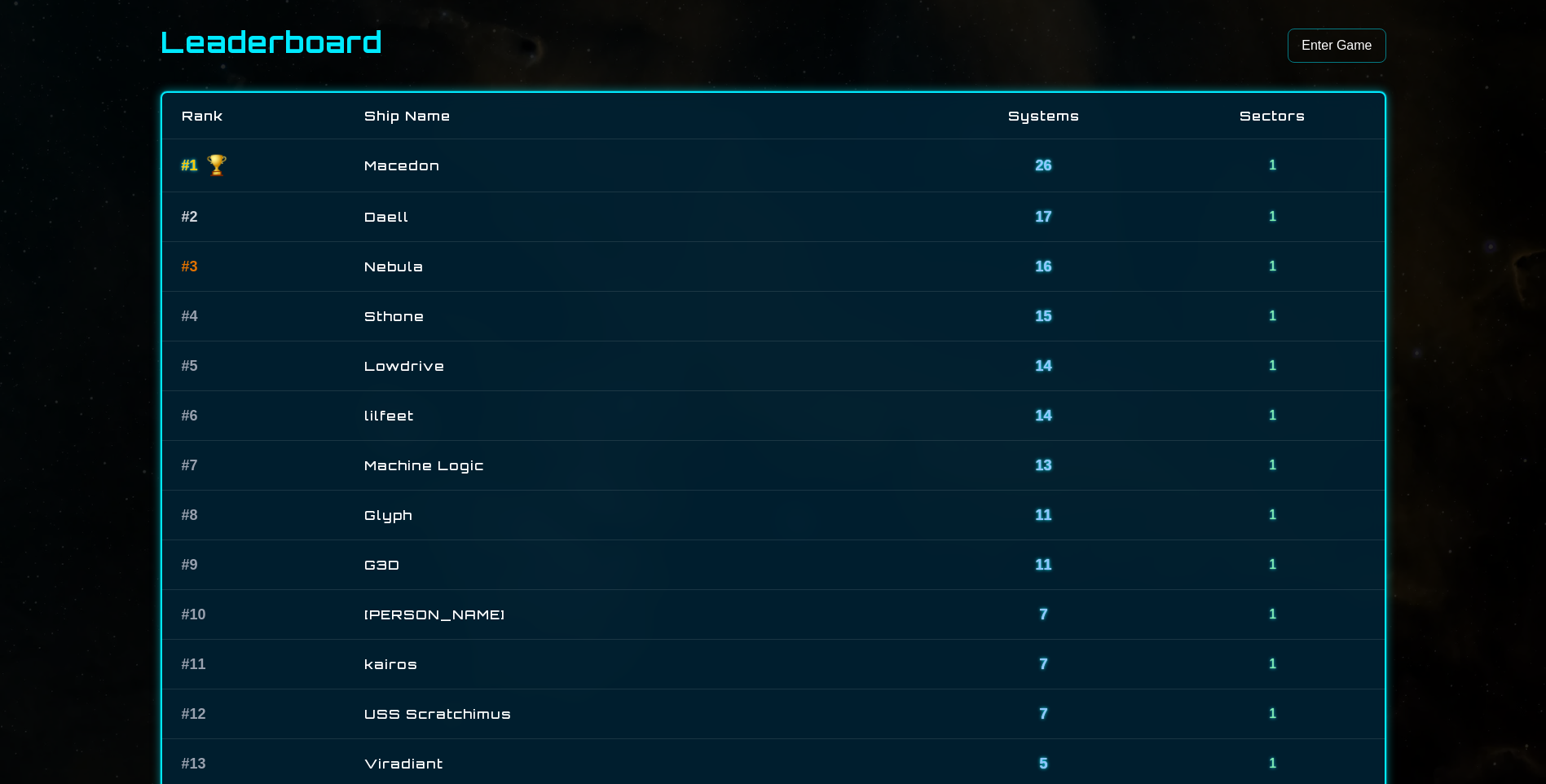 click on "Enter Game" at bounding box center [1337, 46] 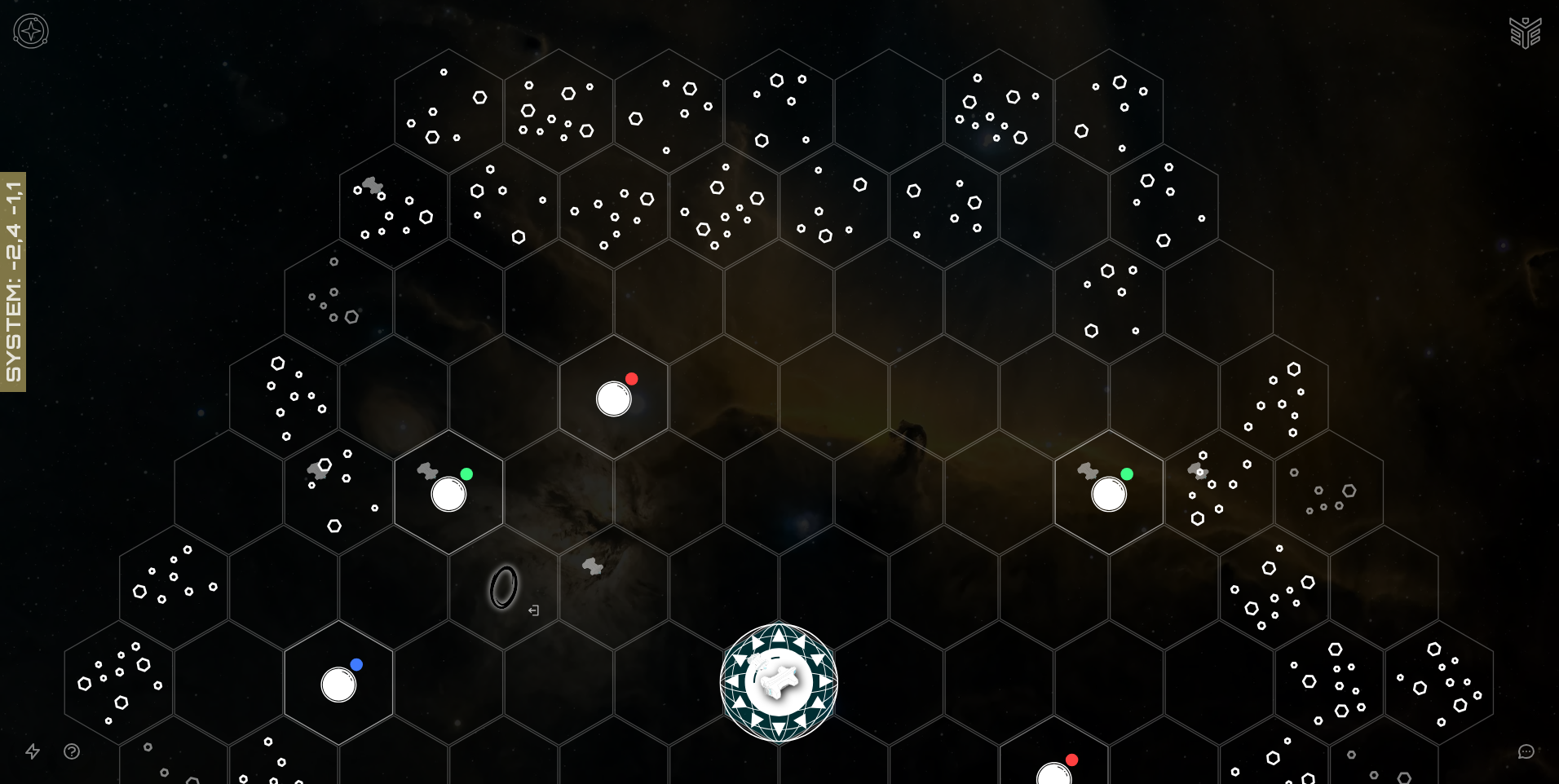 click 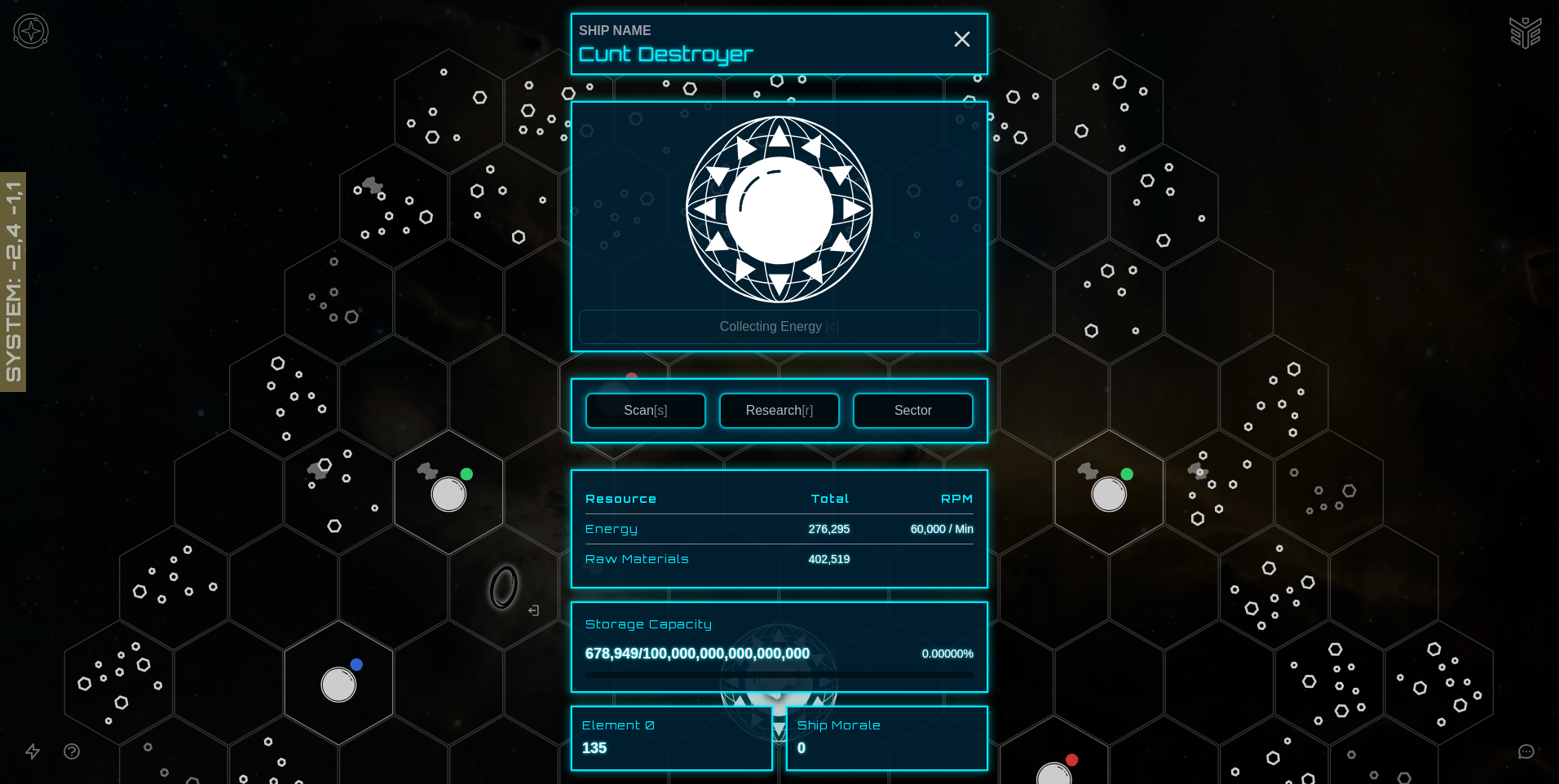 click at bounding box center (780, 392) 